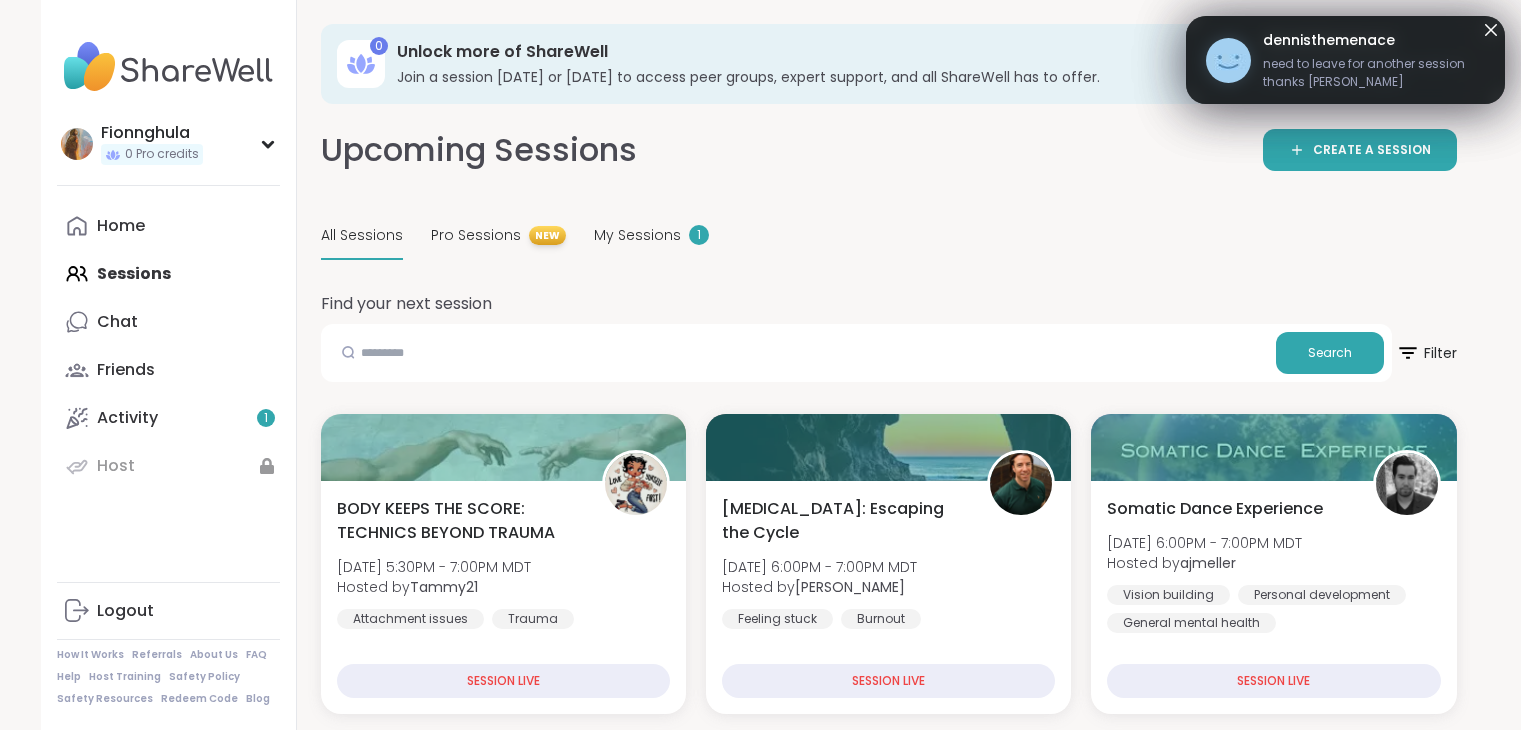 scroll, scrollTop: 1222, scrollLeft: 0, axis: vertical 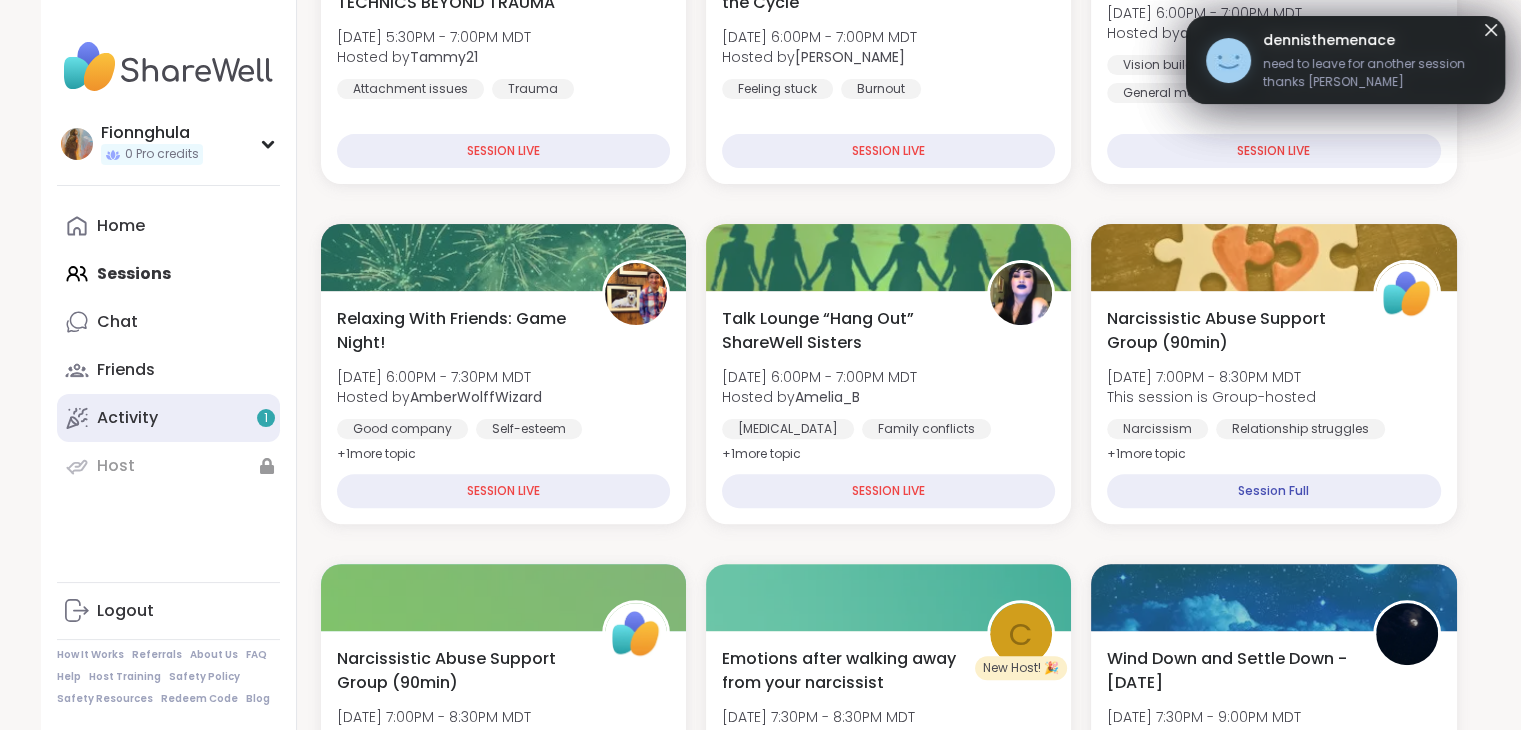 click on "Activity 1" at bounding box center (168, 418) 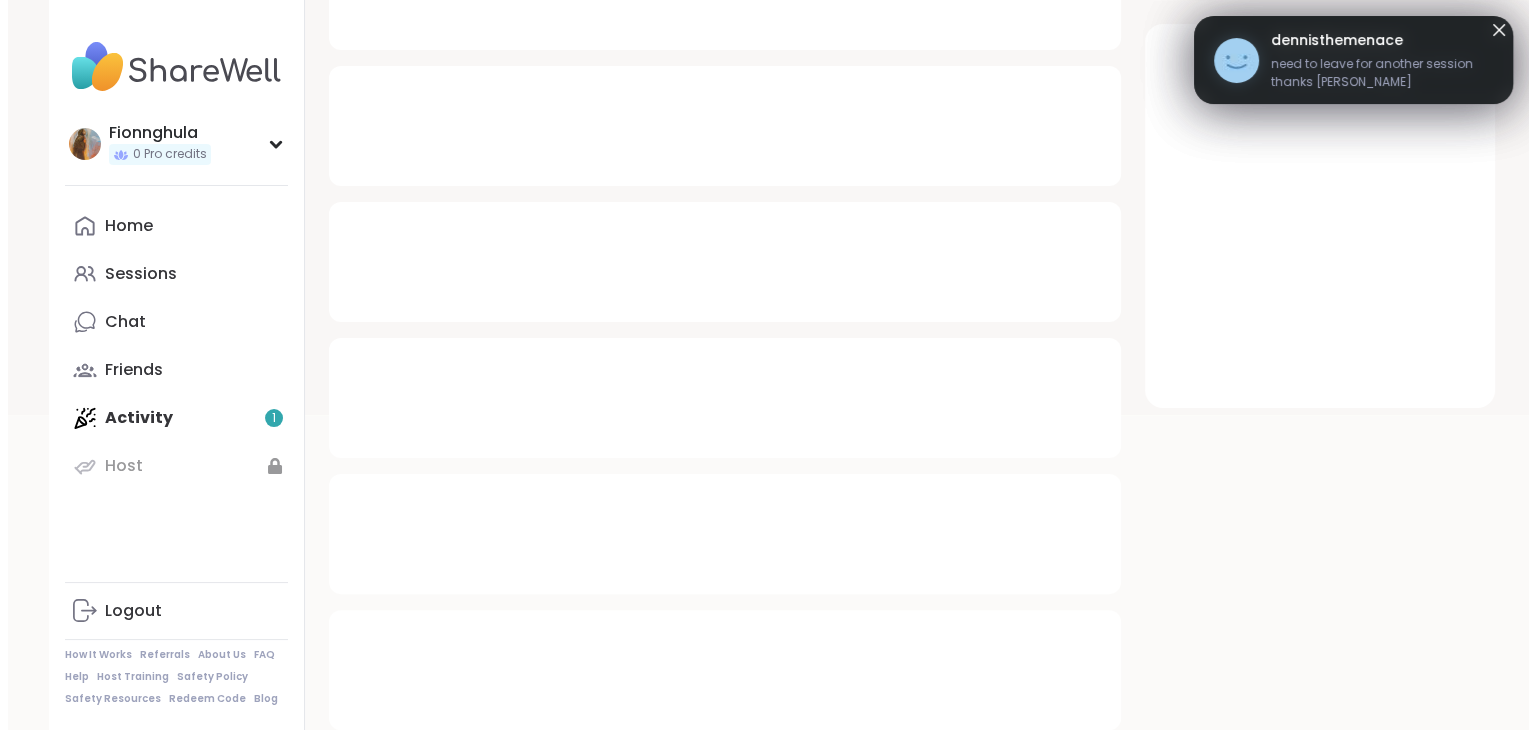 scroll, scrollTop: 0, scrollLeft: 0, axis: both 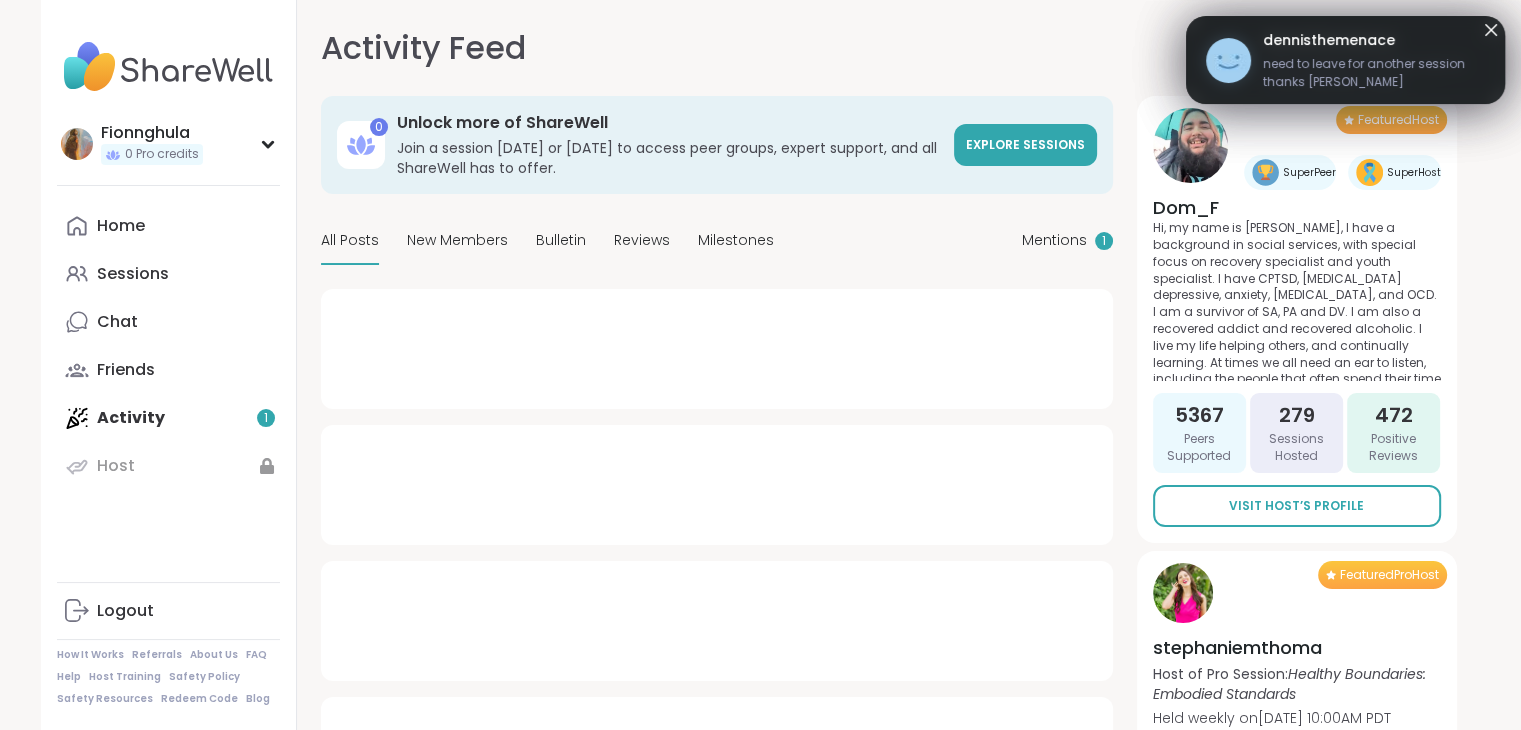 type on "*" 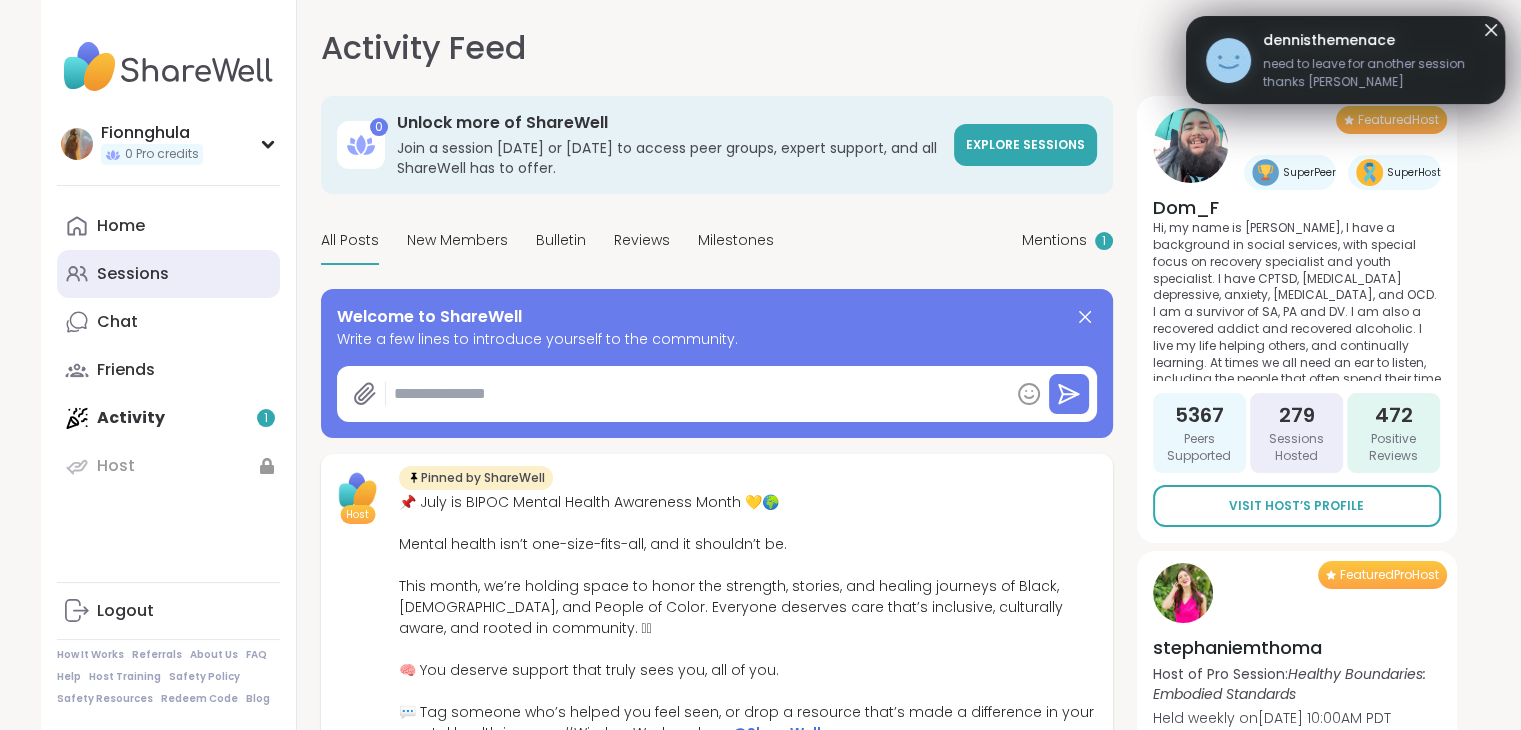 click on "Sessions" at bounding box center [168, 274] 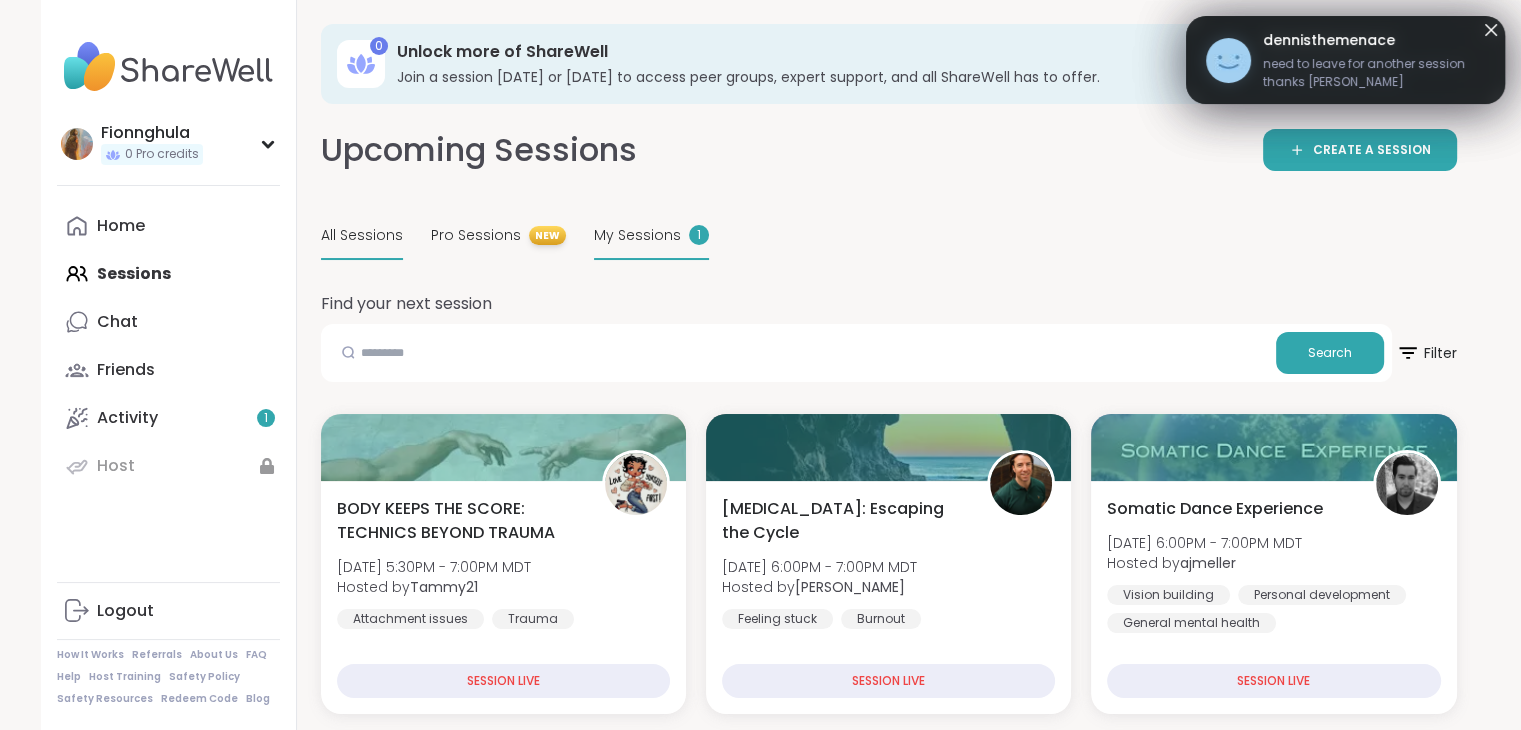 click on "My Sessions" at bounding box center (637, 235) 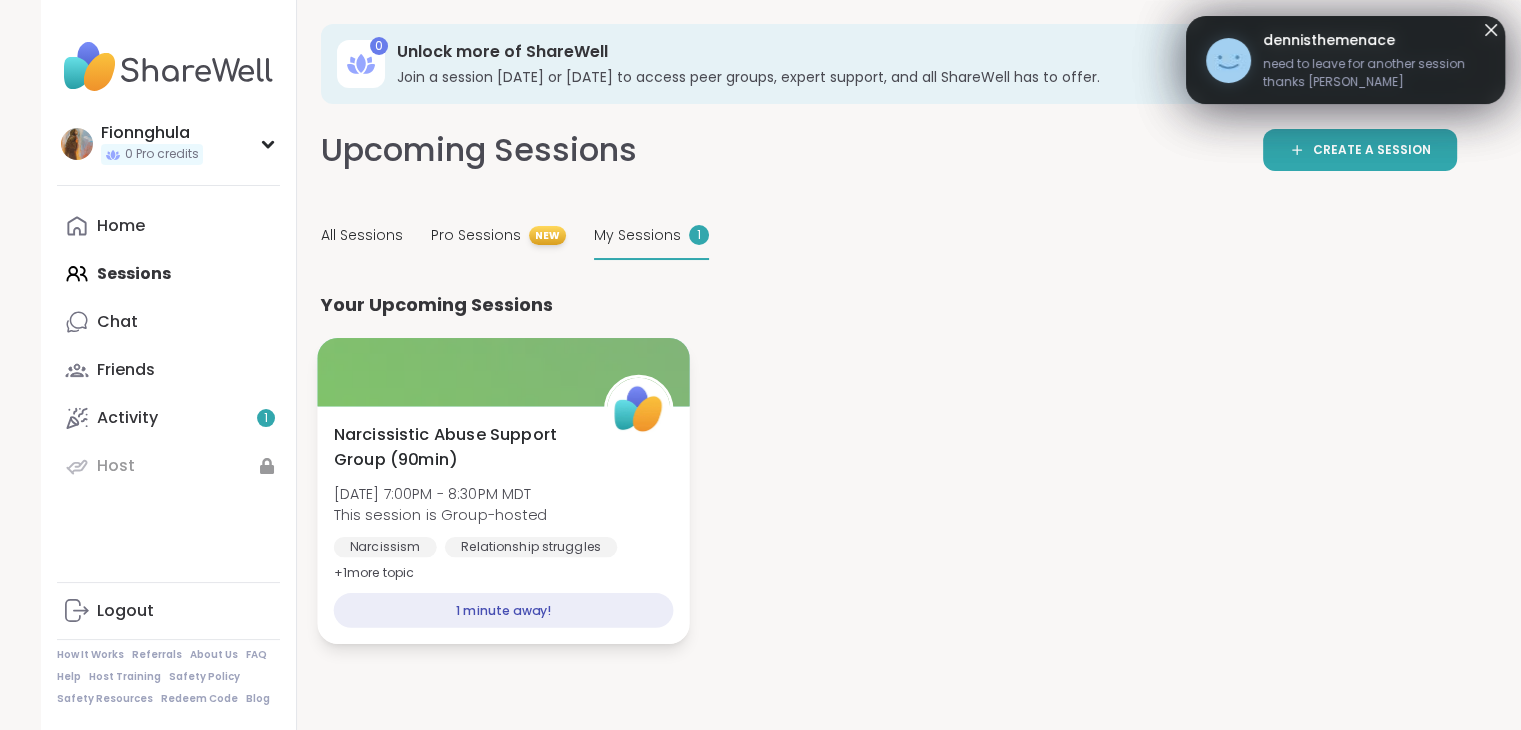 click on "1 minute away!" at bounding box center (503, 610) 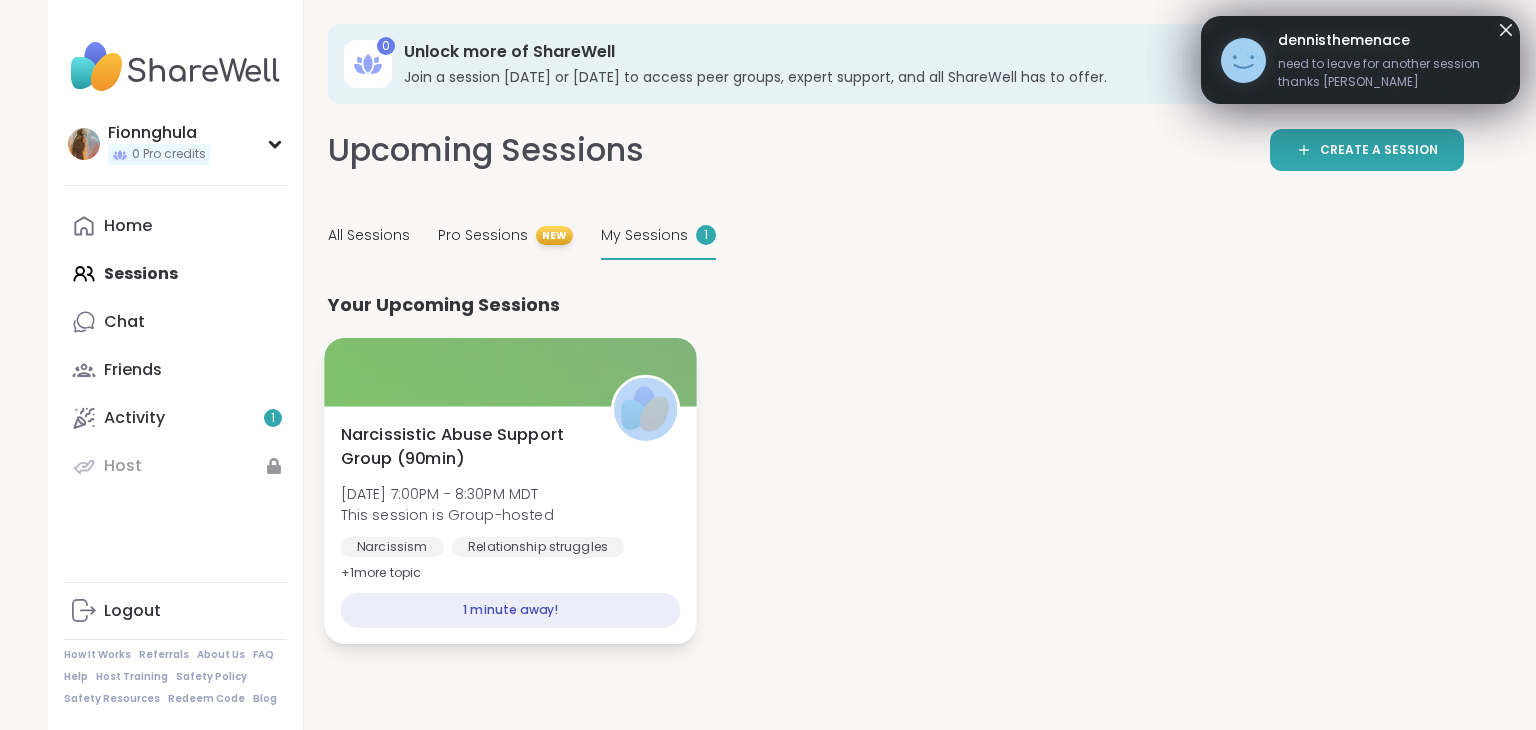 click at bounding box center [510, 372] 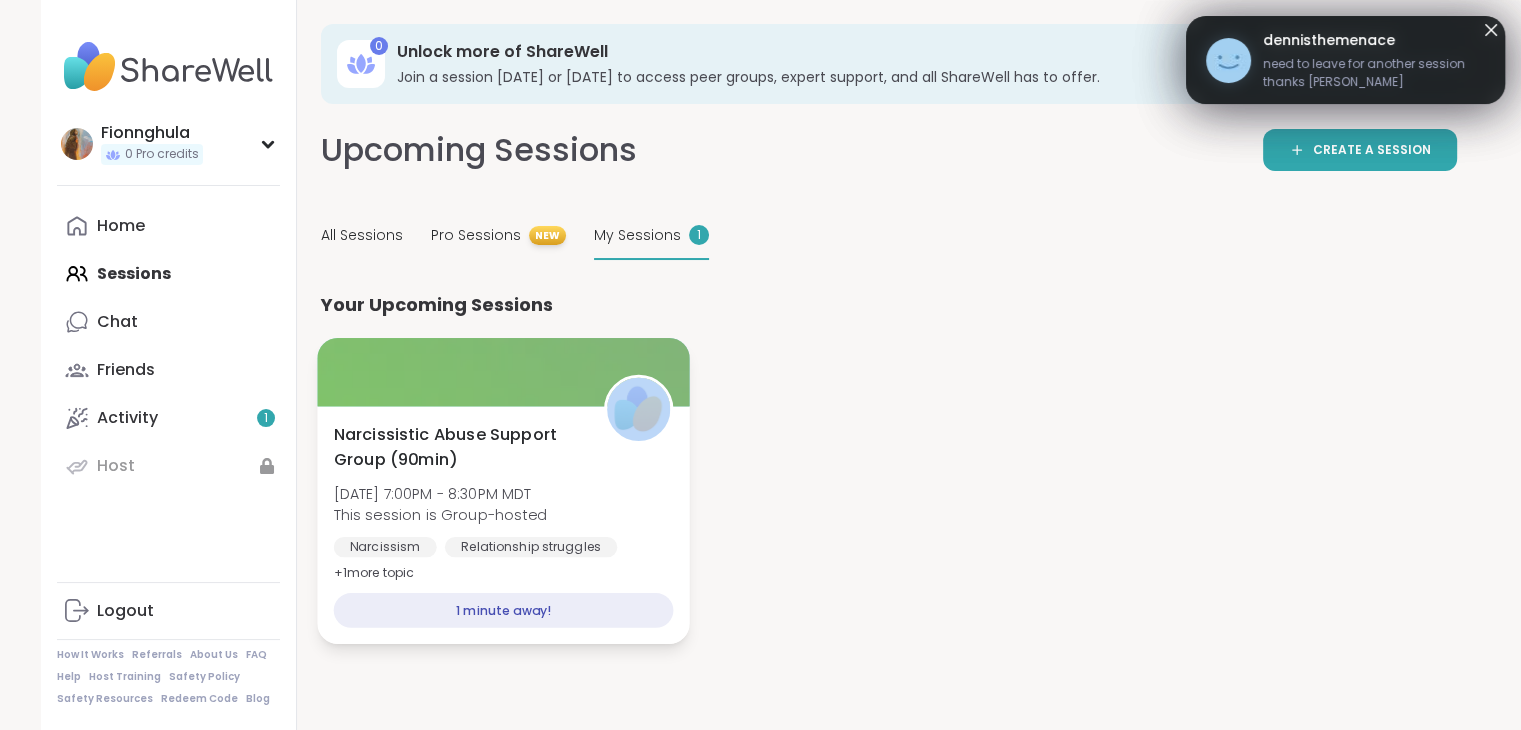 click at bounding box center (503, 372) 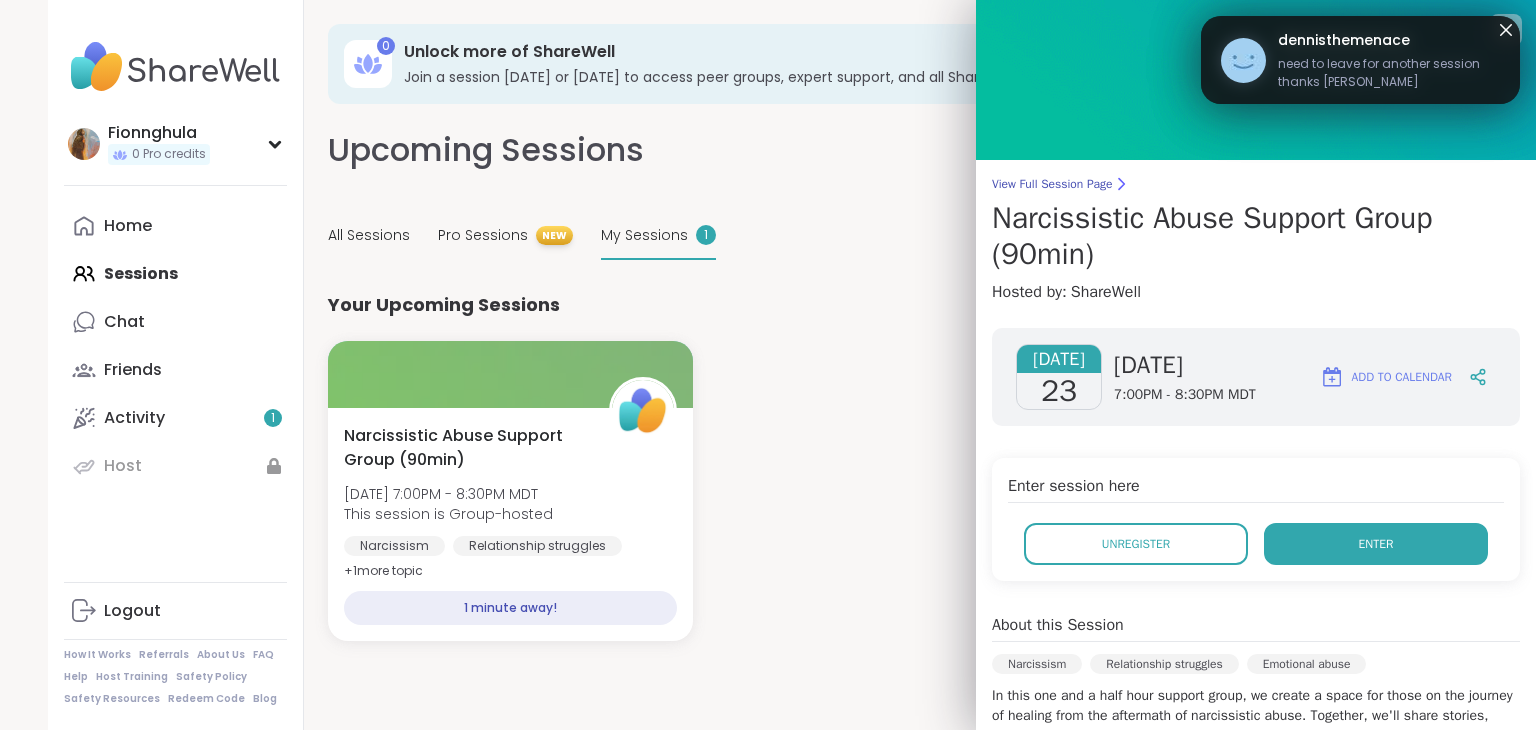 click on "Enter" at bounding box center (1376, 544) 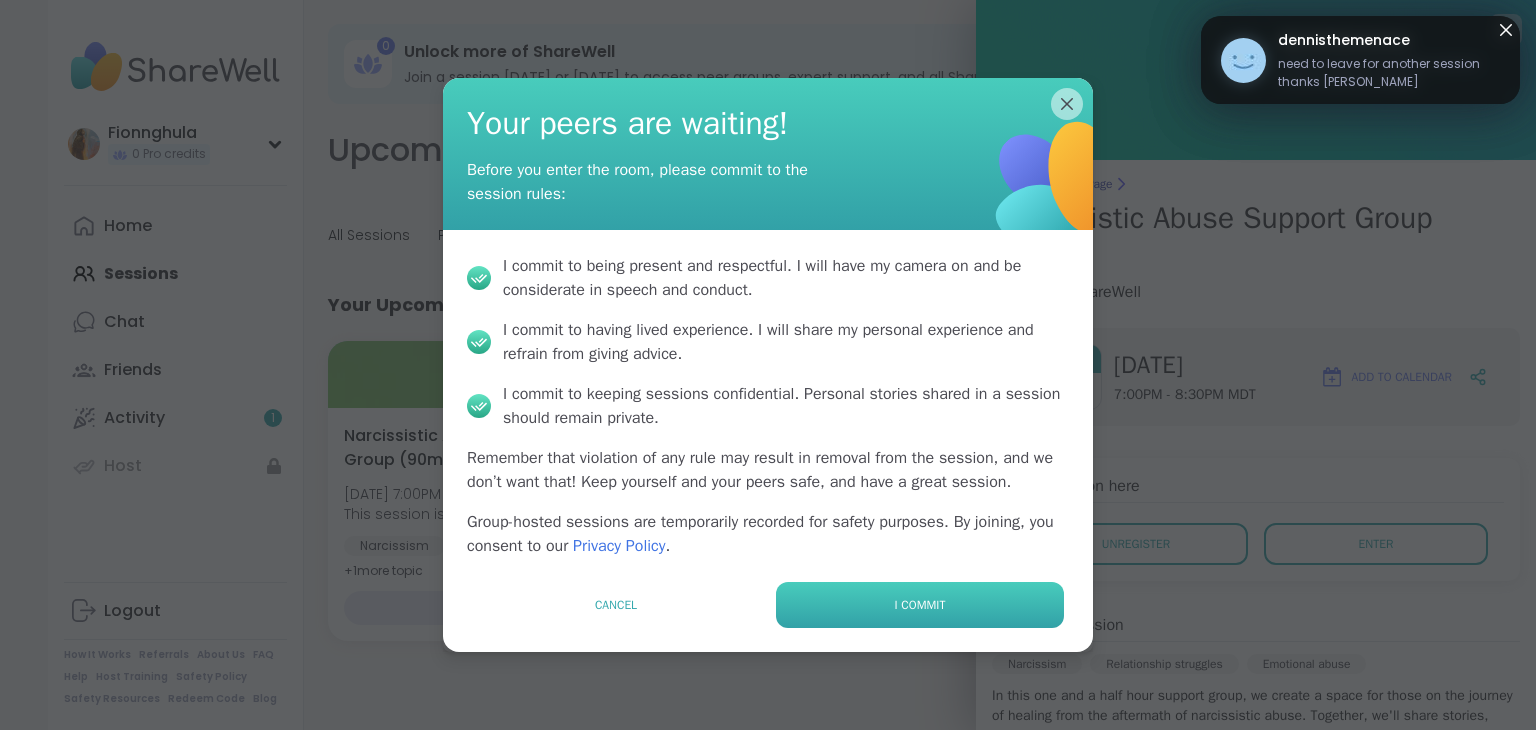 click on "I commit" at bounding box center (920, 605) 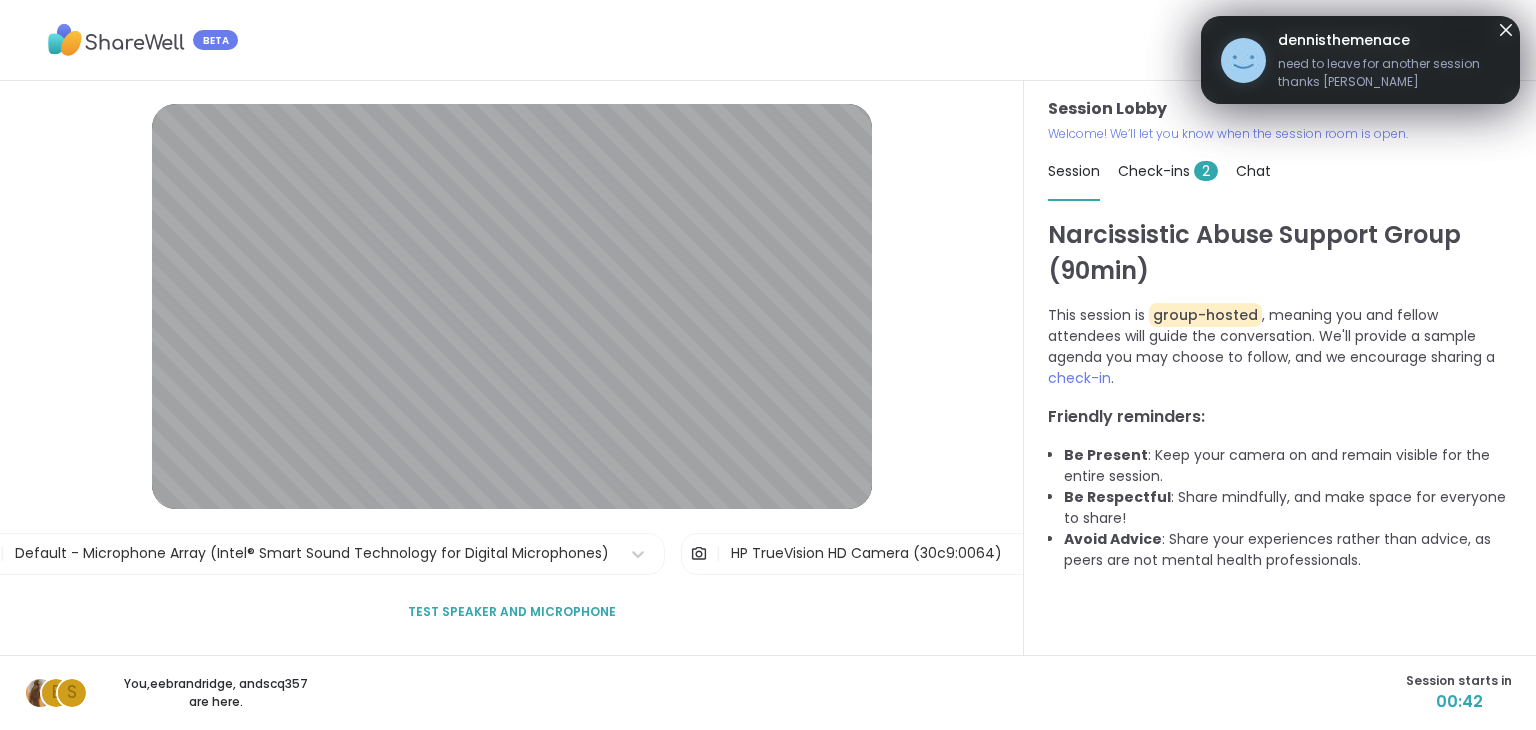 click on "Test speaker and microphone" at bounding box center [512, 612] 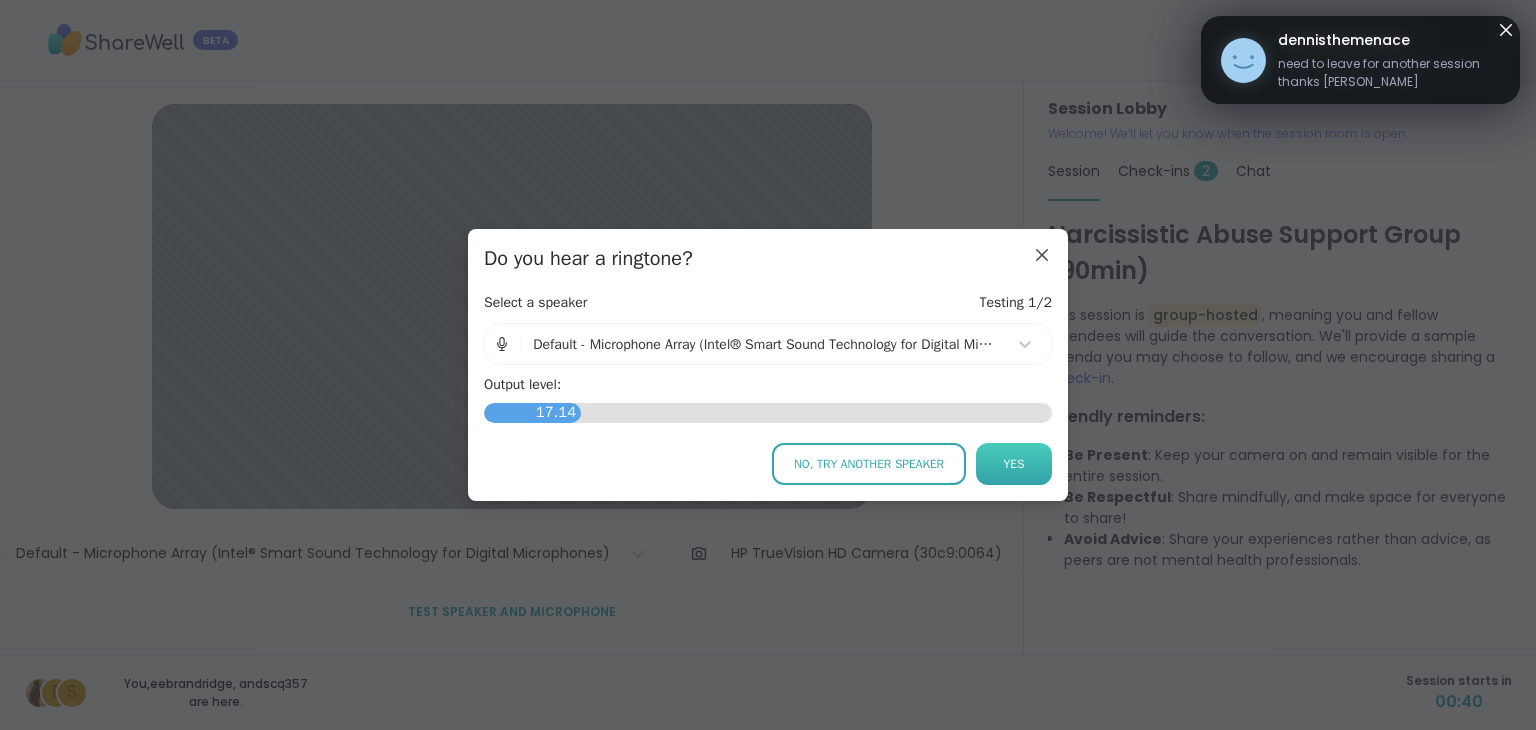 click on "Yes" at bounding box center (1014, 464) 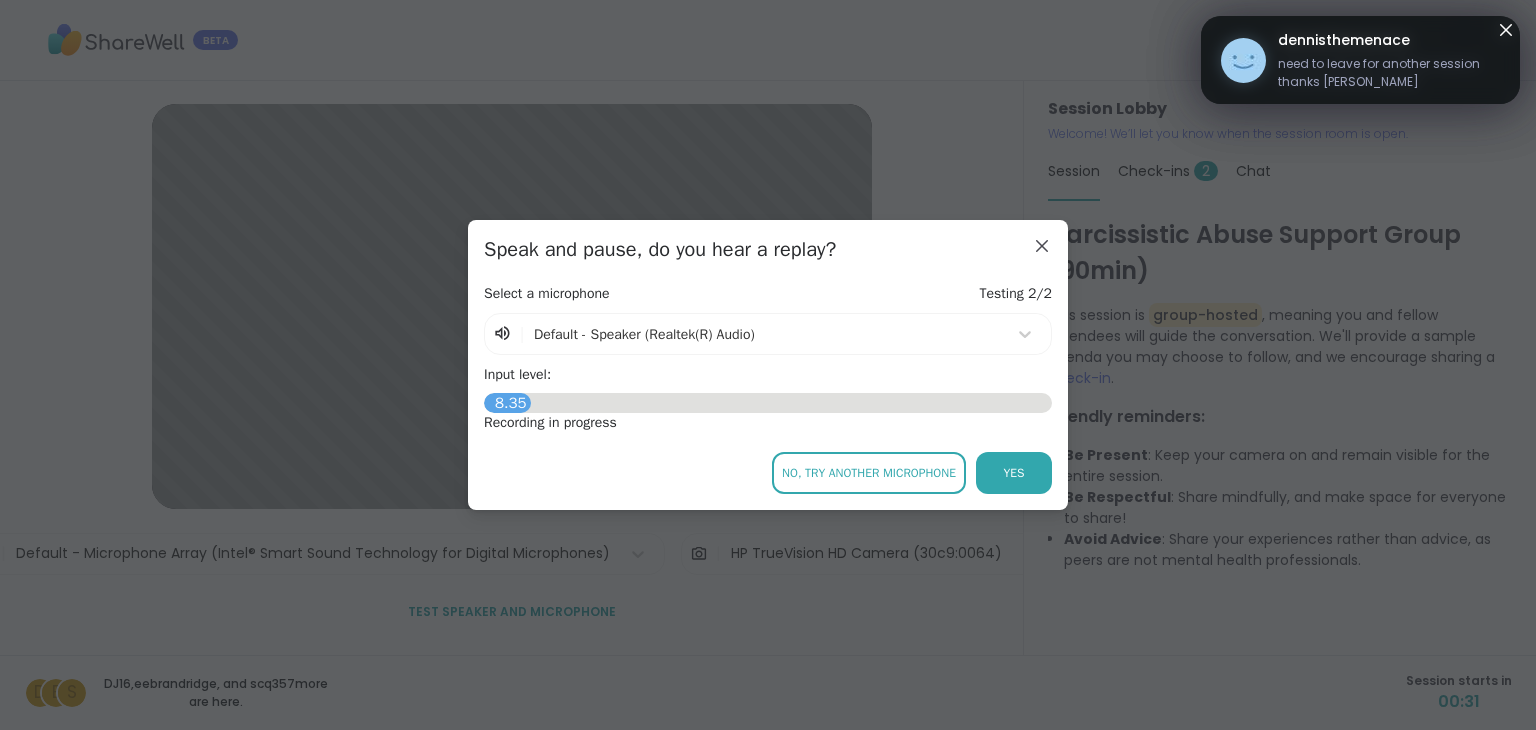 click on "No, try another microphone" at bounding box center [869, 473] 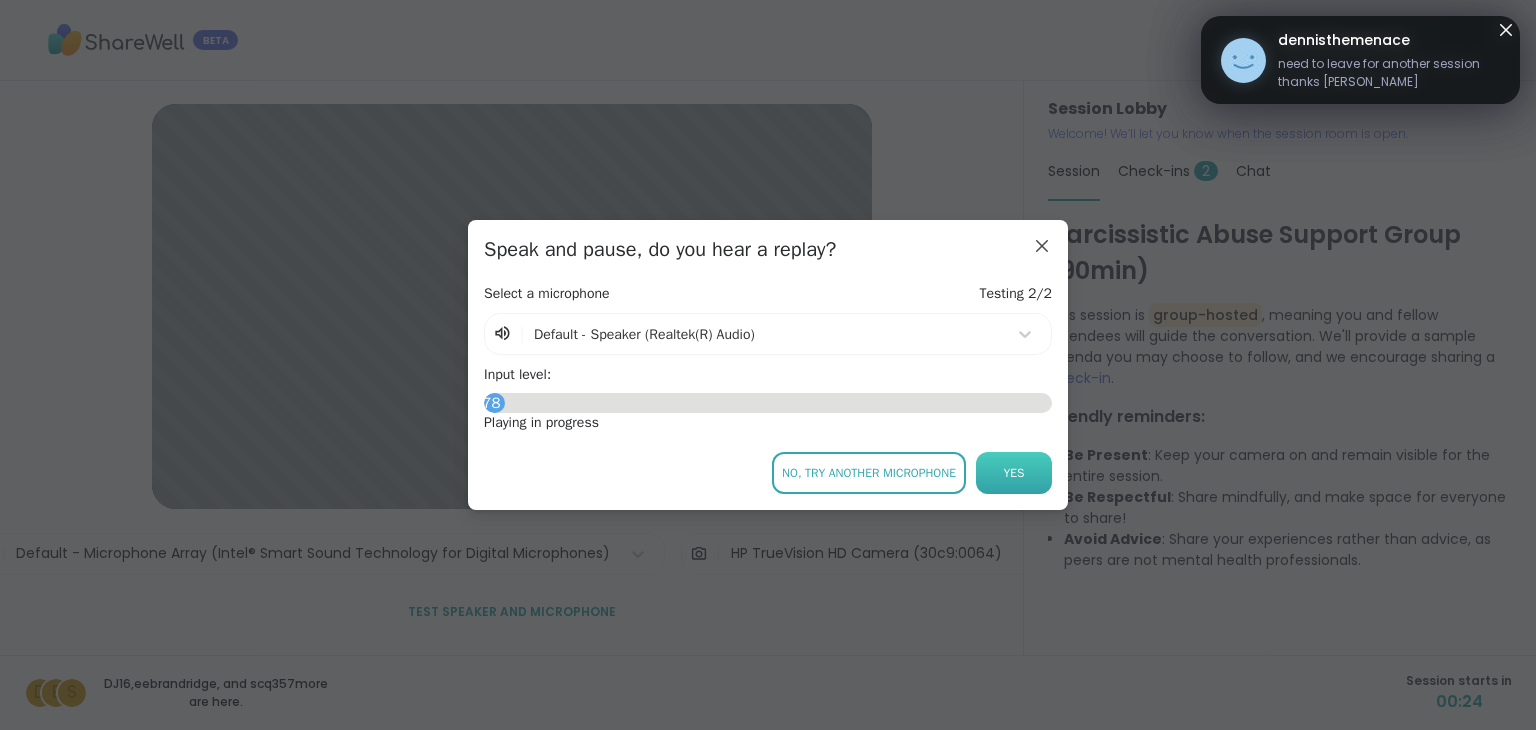 click on "Yes" at bounding box center [1014, 473] 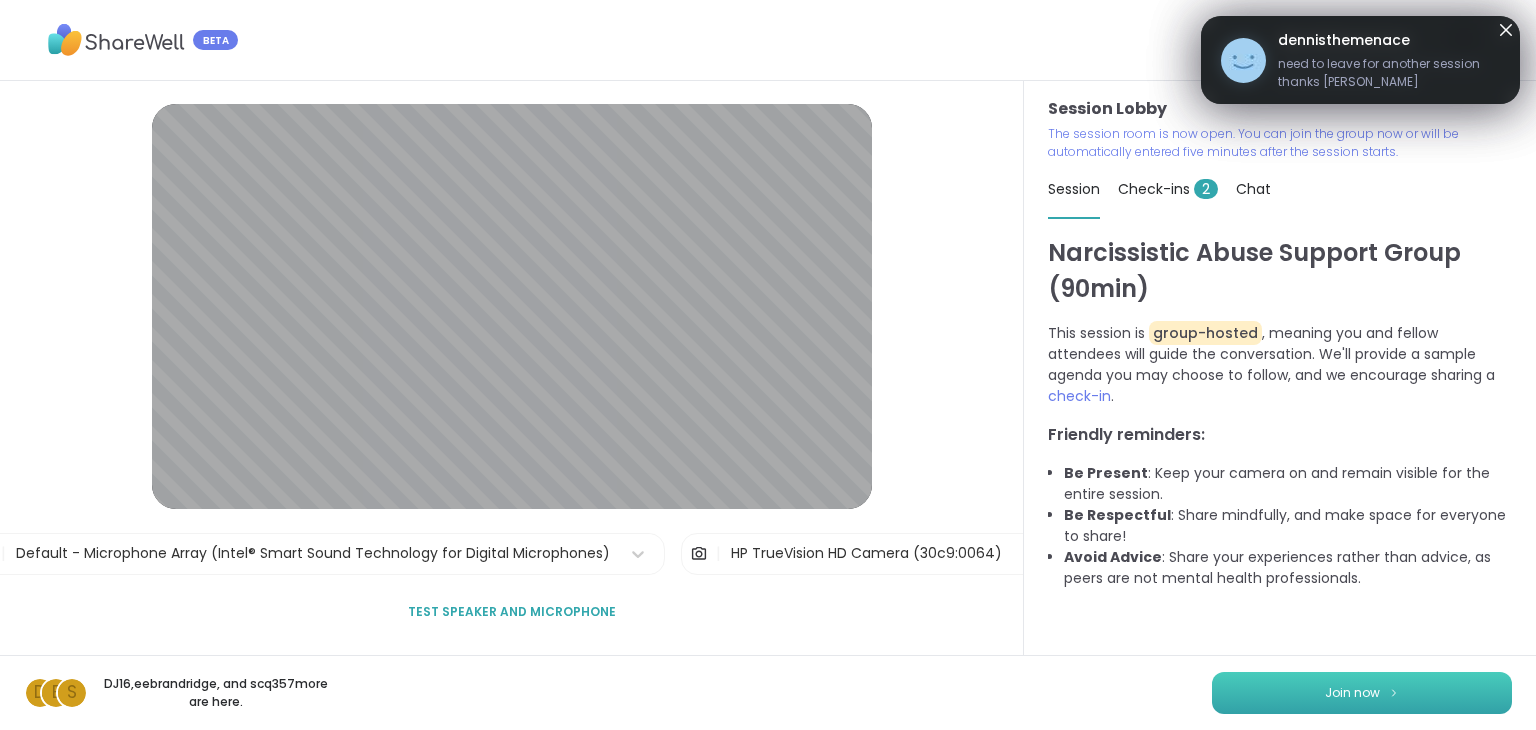 click on "Join now" at bounding box center (1362, 693) 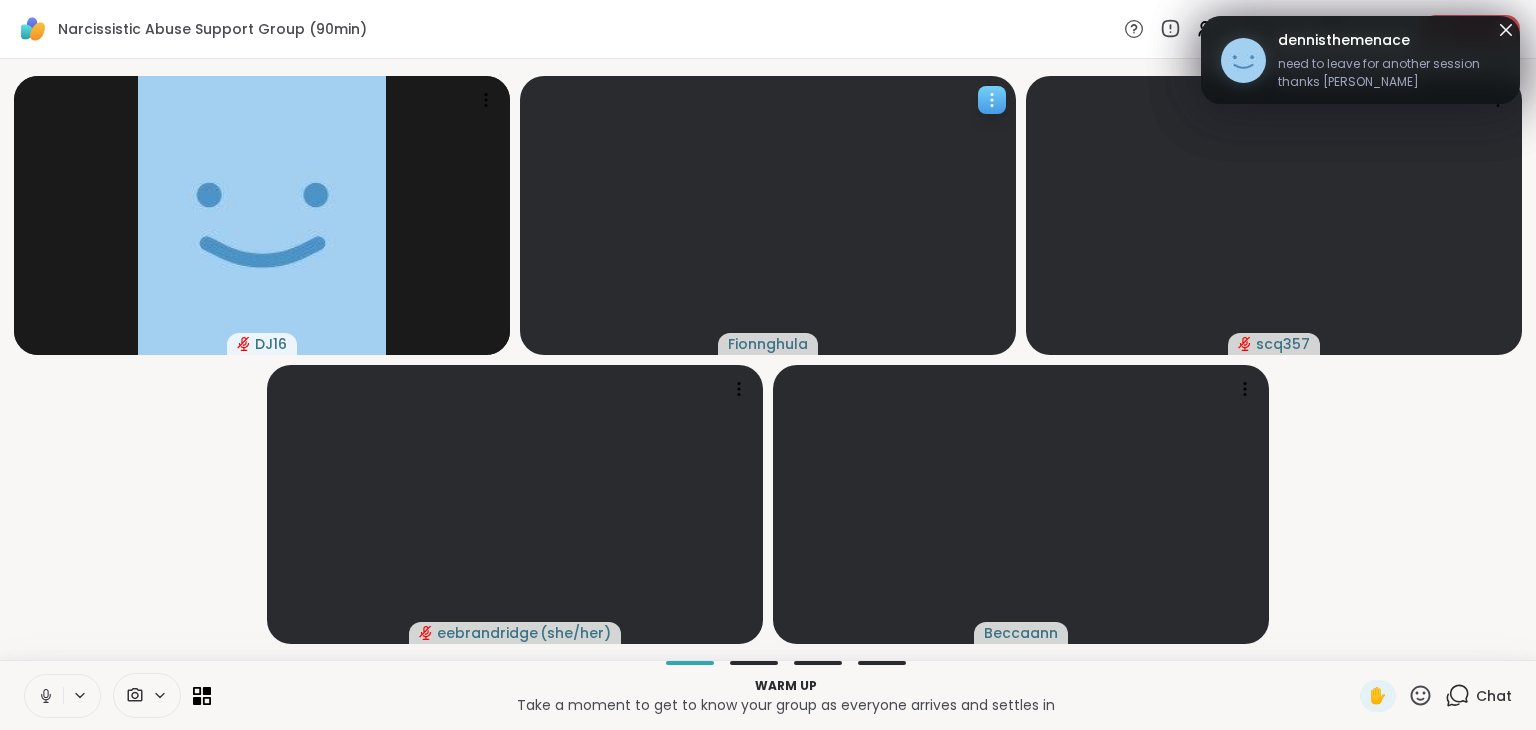 click at bounding box center [768, 215] 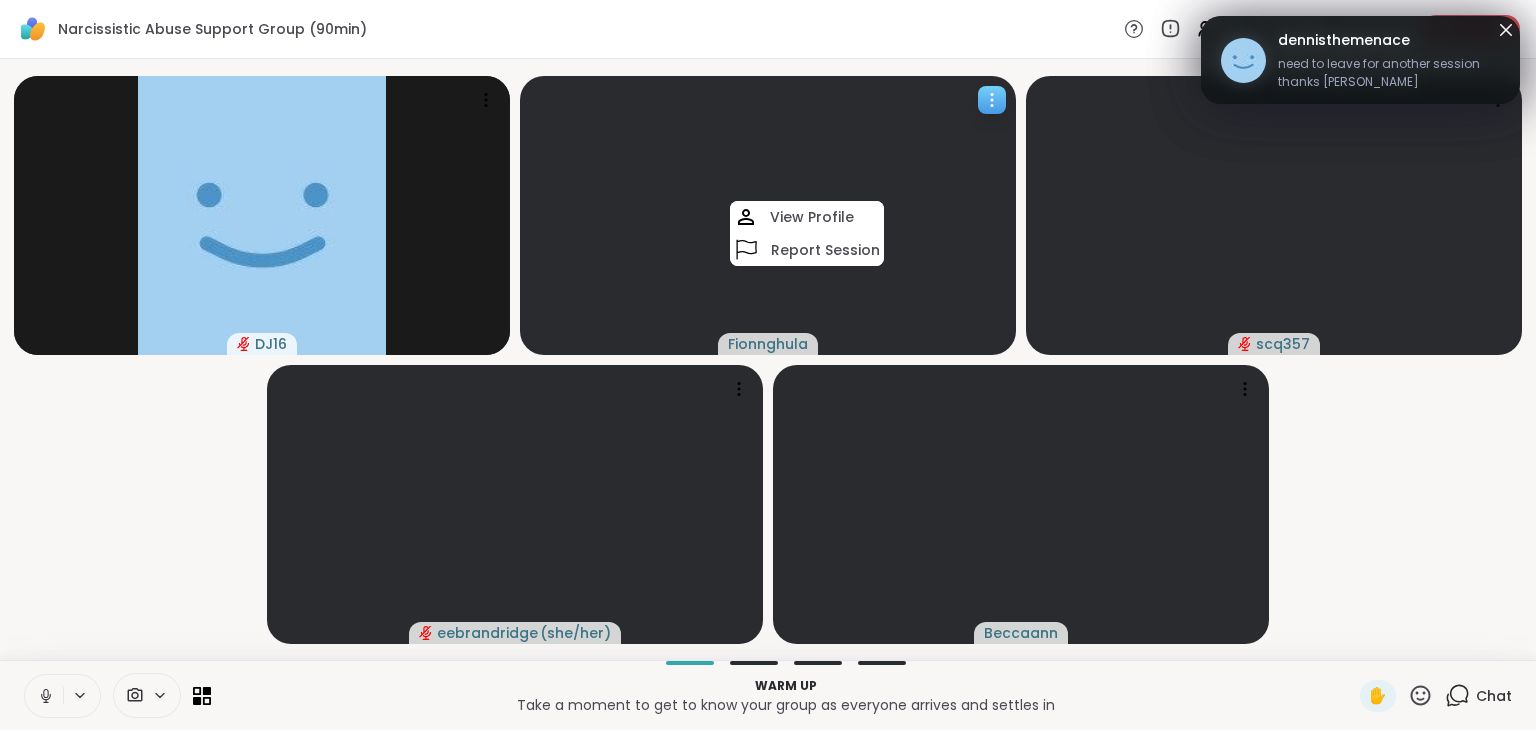 click at bounding box center [768, 215] 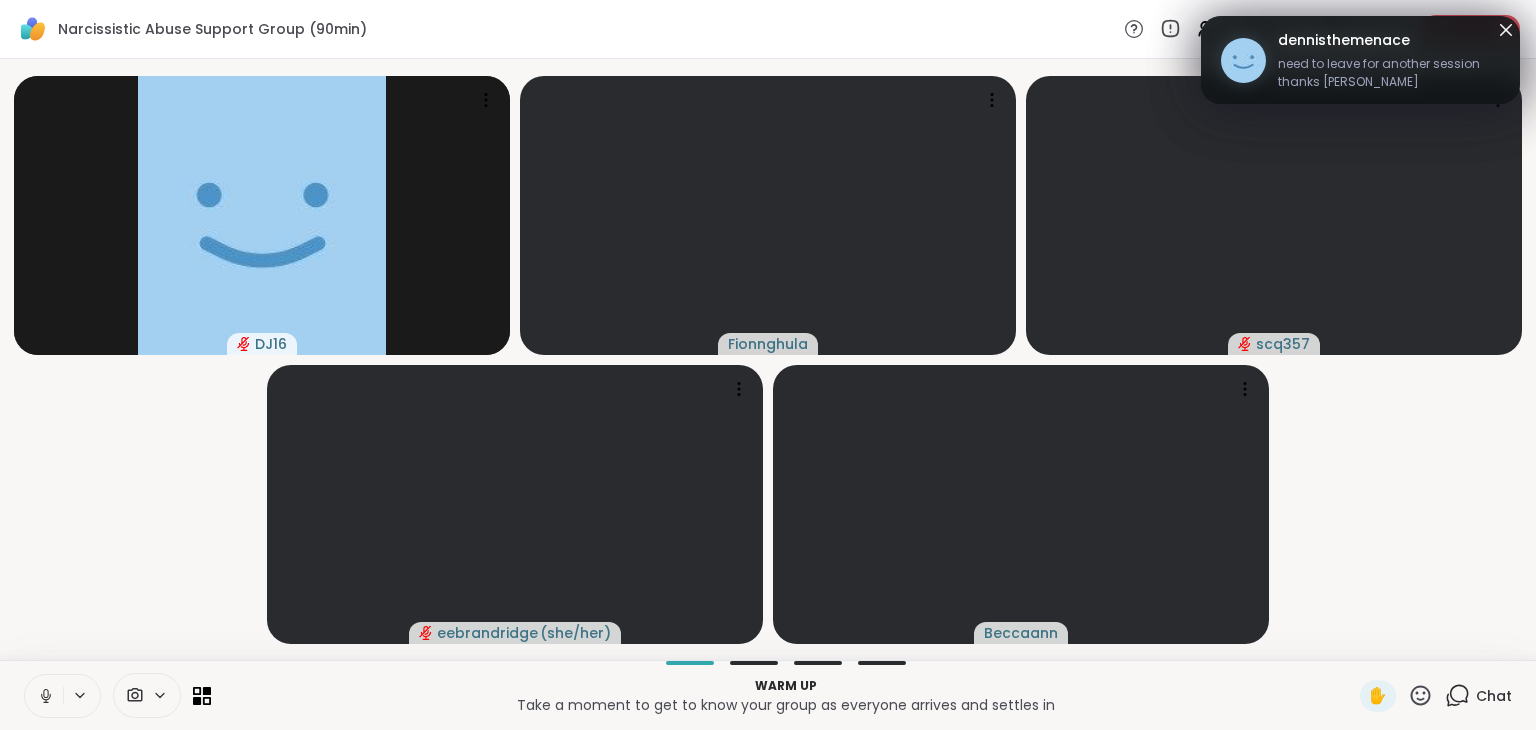 click 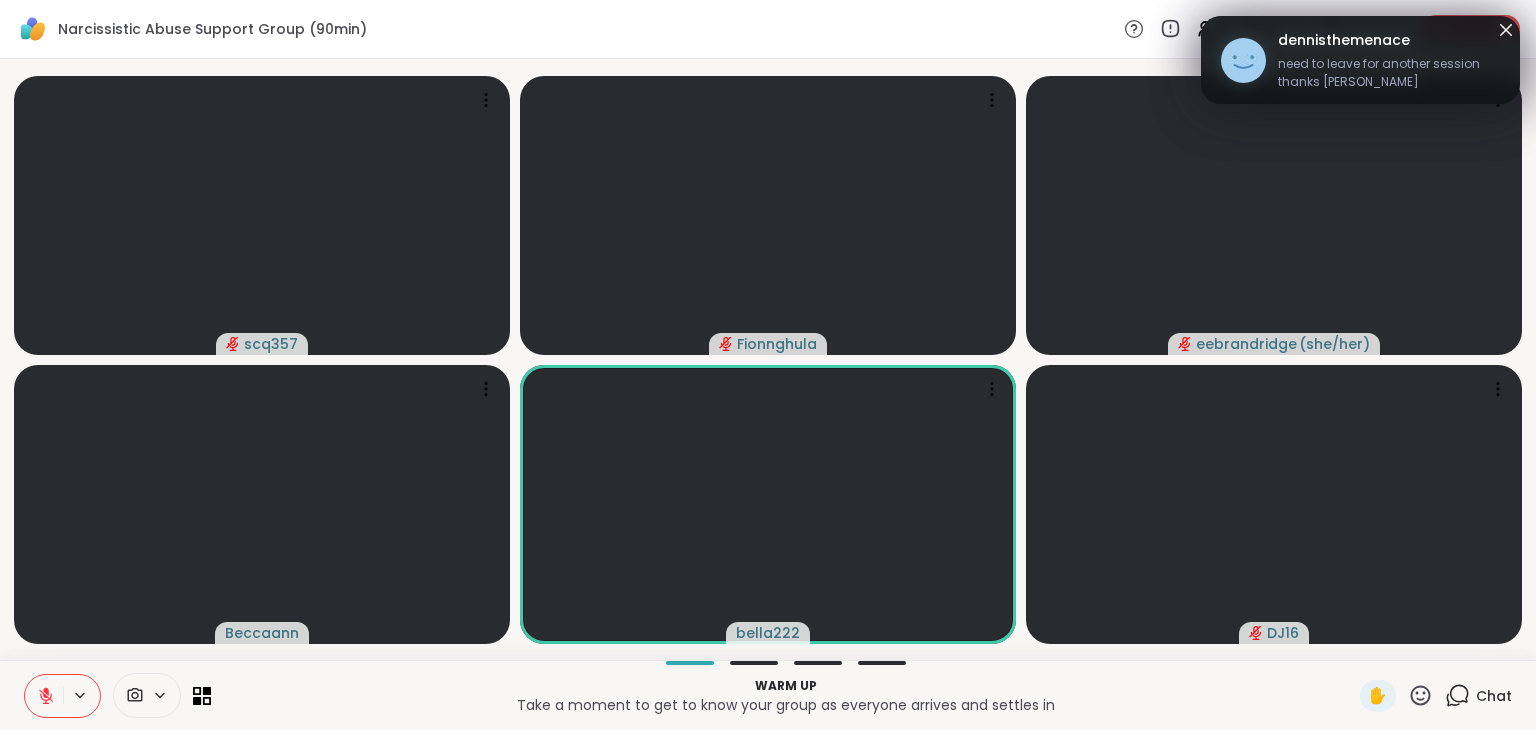 click on "Warm up" at bounding box center [785, 686] 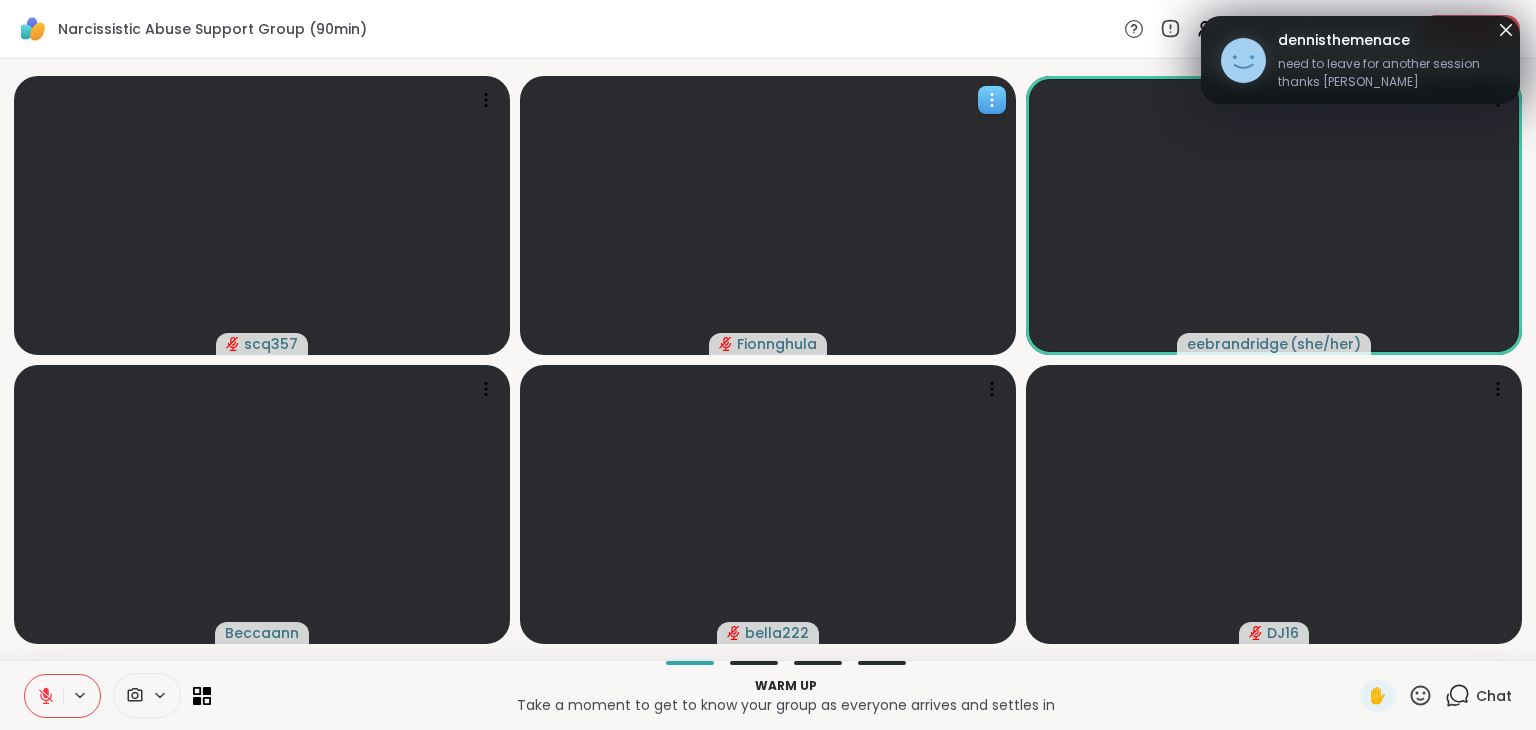 click 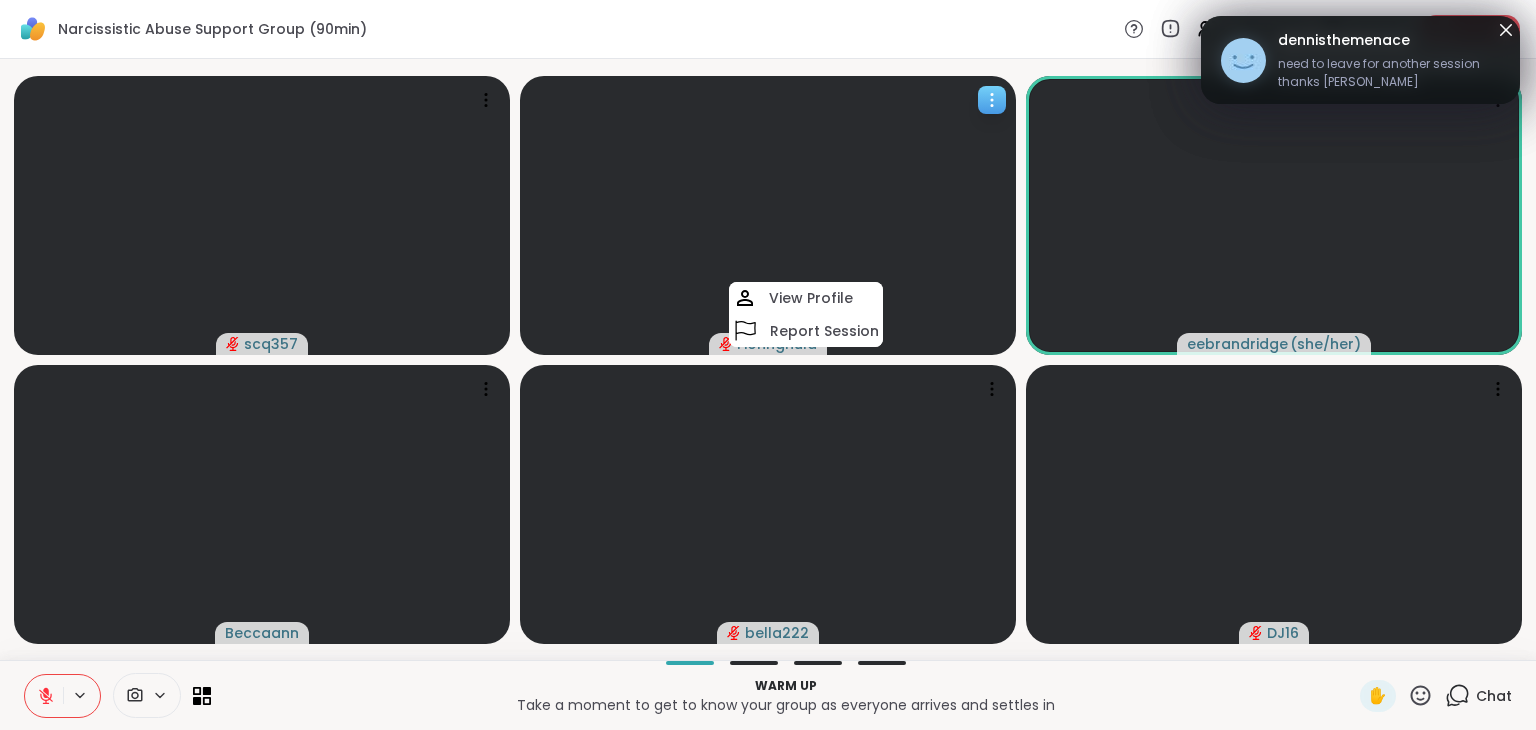 click at bounding box center [768, 215] 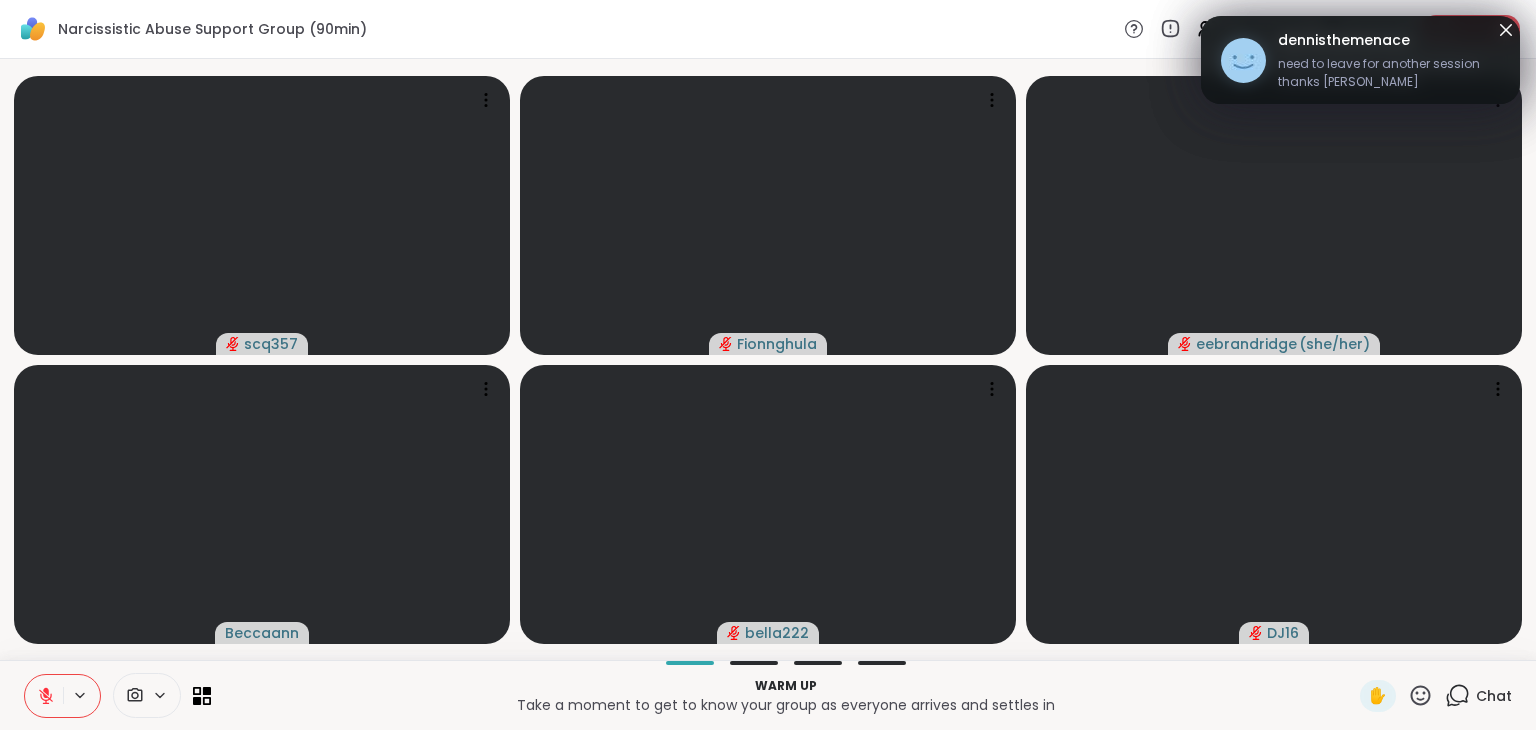 click 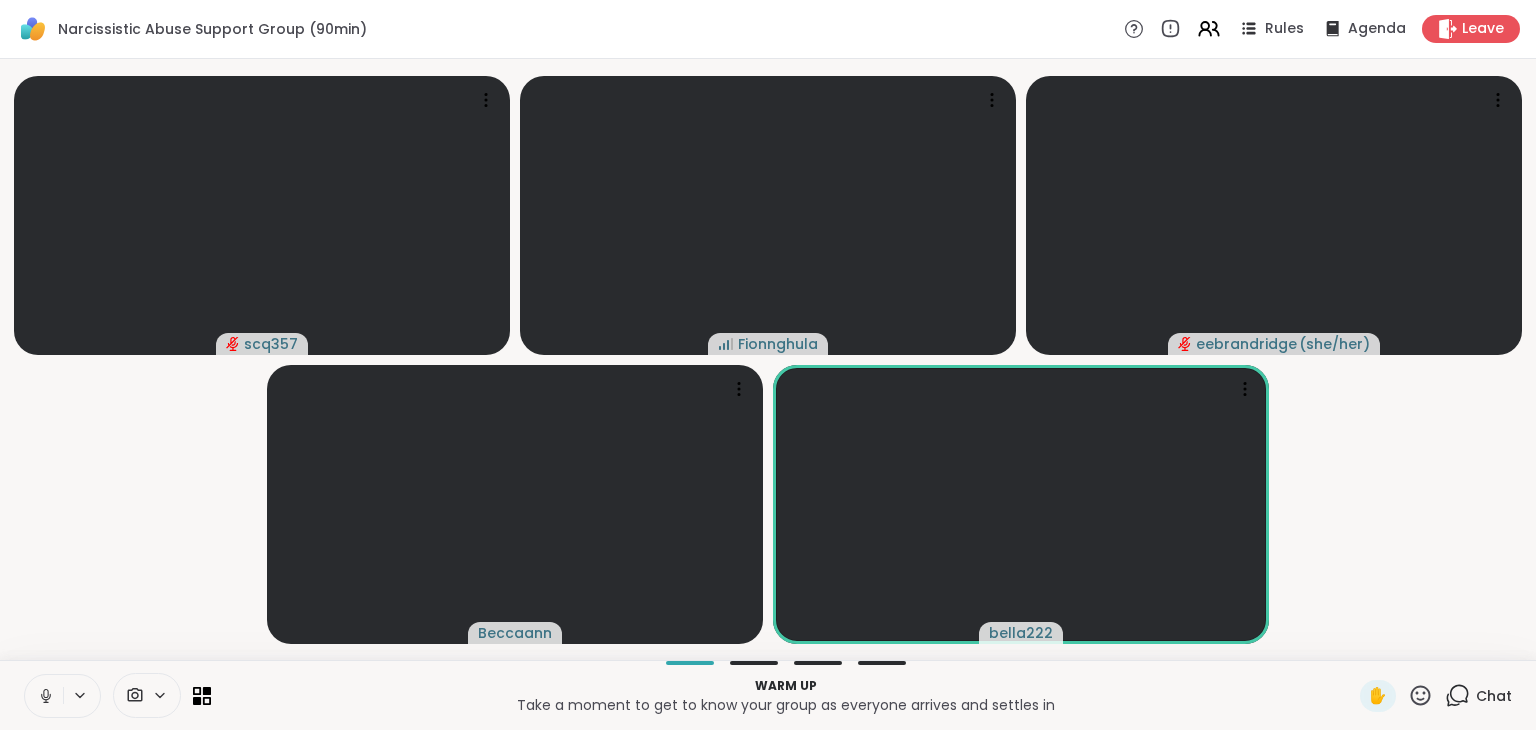 click 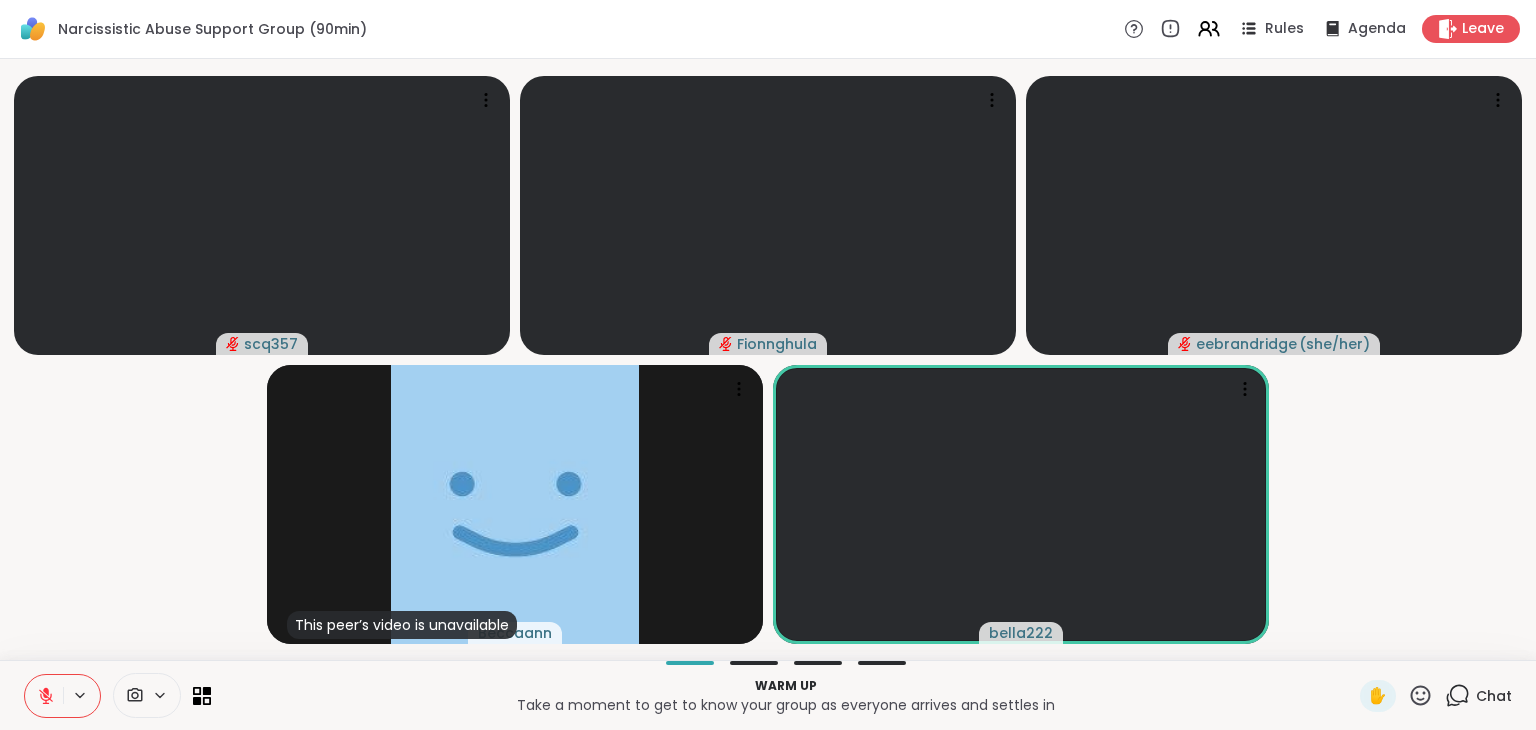 click at bounding box center [44, 696] 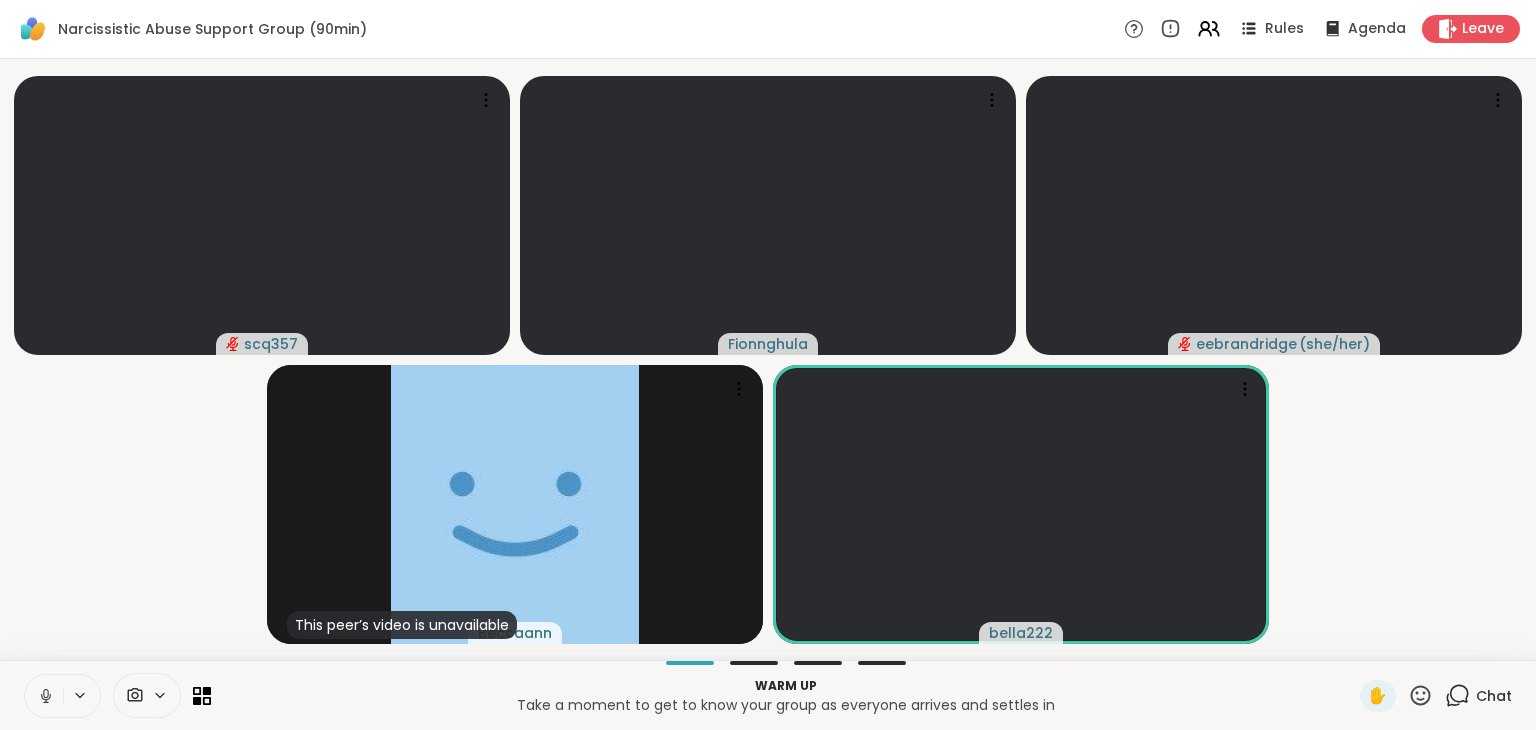 click 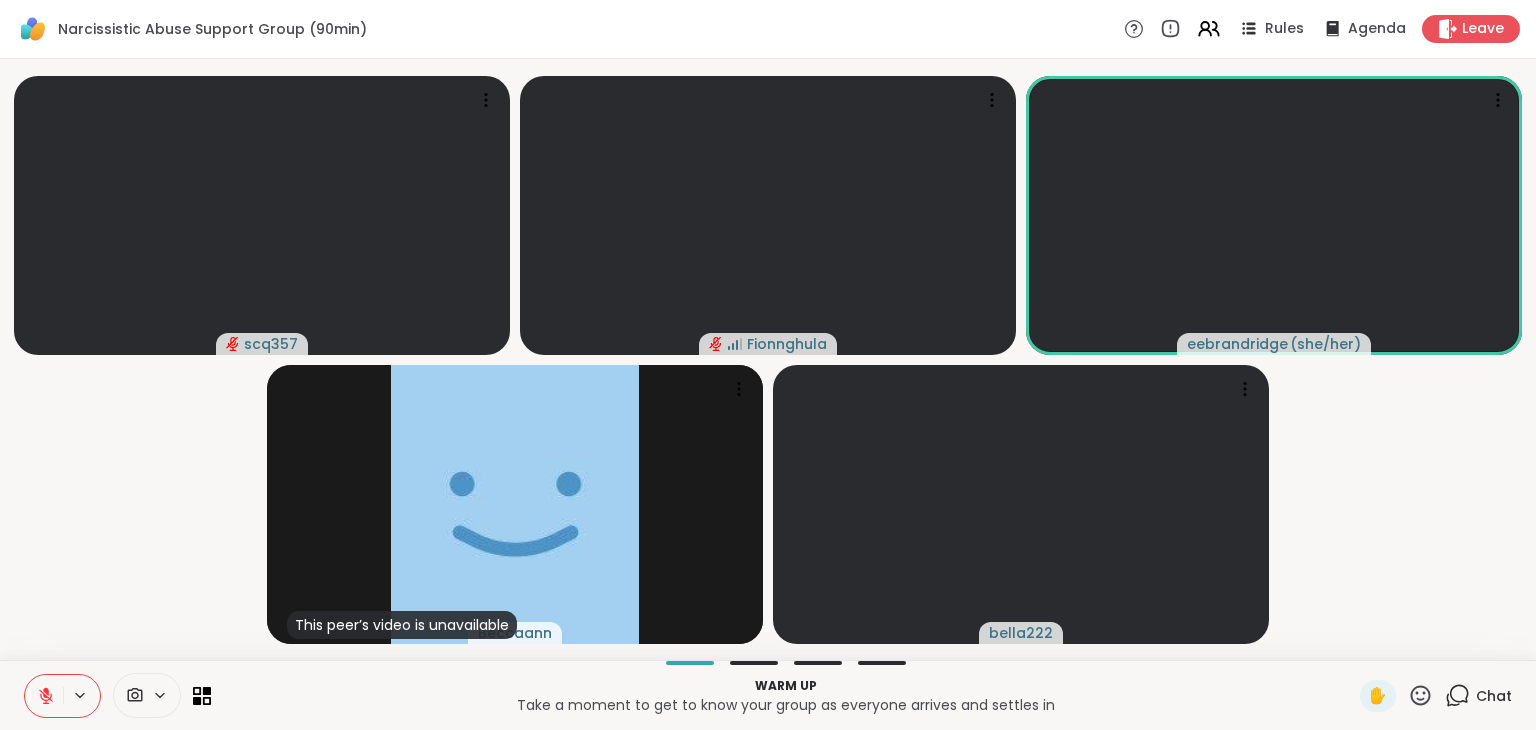 click 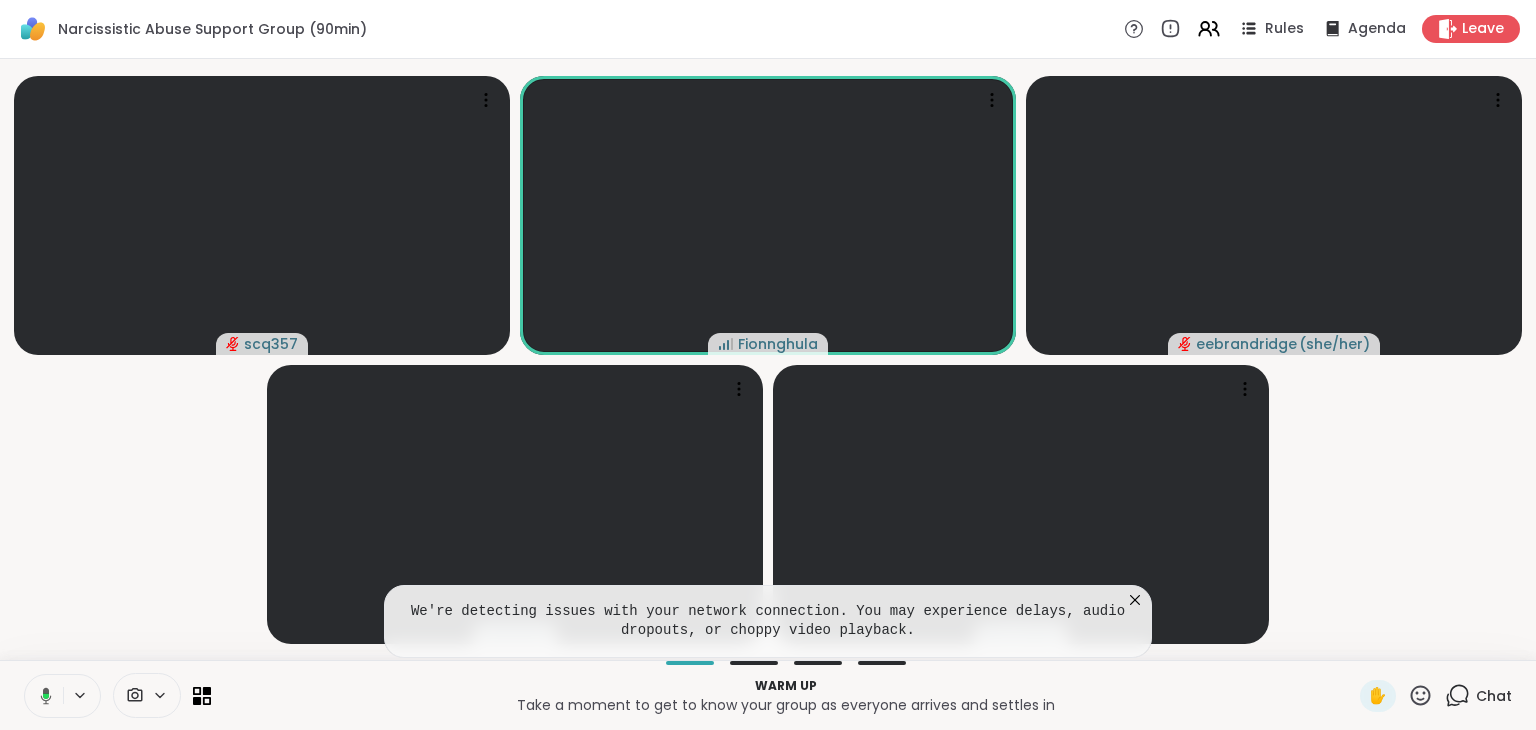click 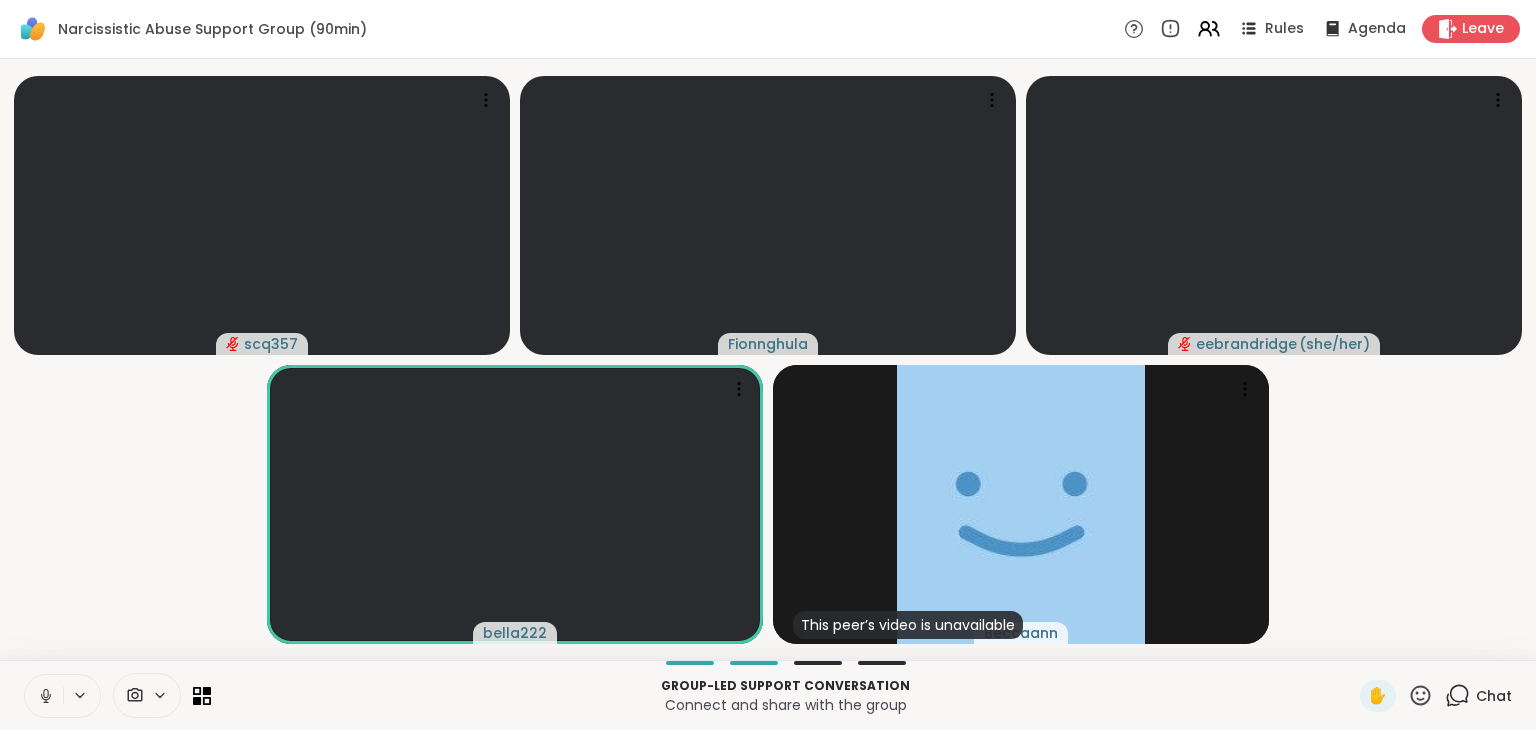 click on "Group-led support conversation Connect and share with the group ✋ Chat" at bounding box center [768, 695] 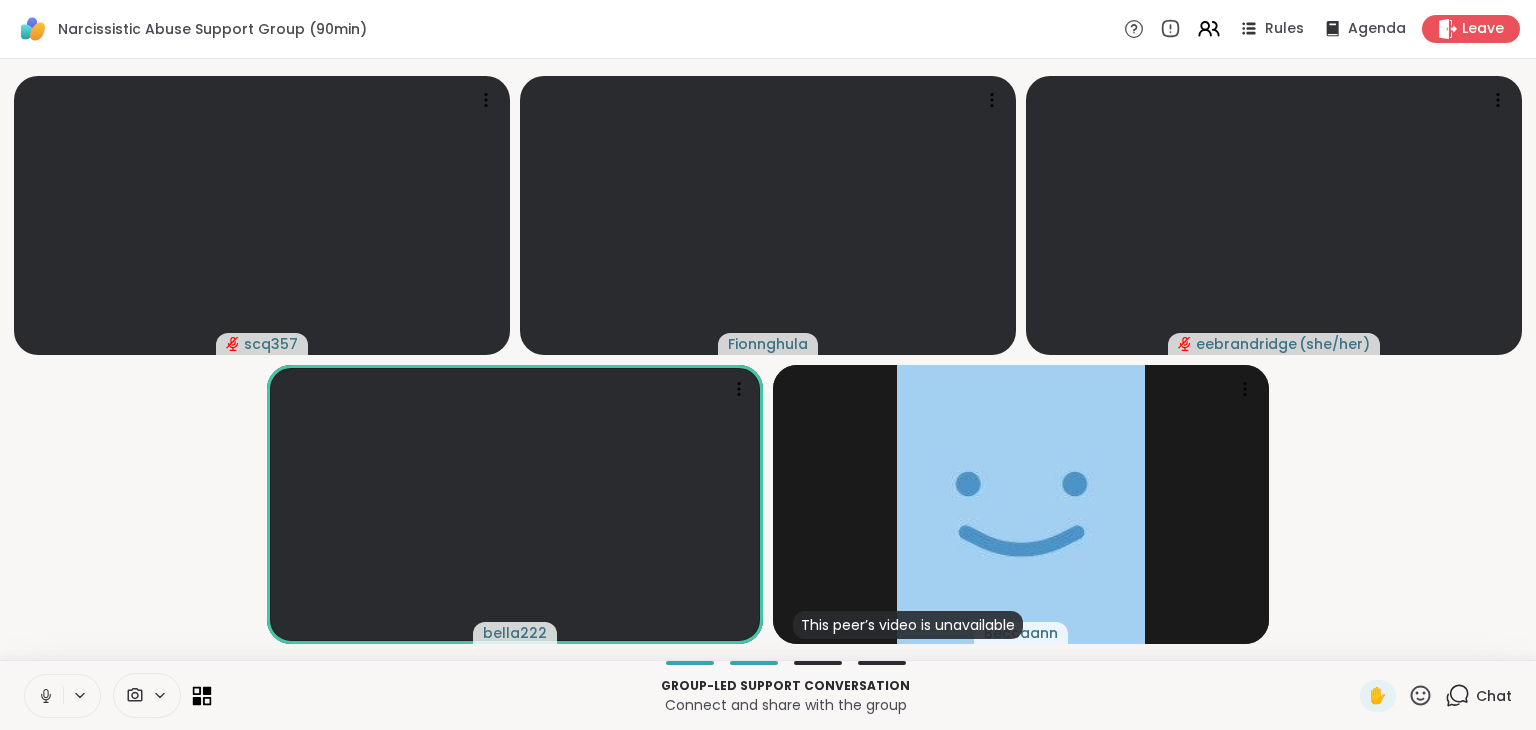 click 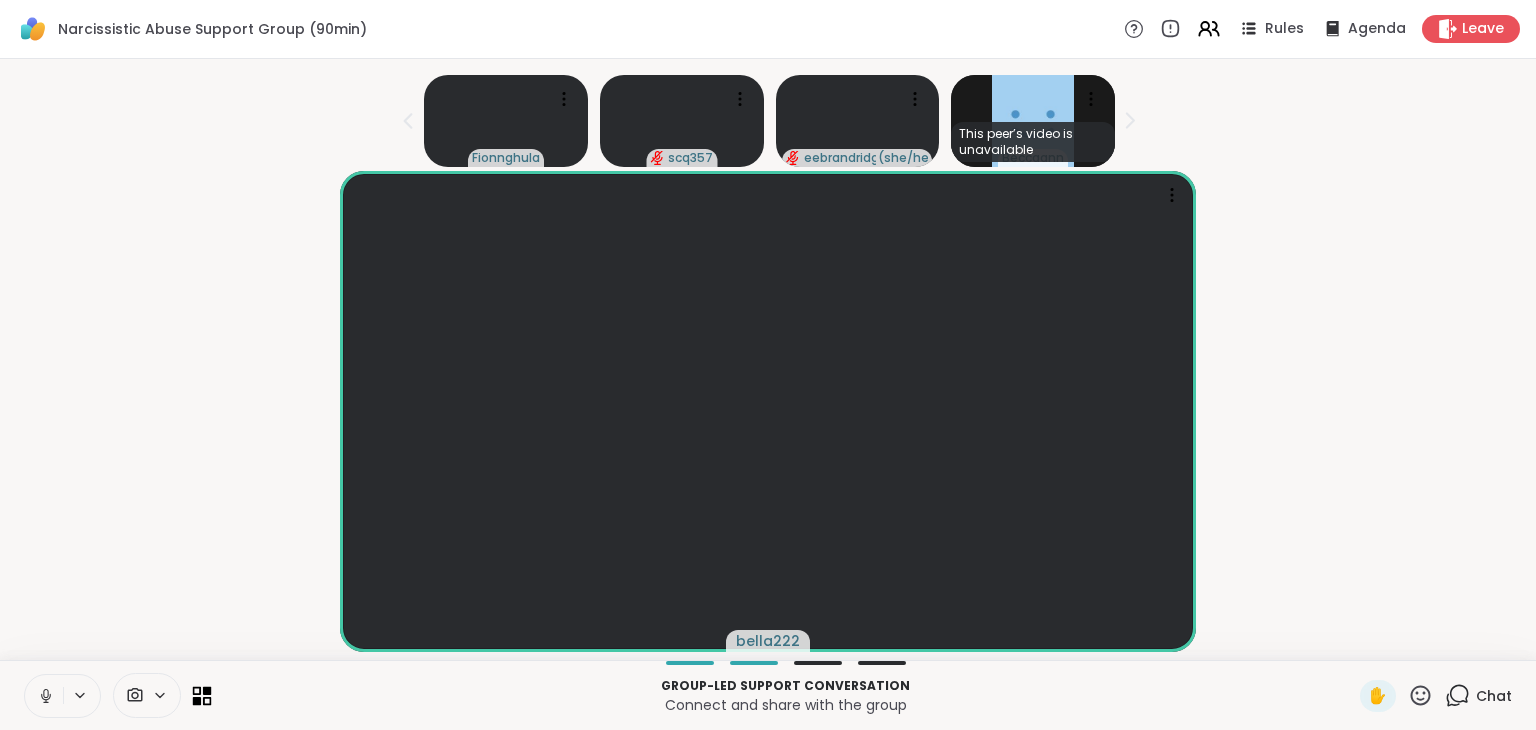 click 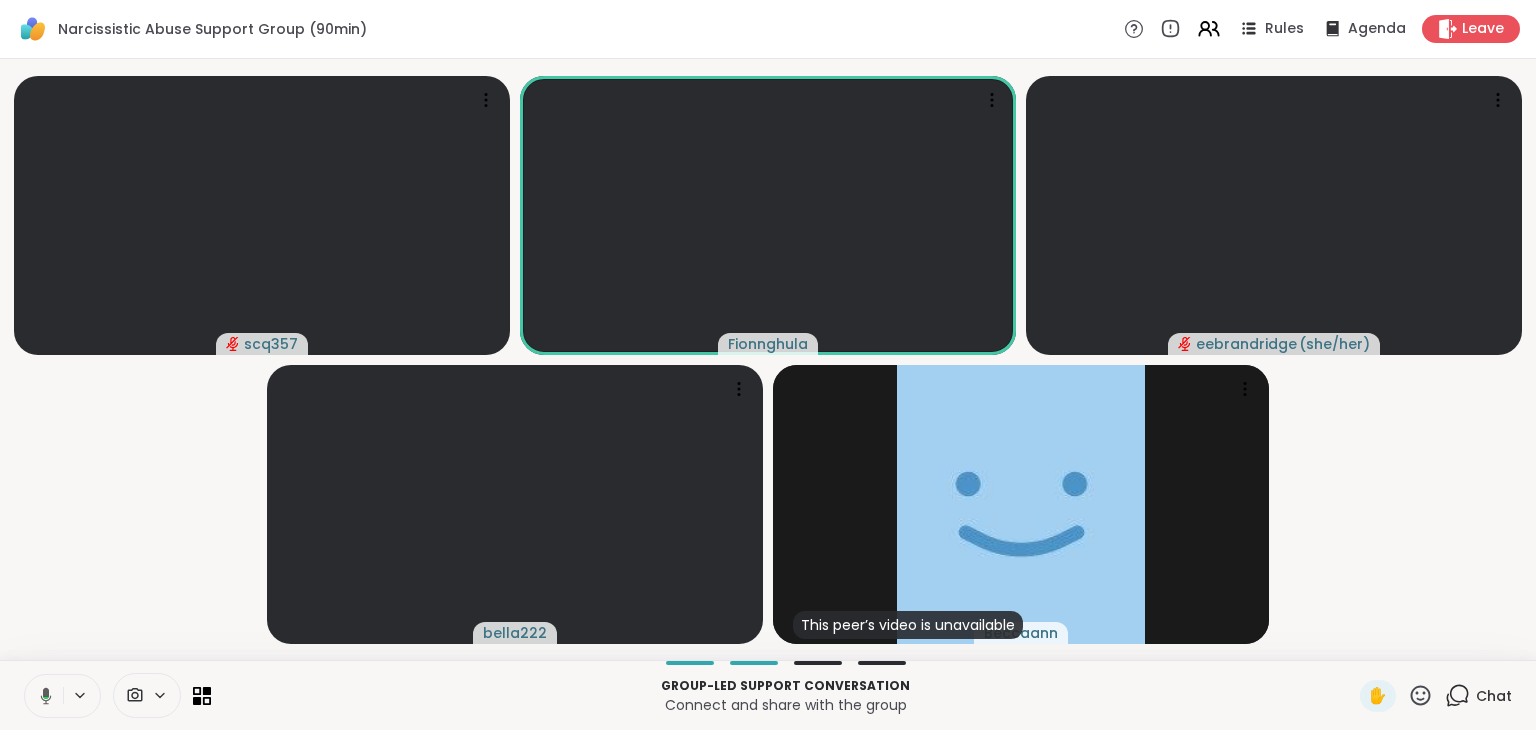 click 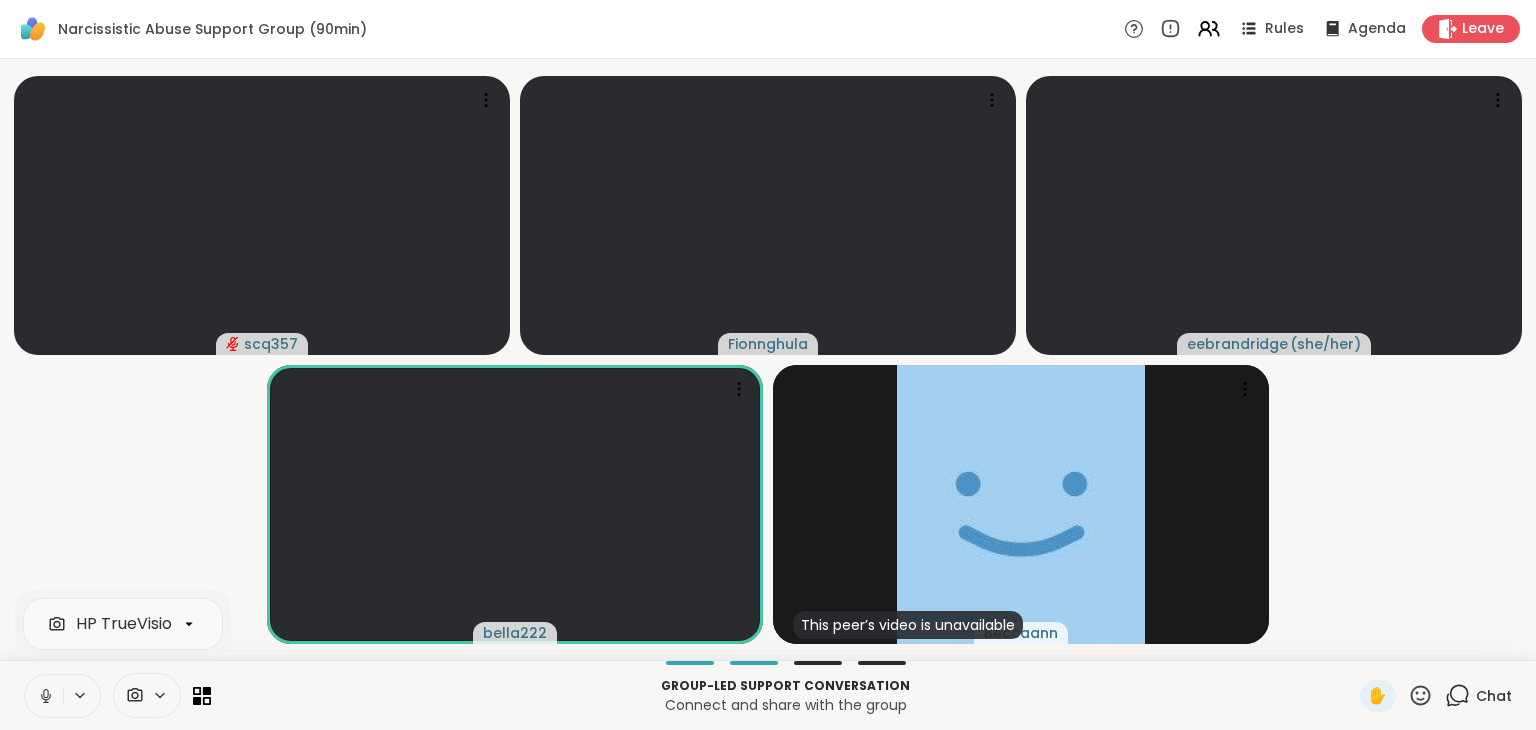 click on "scq357 [PERSON_NAME] eebrandridge ( she/her ) bella222 This peer’s video is unavailable [PERSON_NAME]" at bounding box center [768, 359] 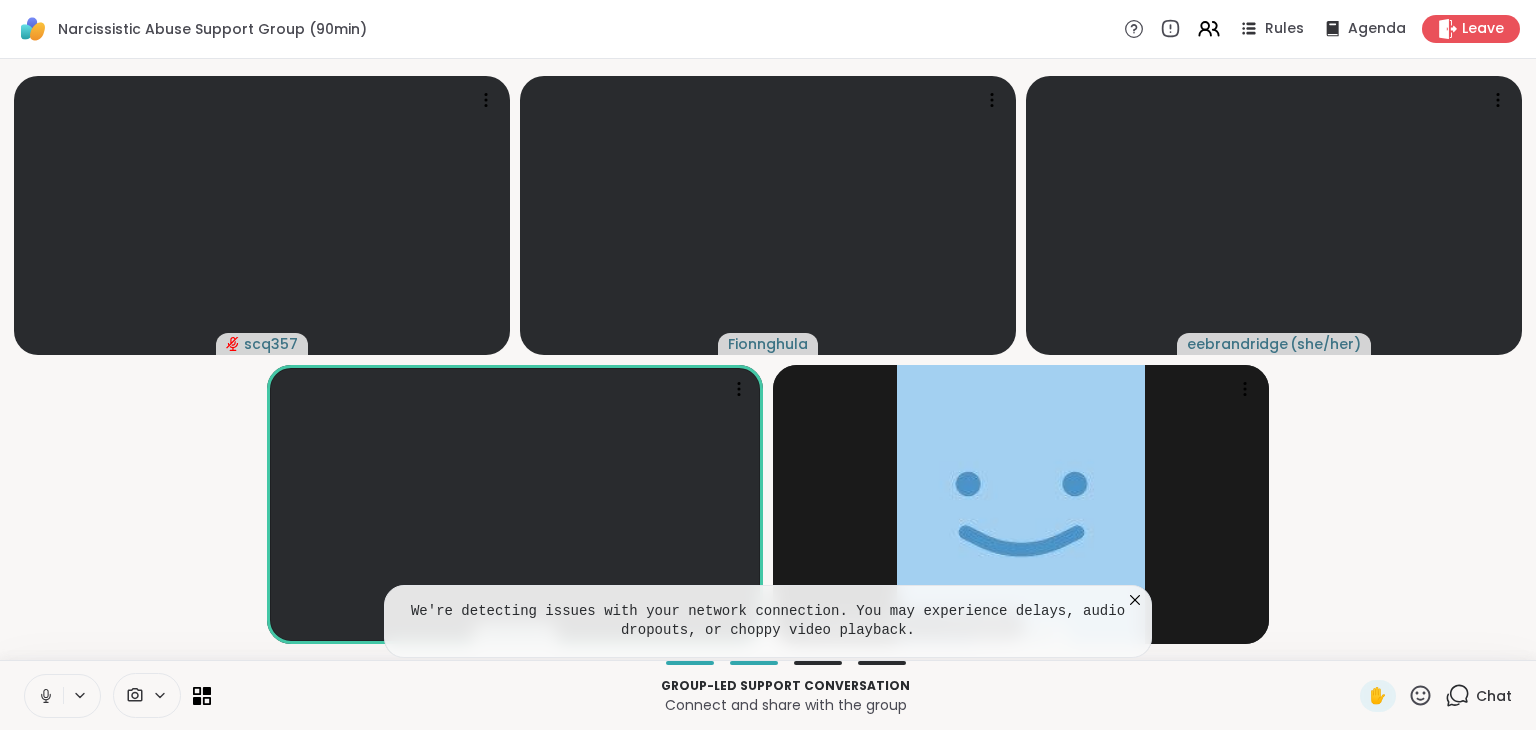 click at bounding box center [117, 695] 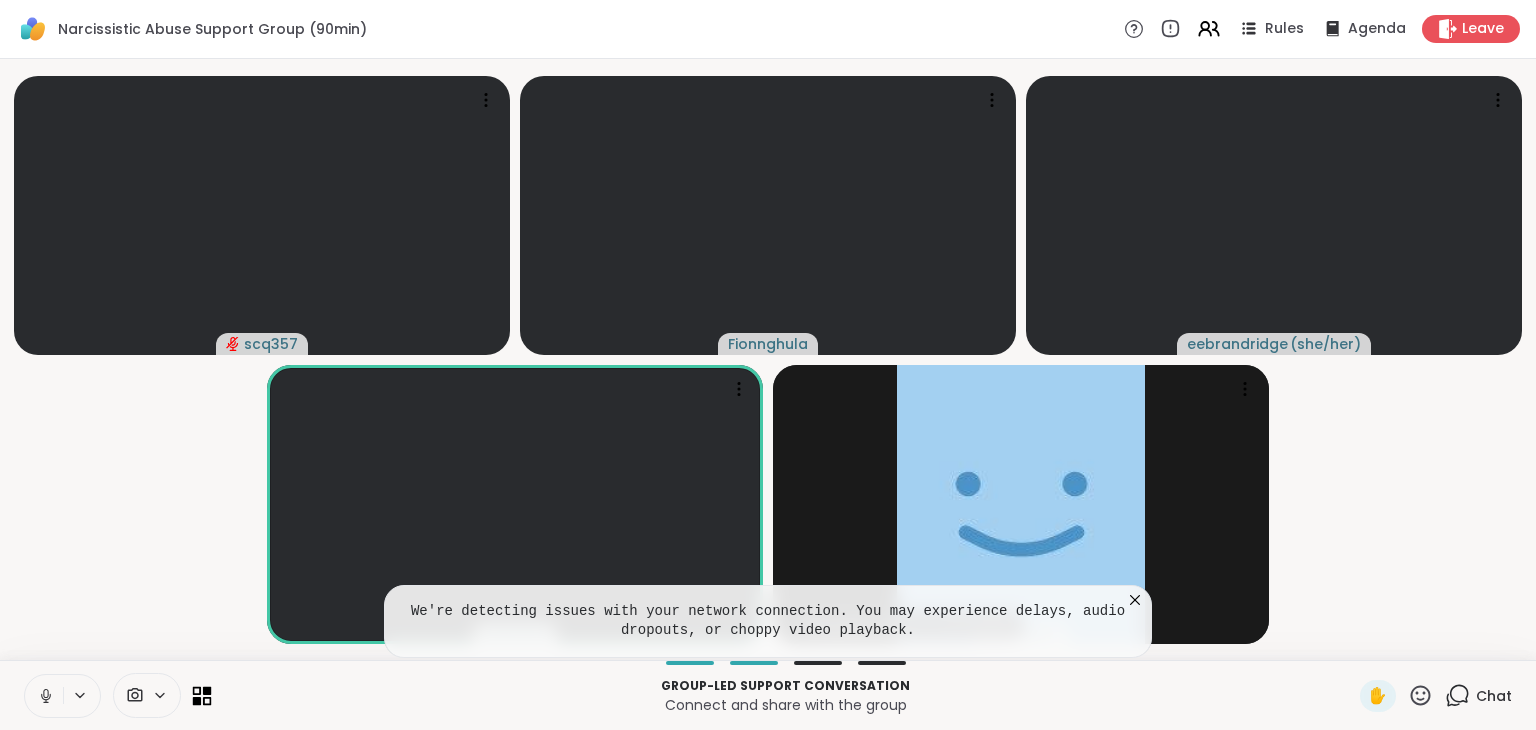 click 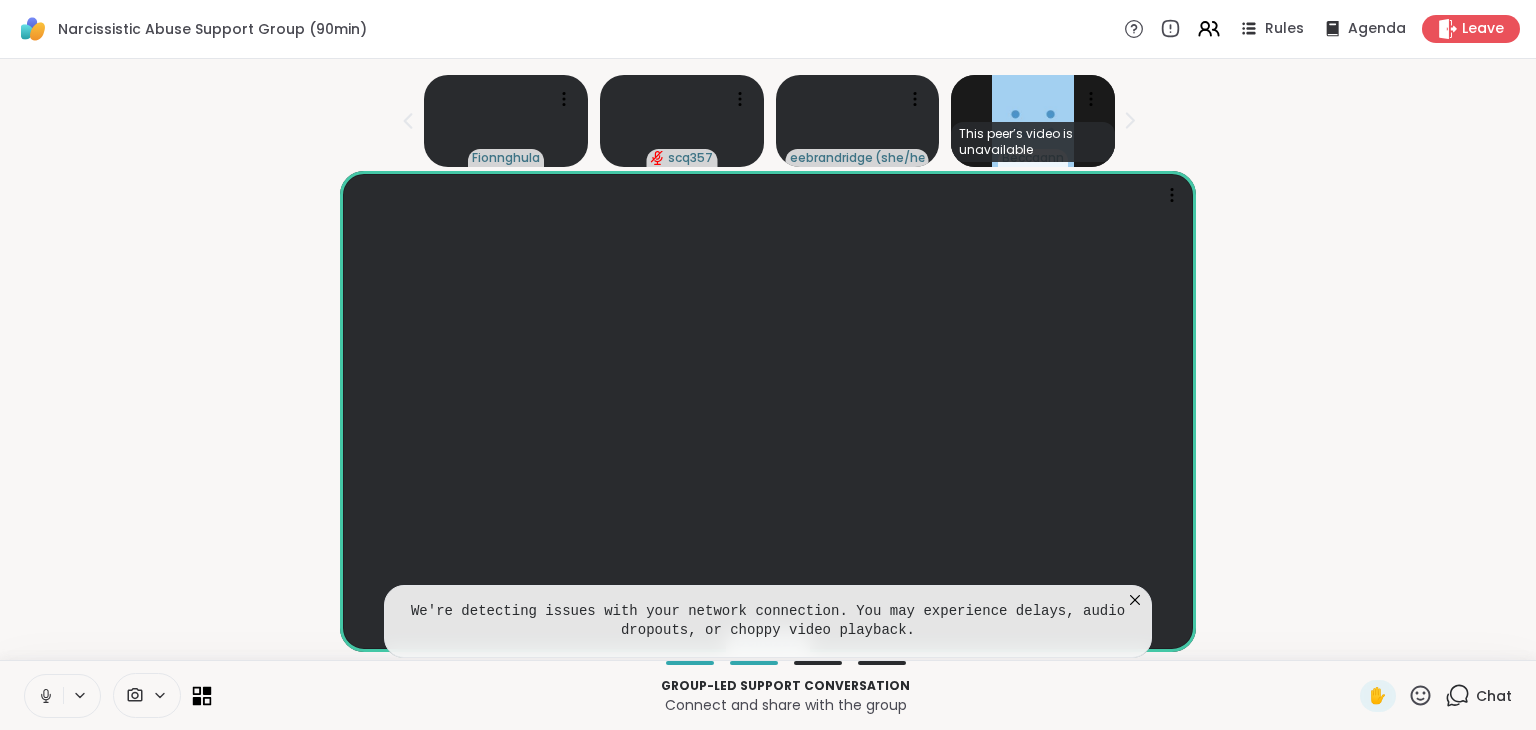 click 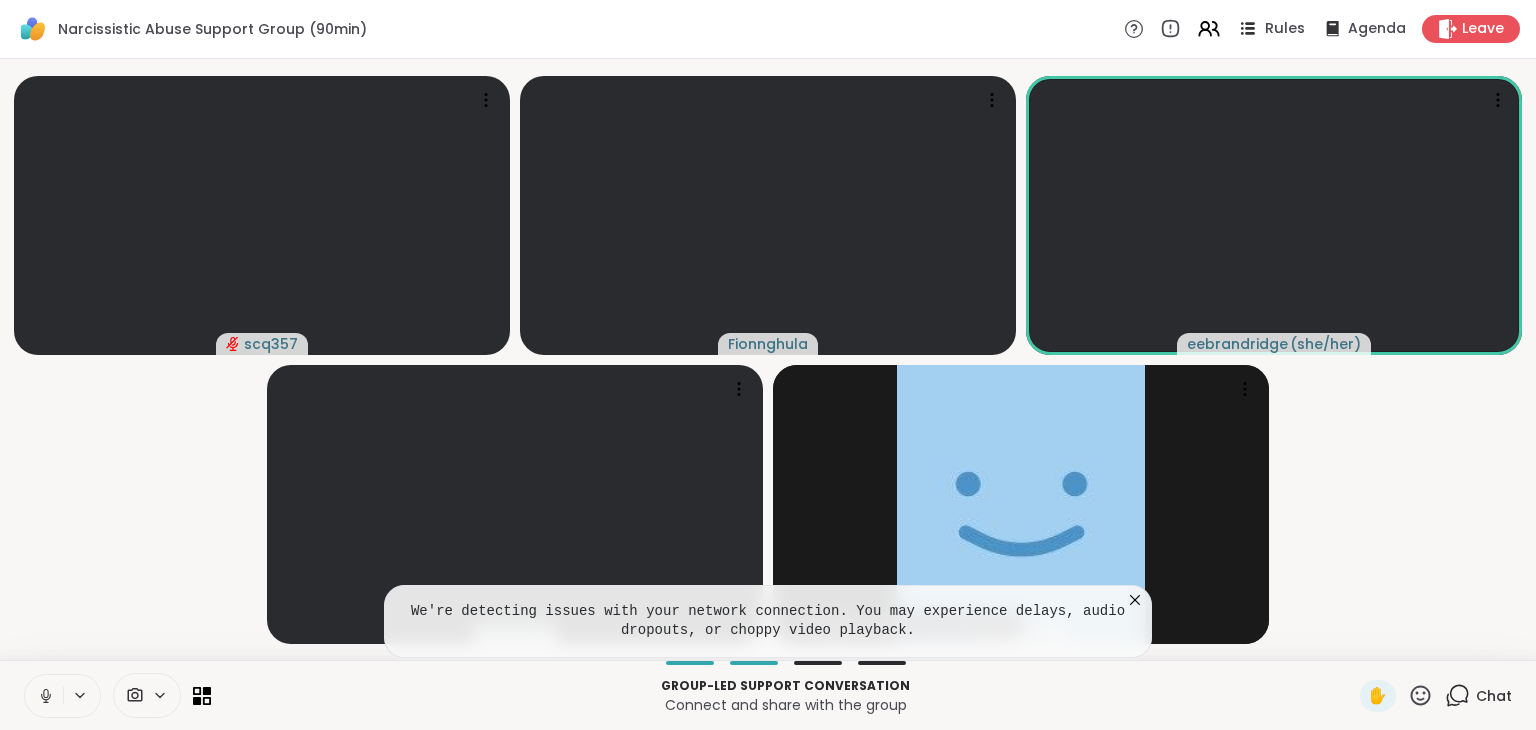 click on "Rules" at bounding box center (1285, 29) 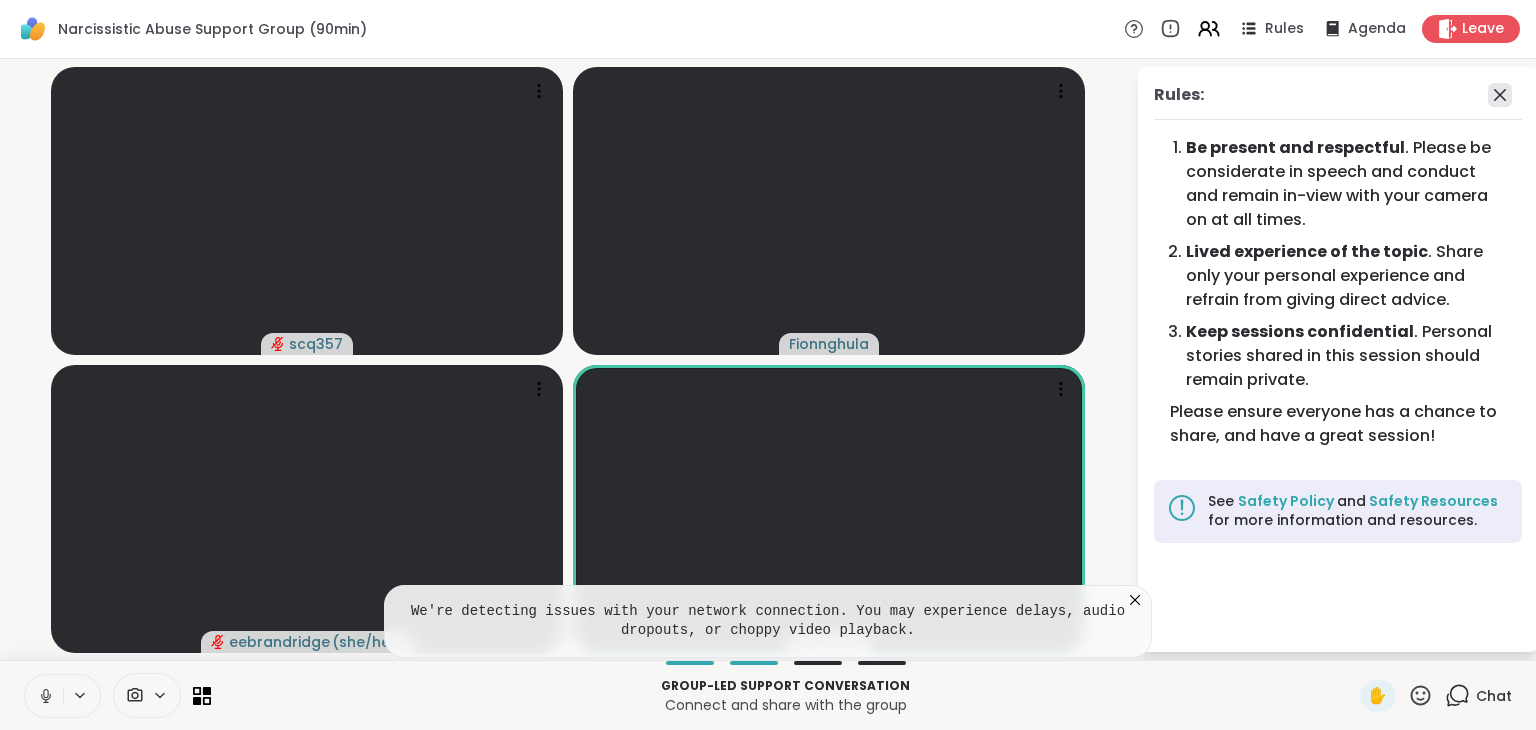 click 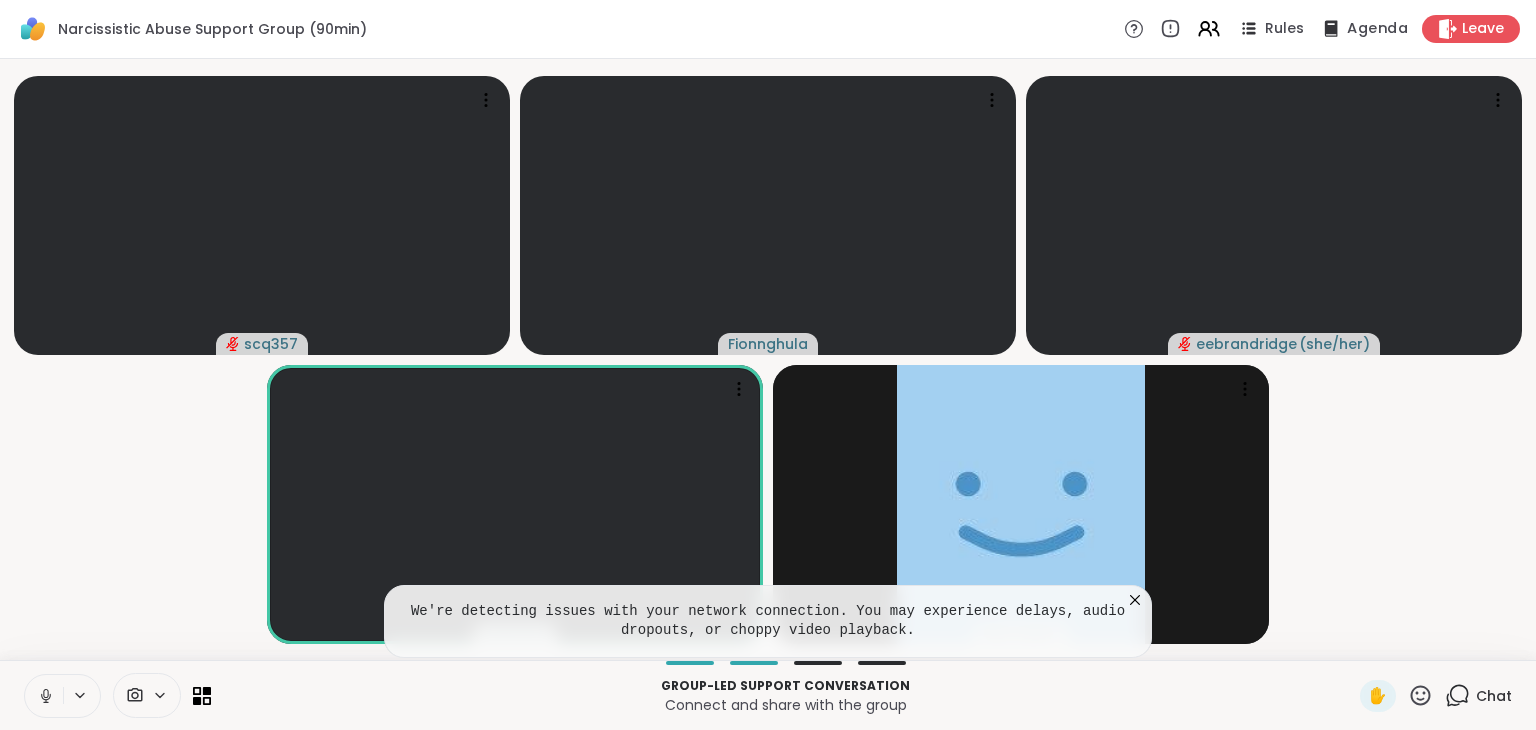 click on "Agenda" at bounding box center (1377, 29) 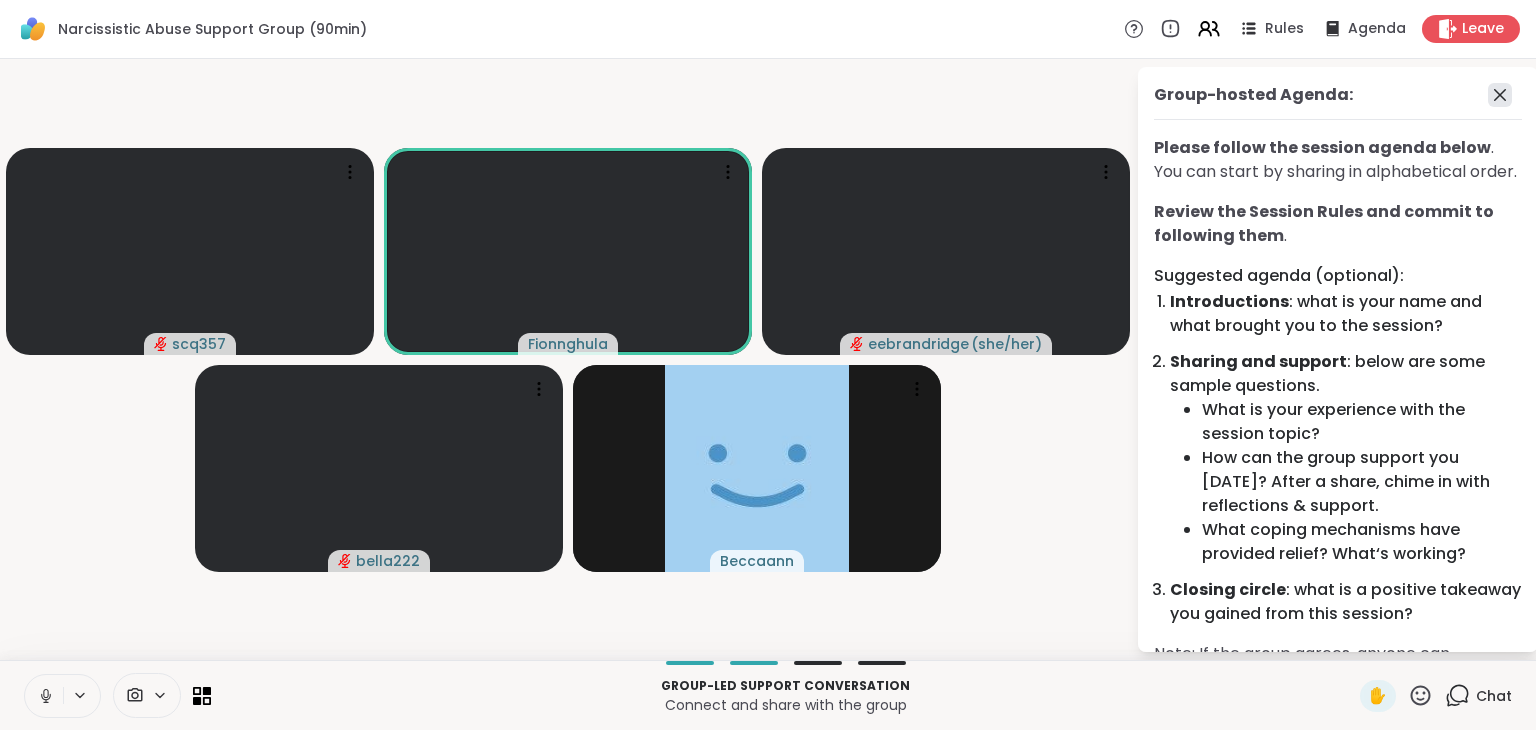 click 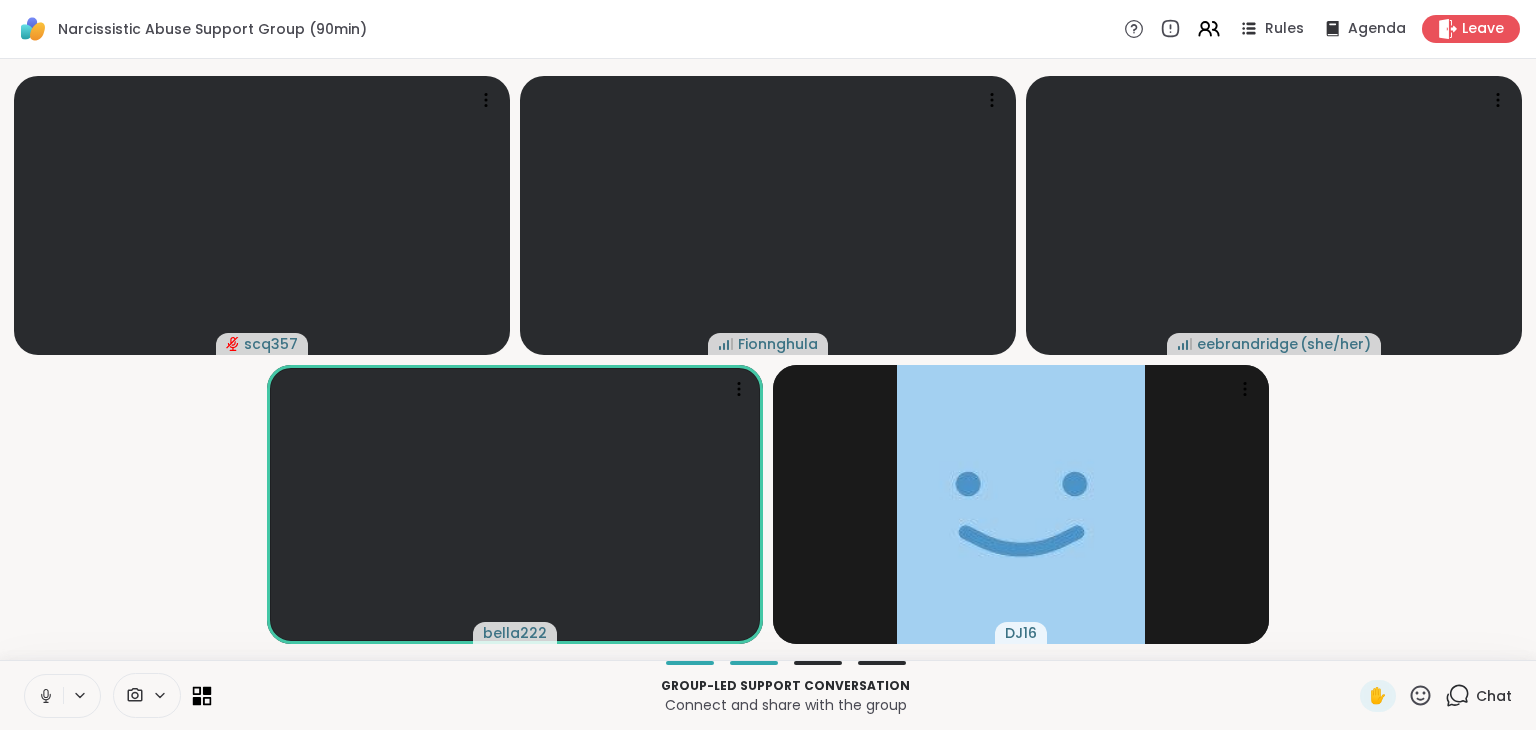 click 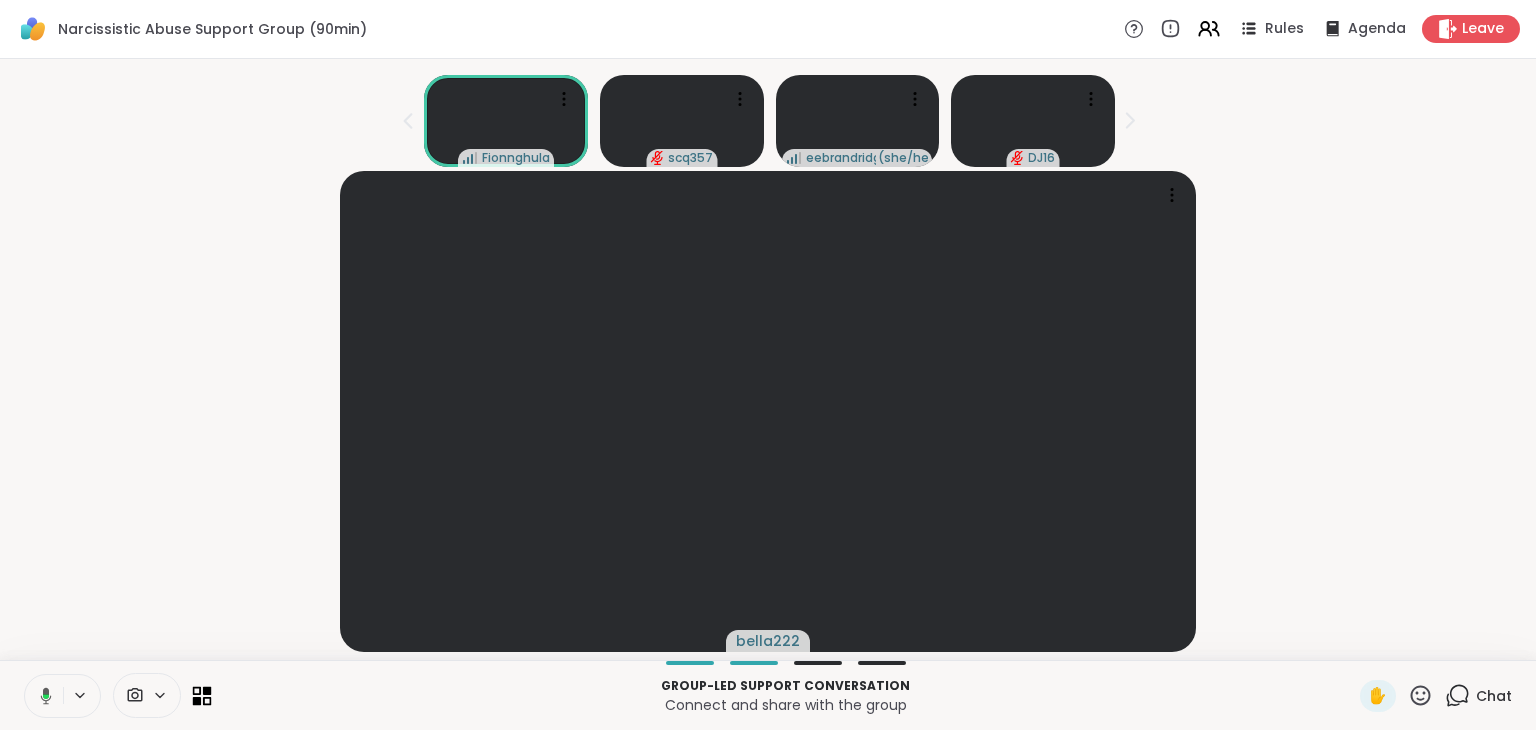 click 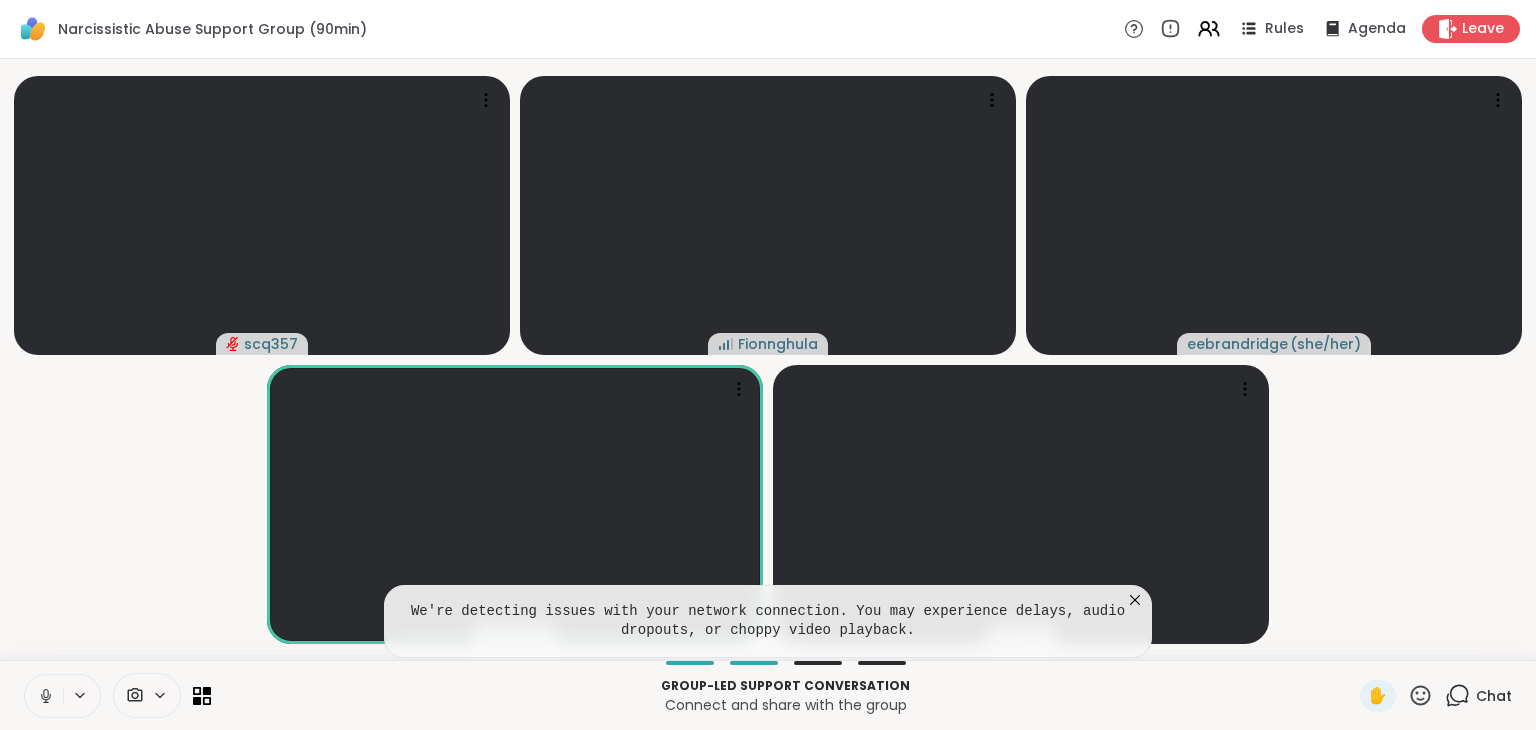 click 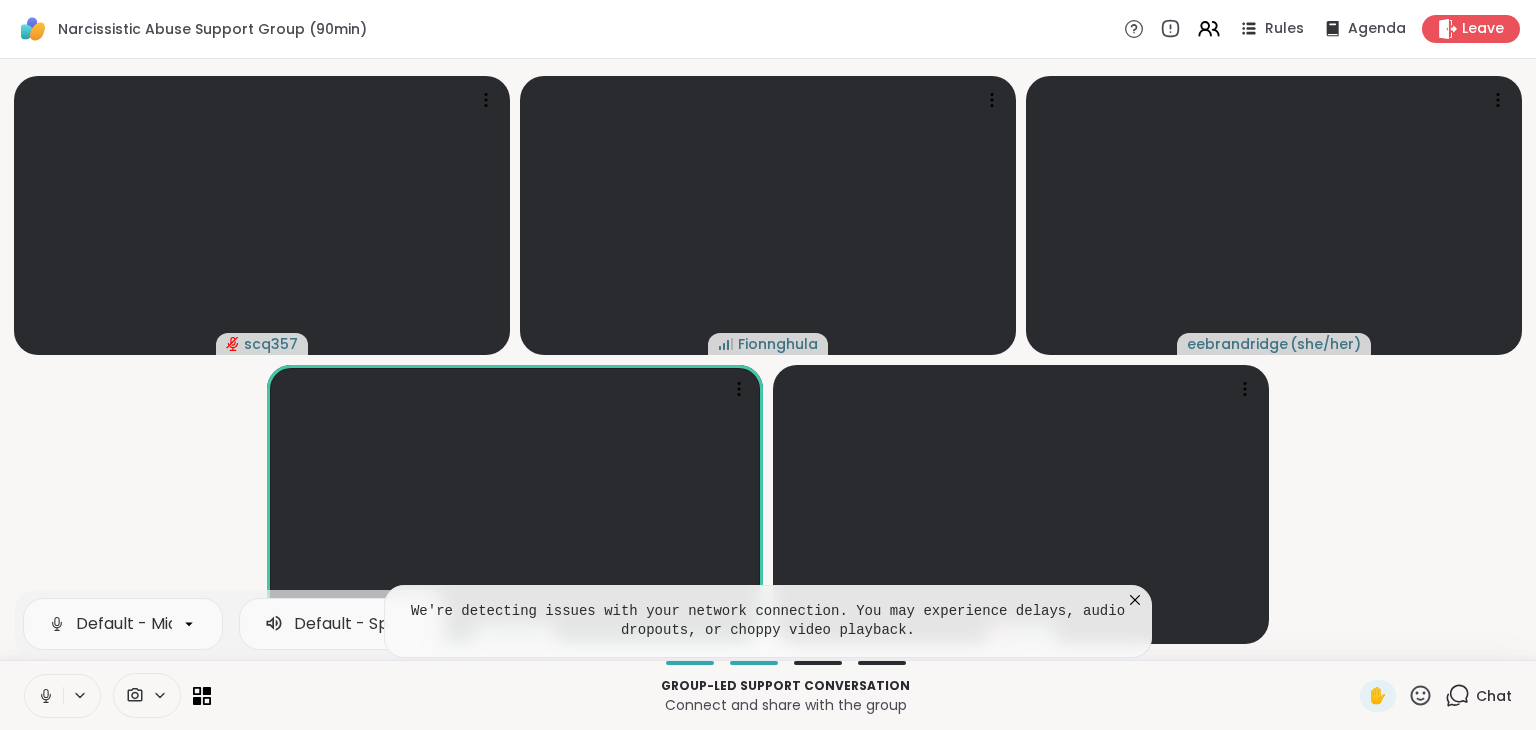 click 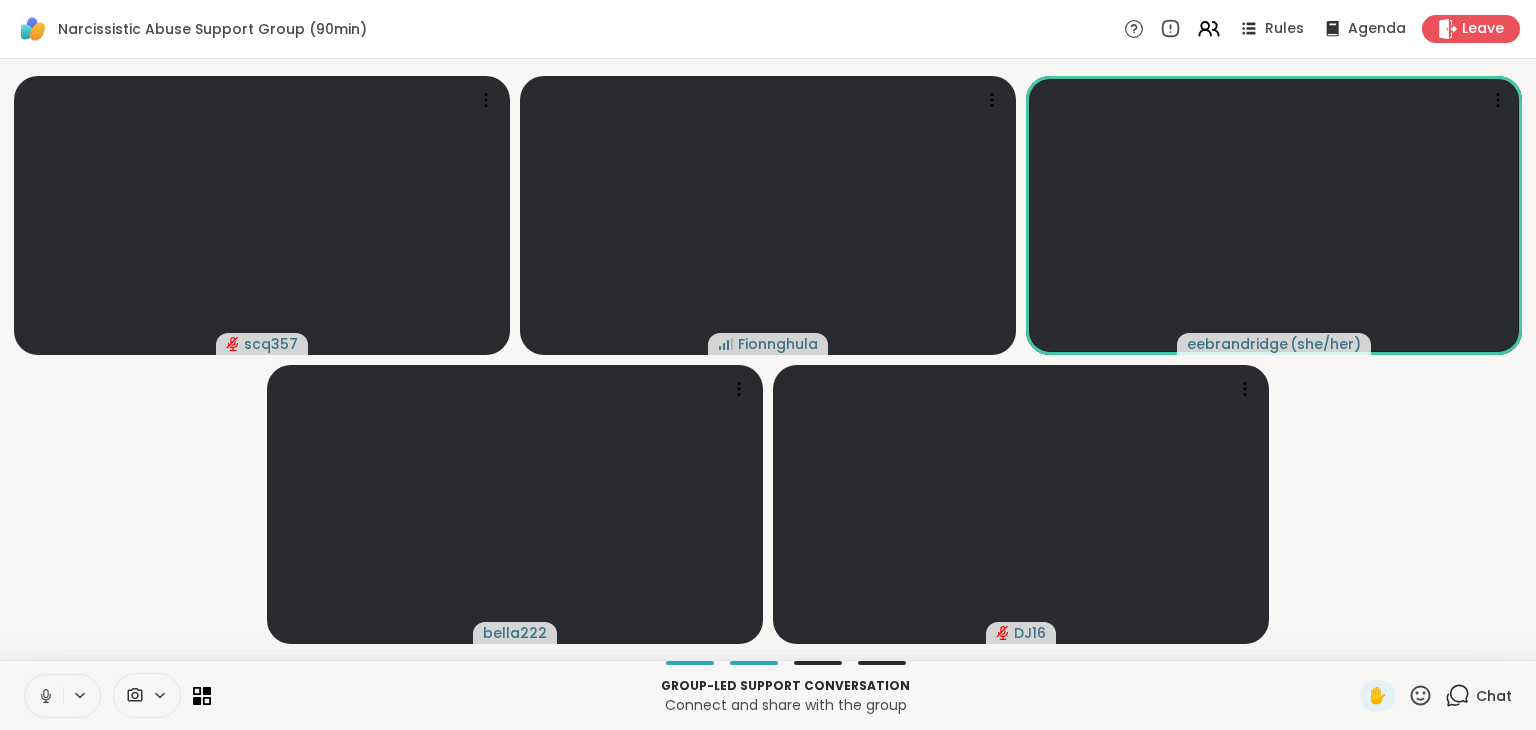 click 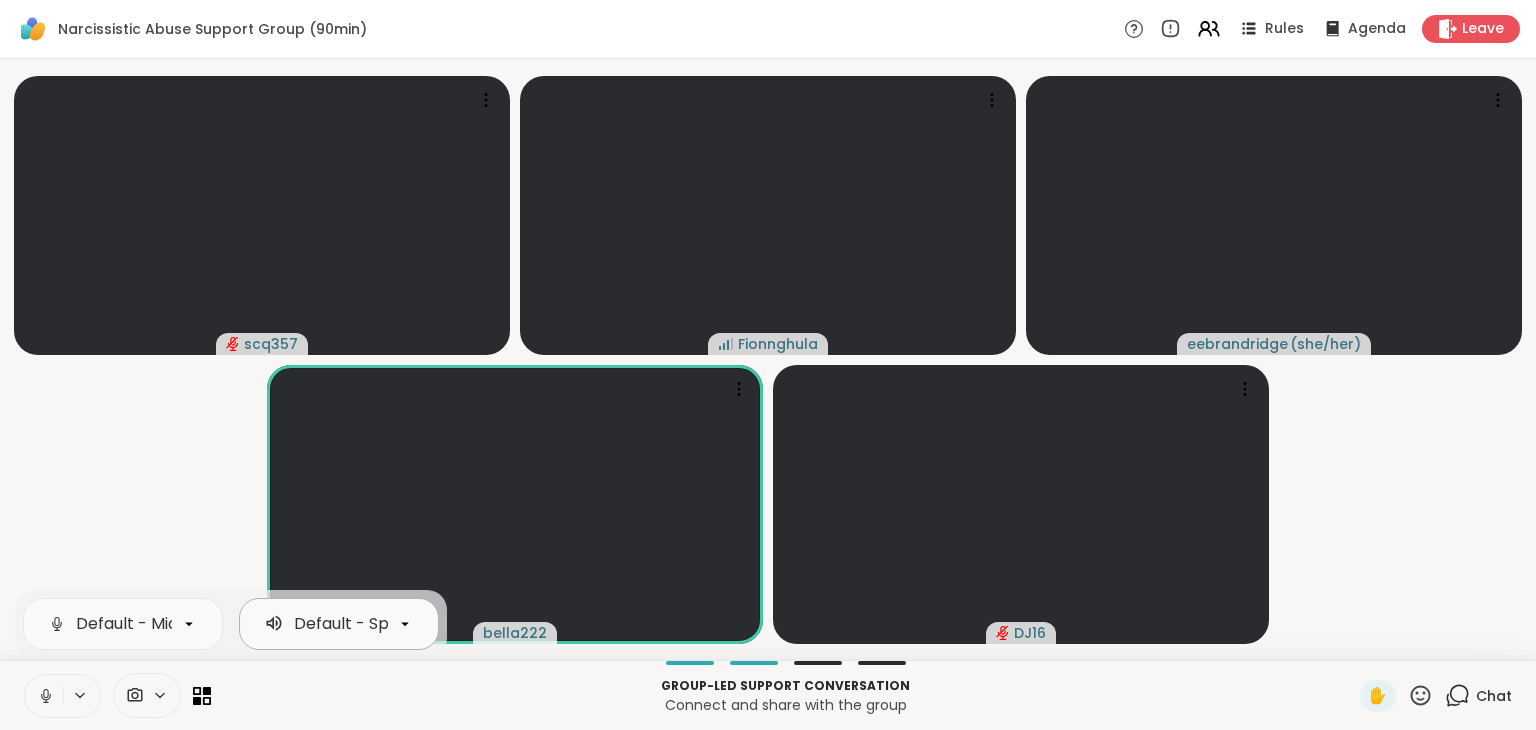 scroll, scrollTop: 0, scrollLeft: 165, axis: horizontal 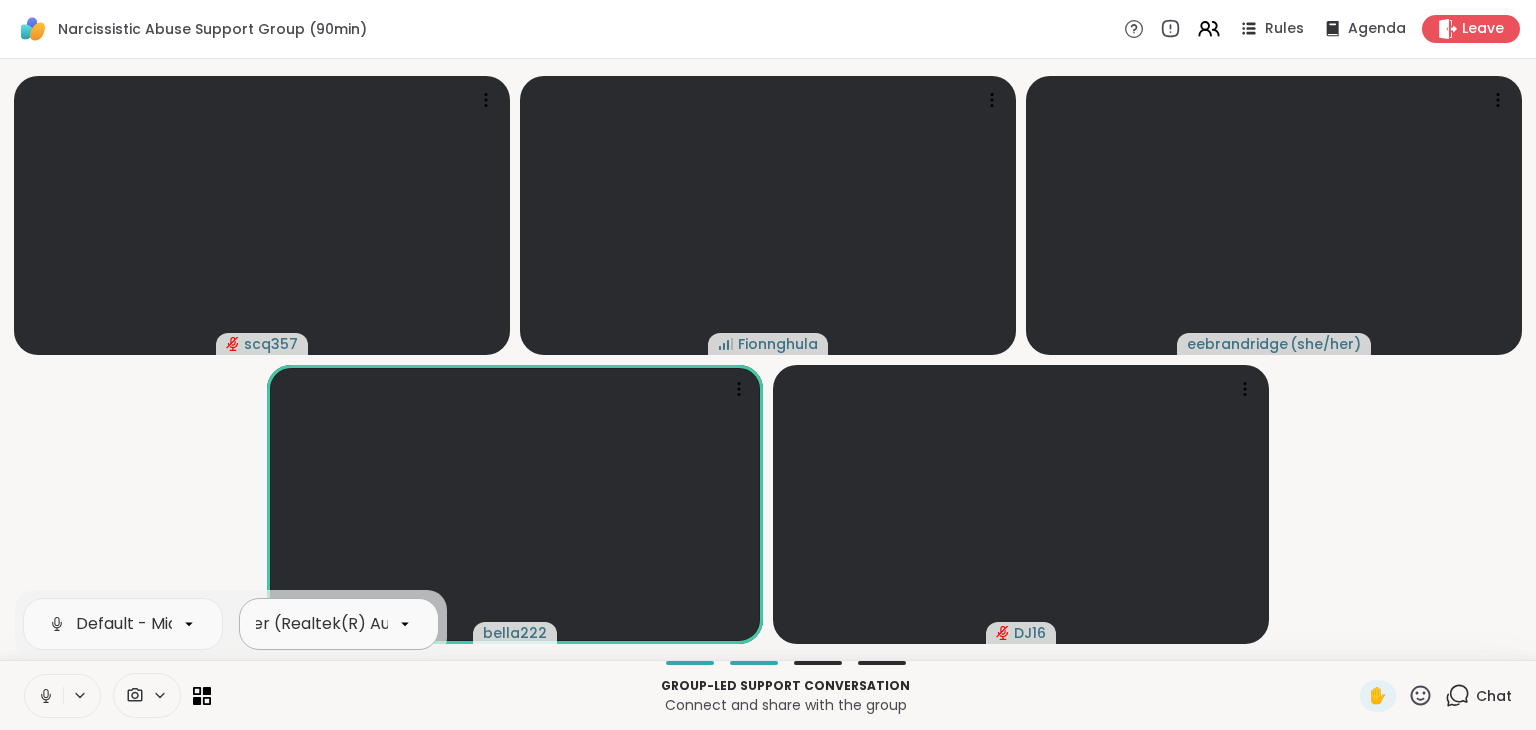 click 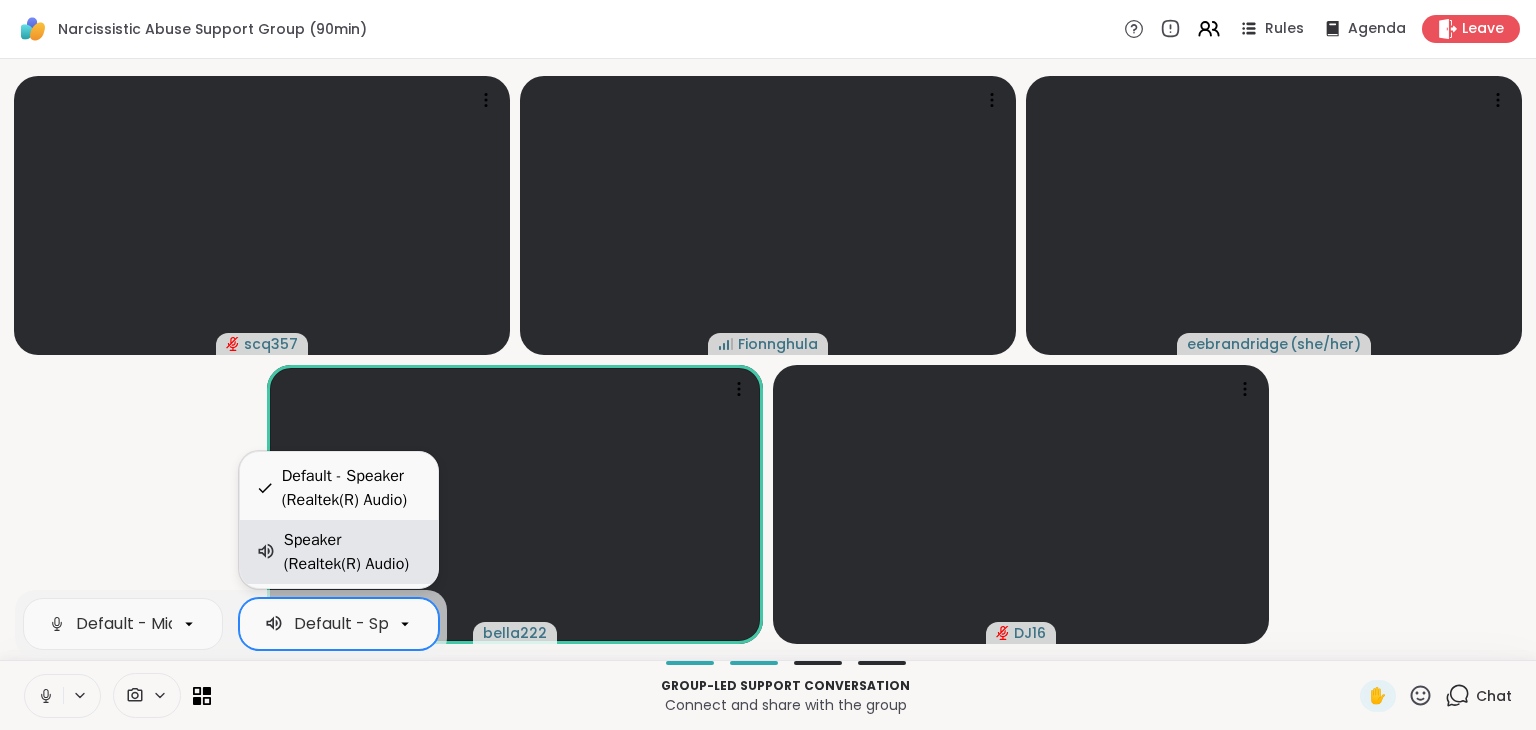 scroll, scrollTop: 0, scrollLeft: 165, axis: horizontal 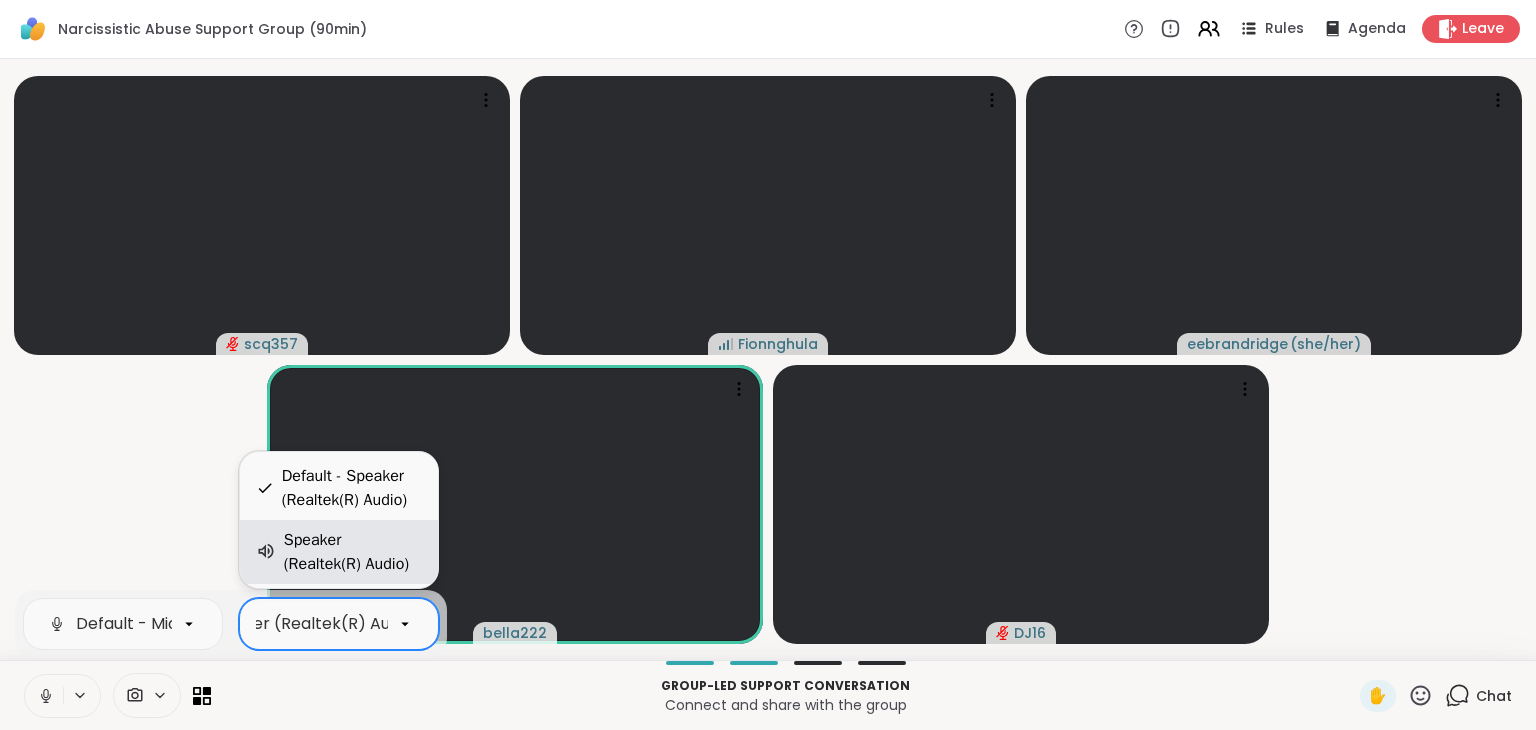 click on "Speaker (Realtek(R) Audio)" at bounding box center [353, 552] 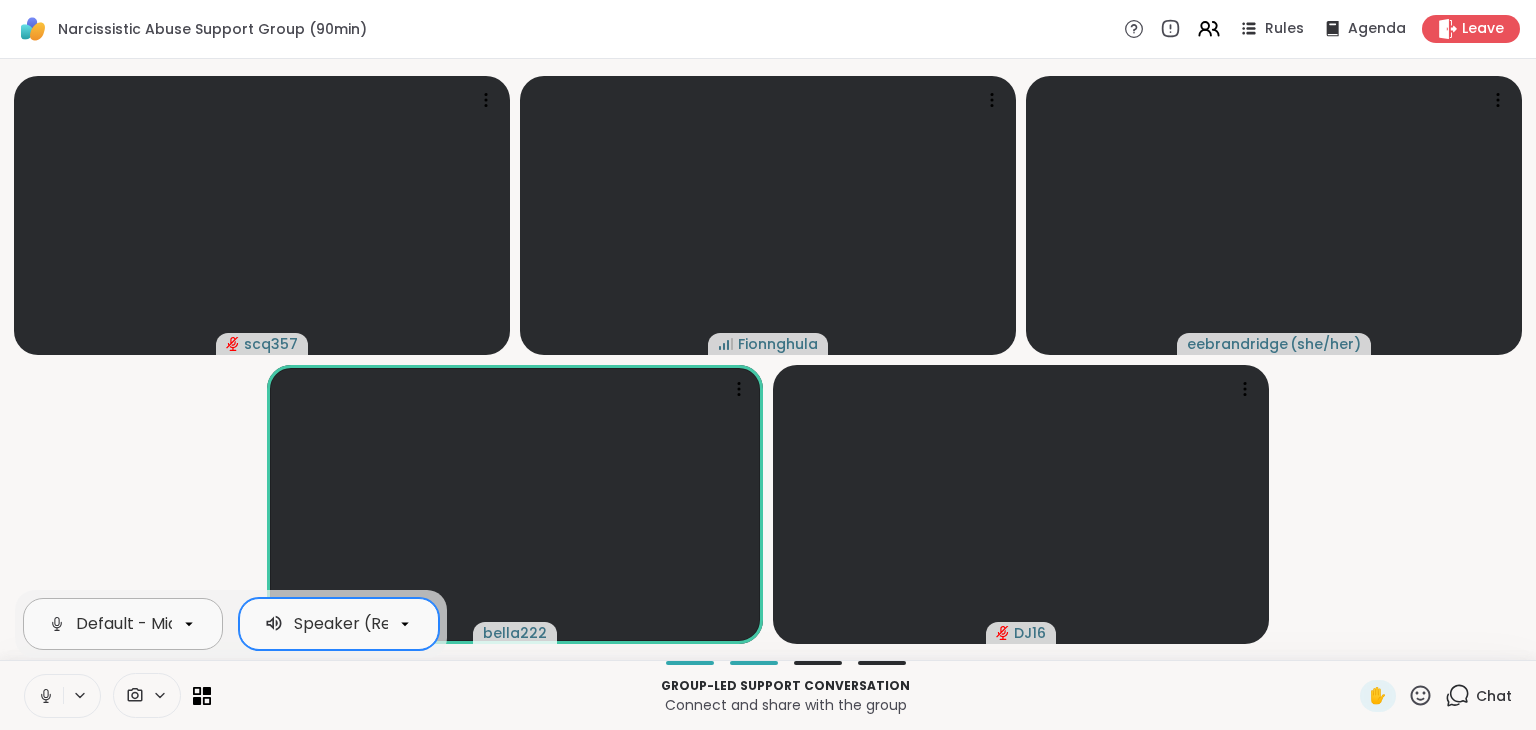 click at bounding box center (189, 624) 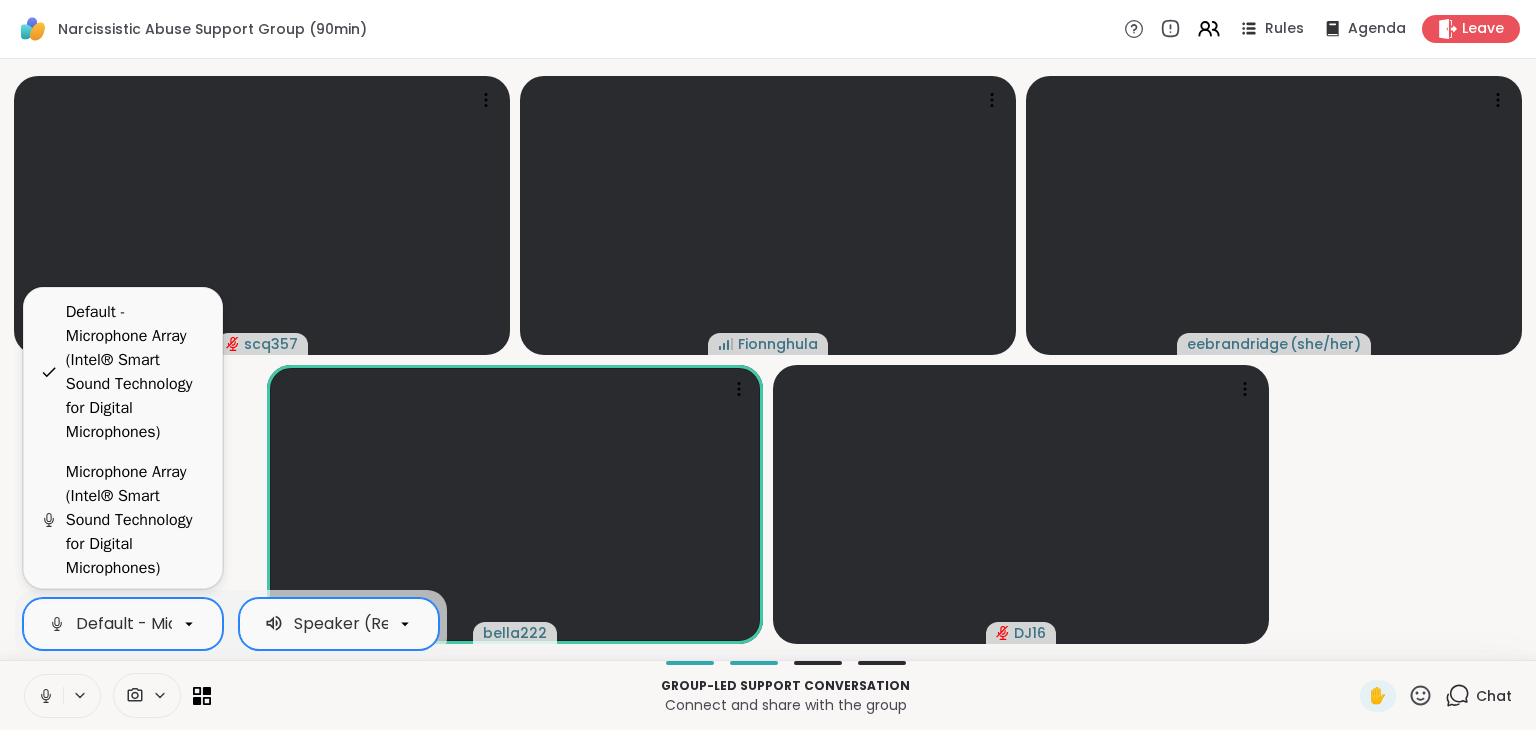 scroll, scrollTop: 0, scrollLeft: 543, axis: horizontal 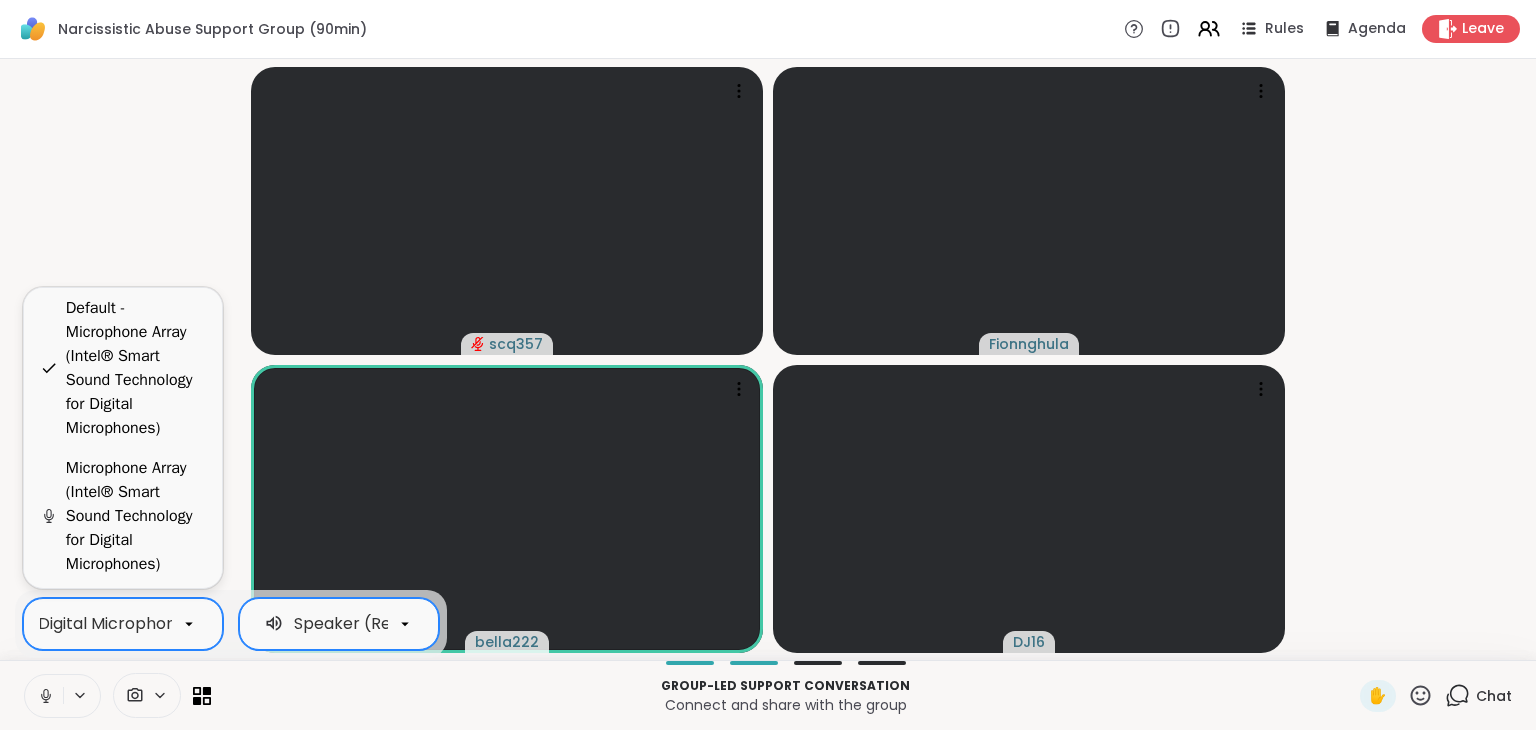 click on "Default - Microphone Array (Intel® Smart Sound Technology for Digital Microphones)" at bounding box center (136, 368) 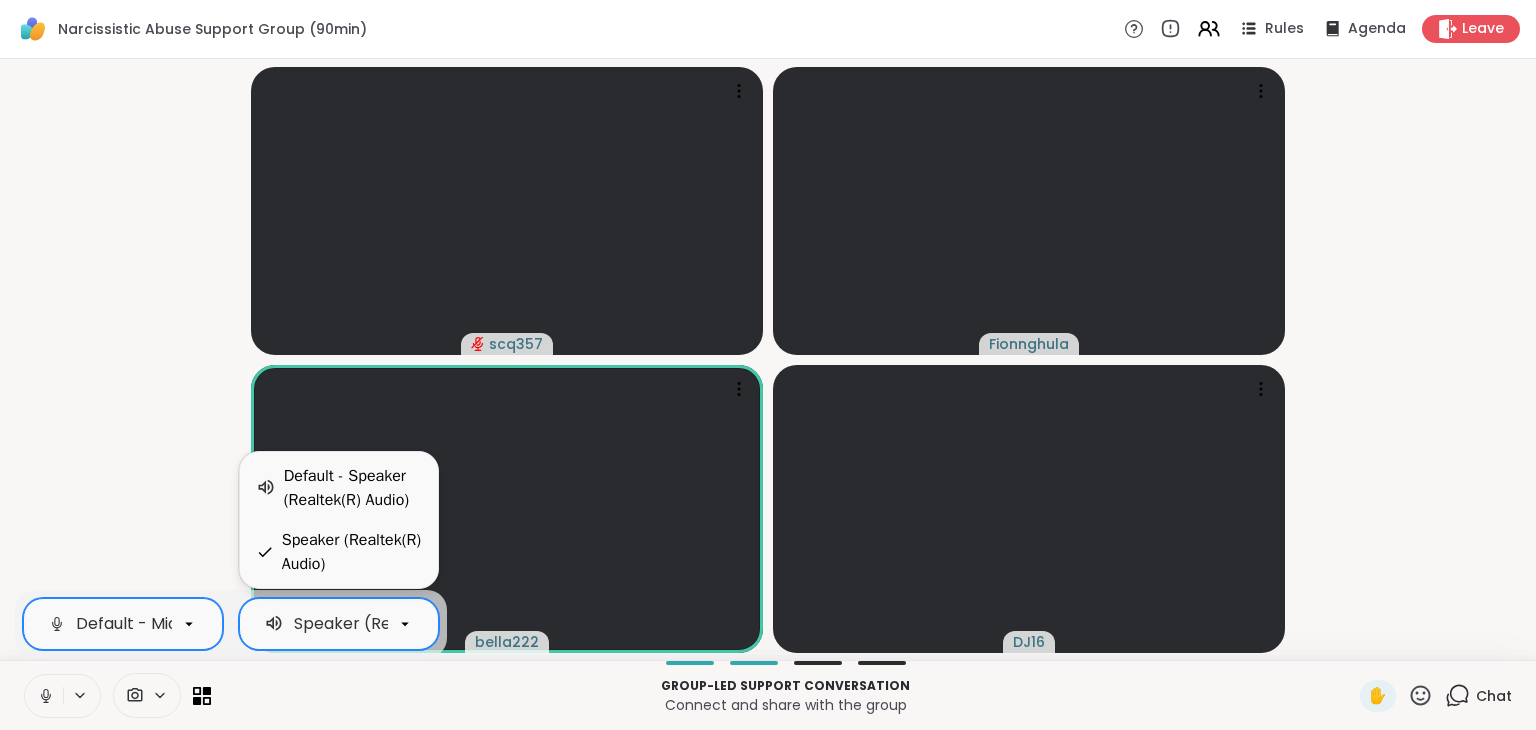 click 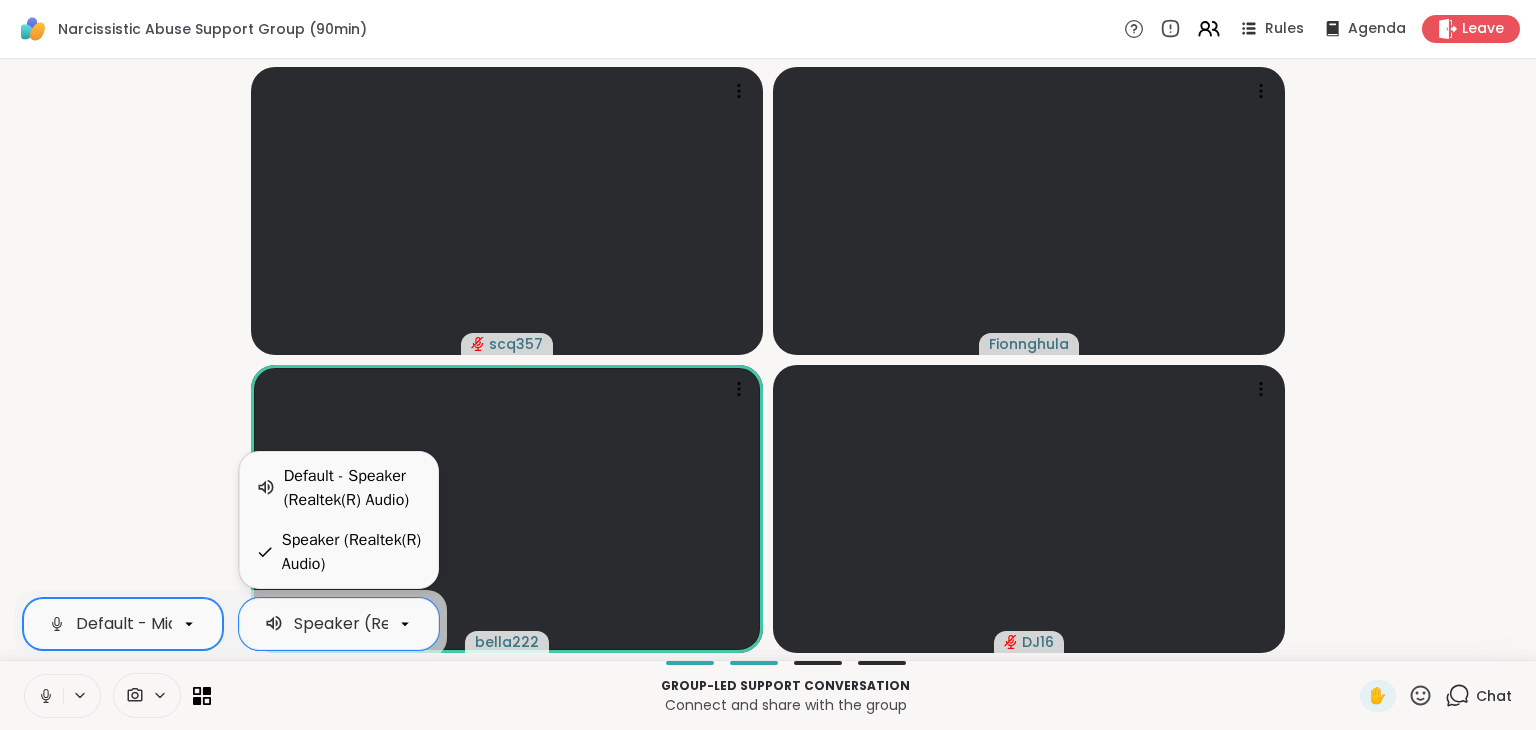scroll, scrollTop: 0, scrollLeft: 91, axis: horizontal 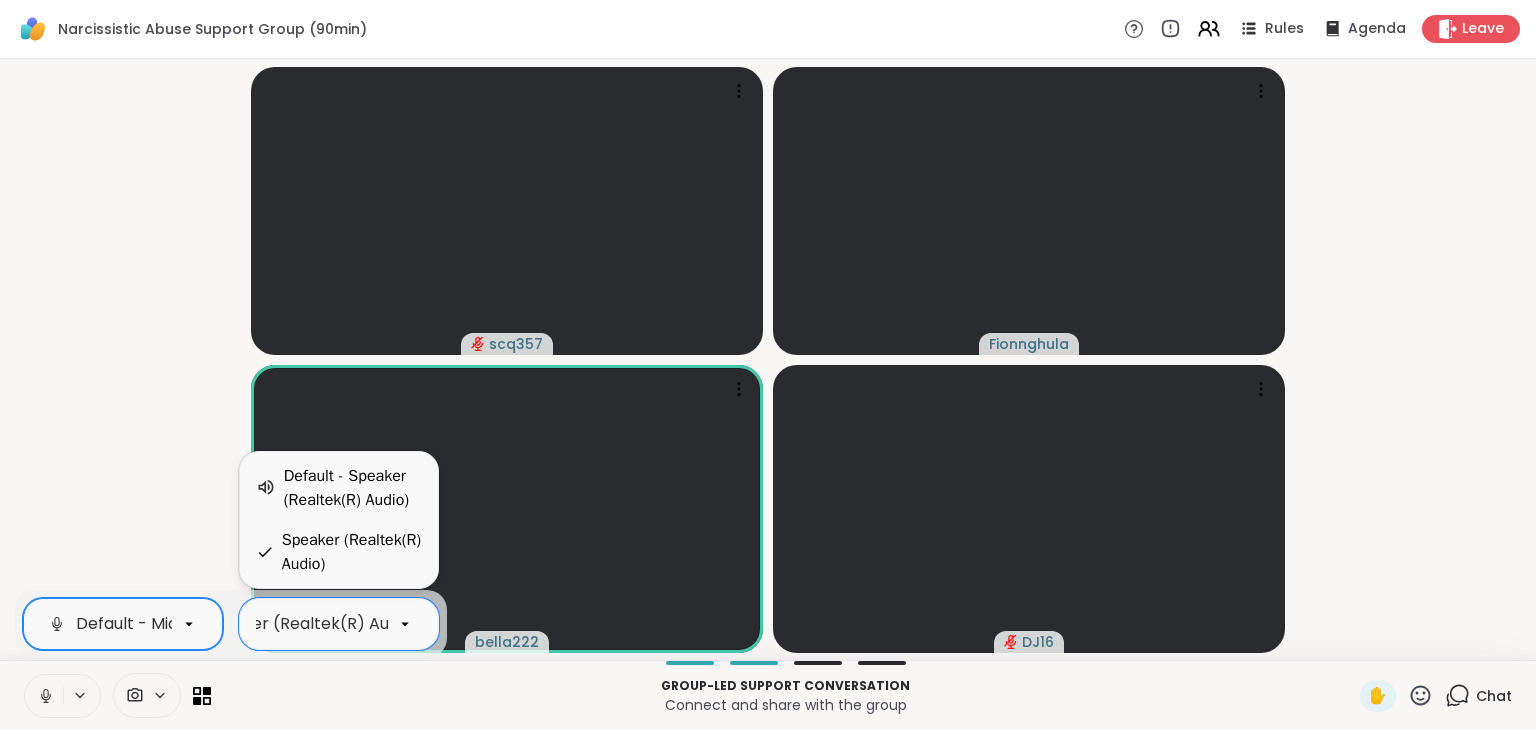click 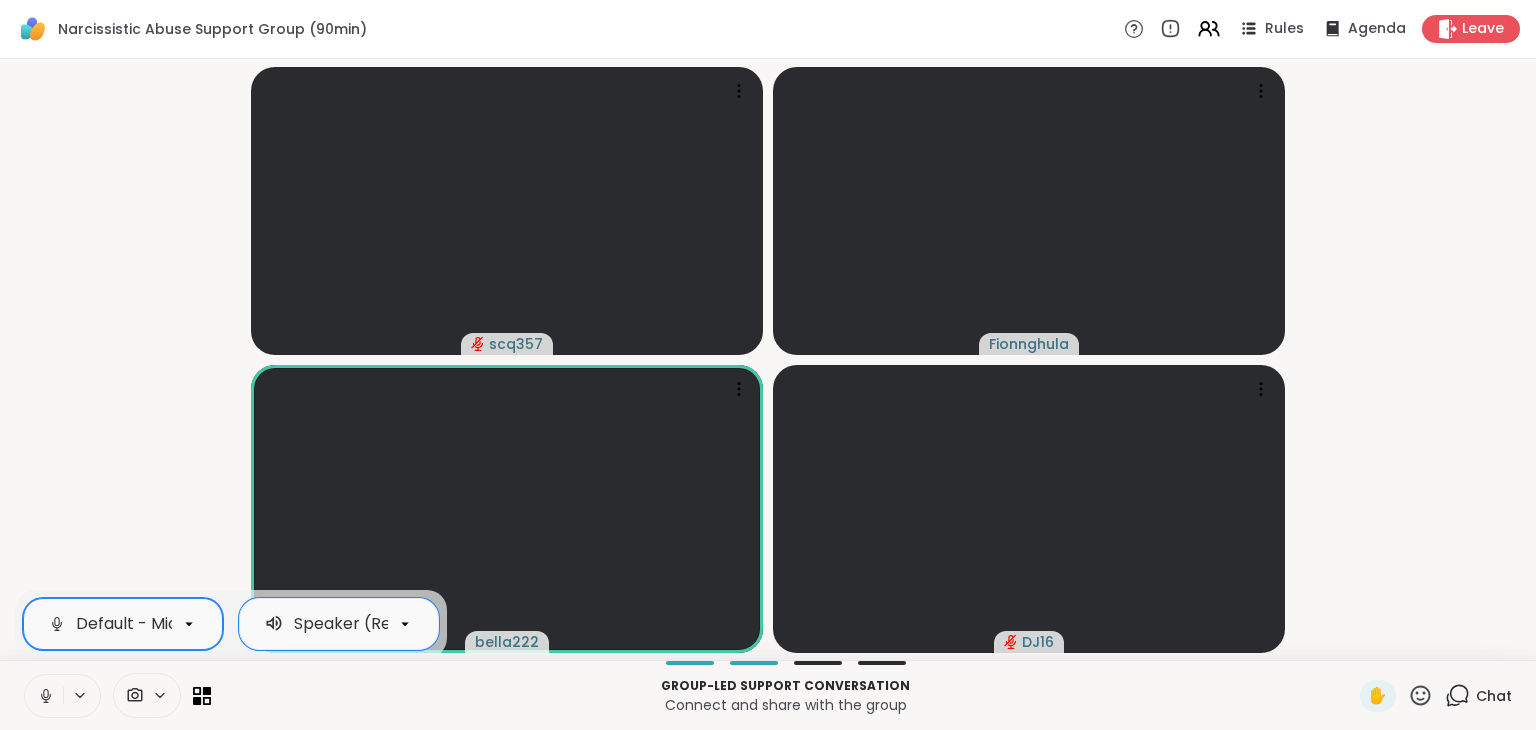 click 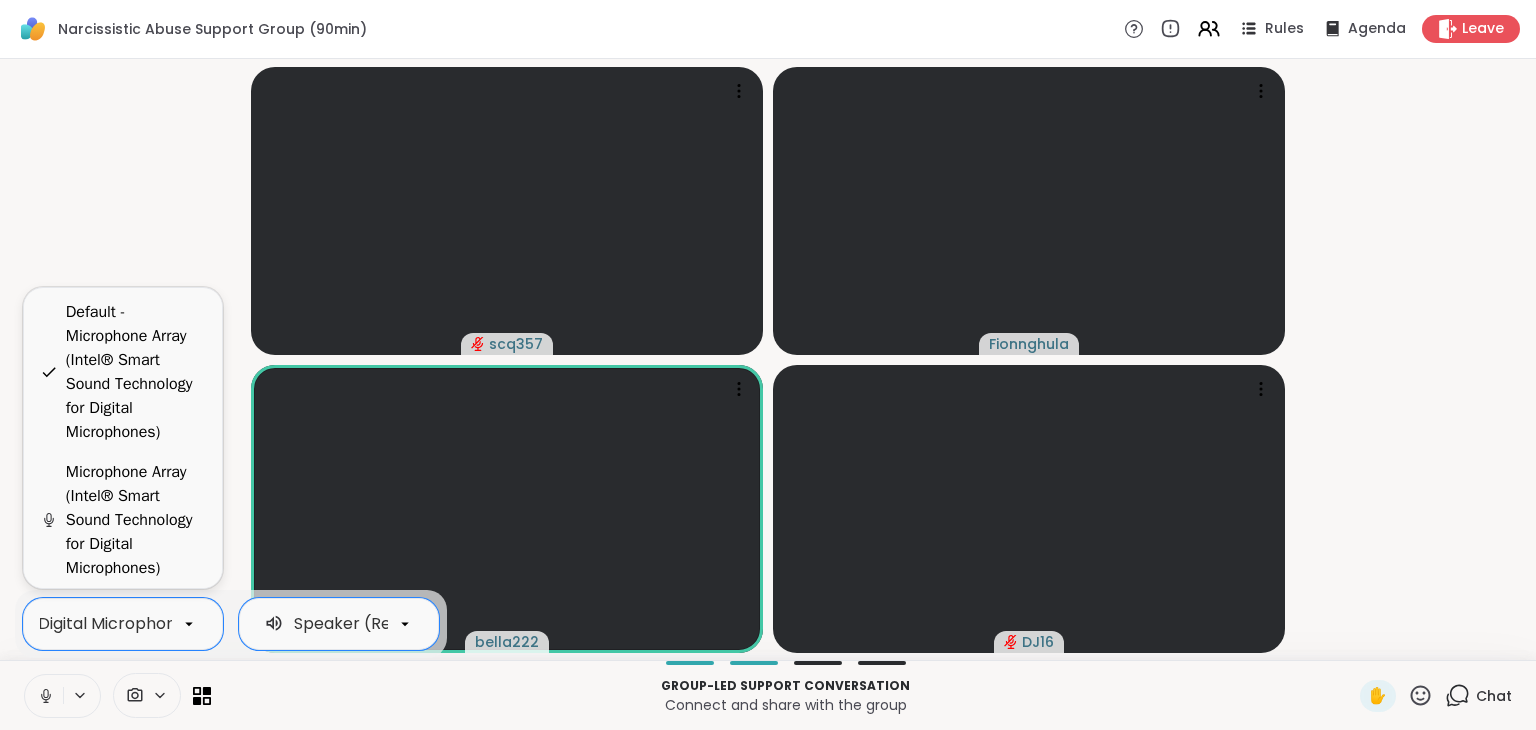 scroll, scrollTop: 52, scrollLeft: 0, axis: vertical 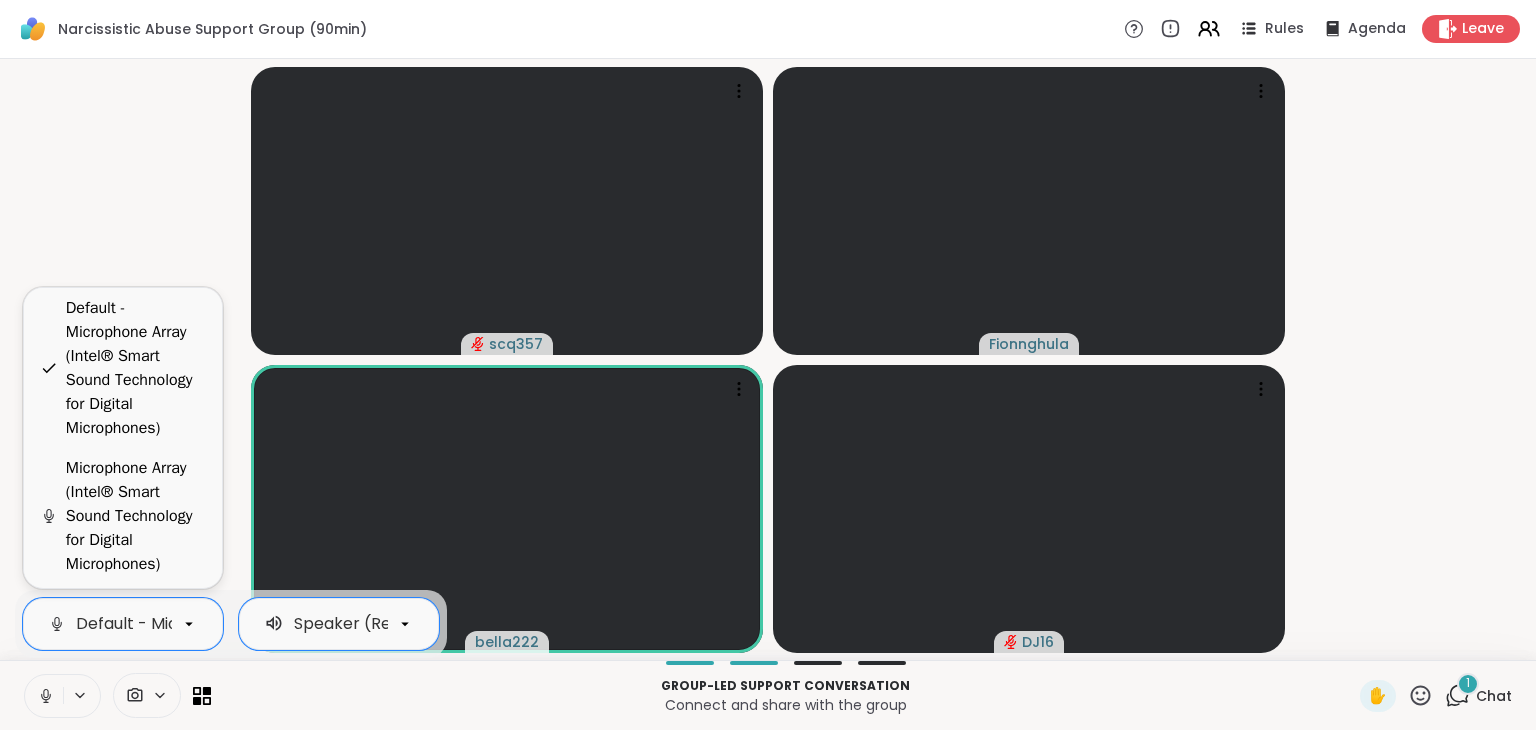 click 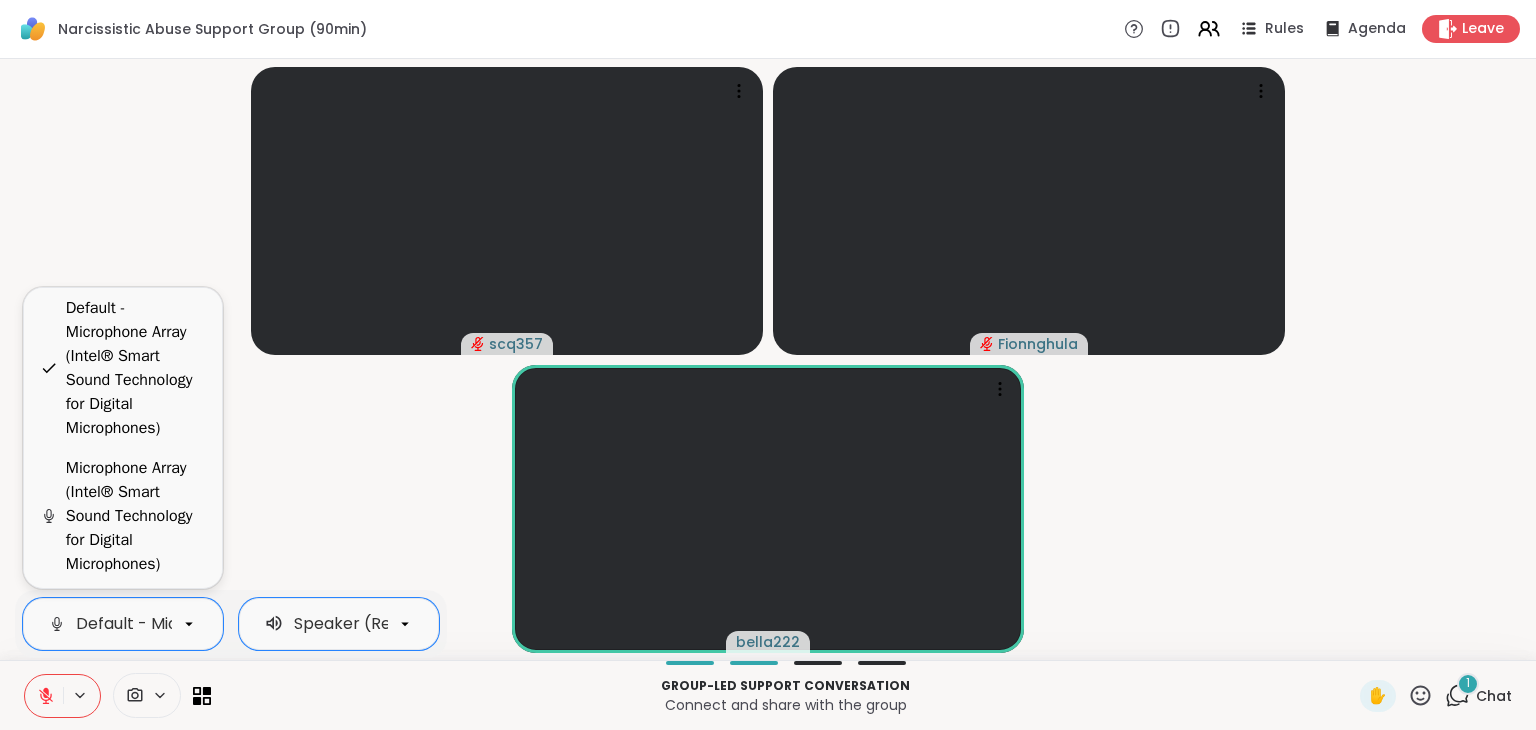click 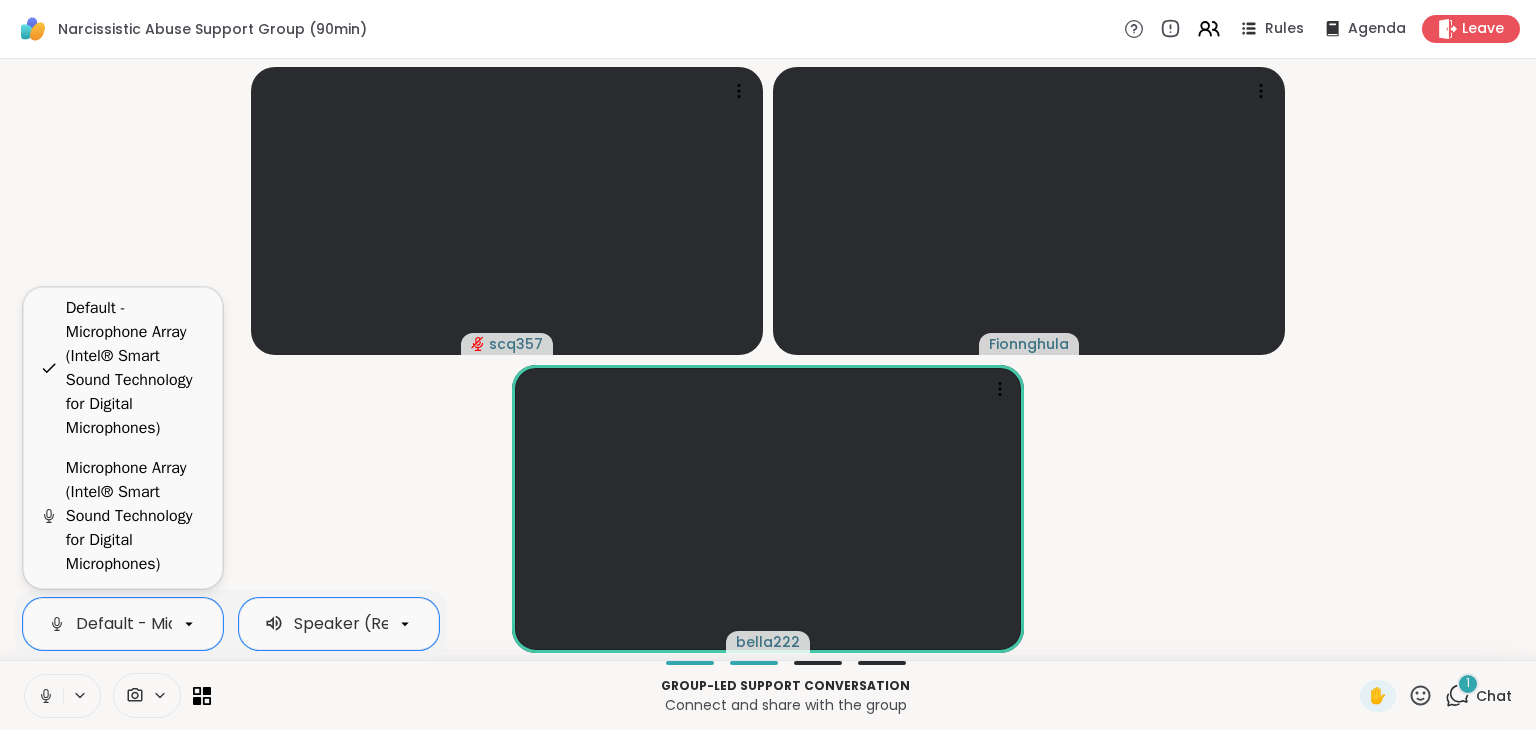click 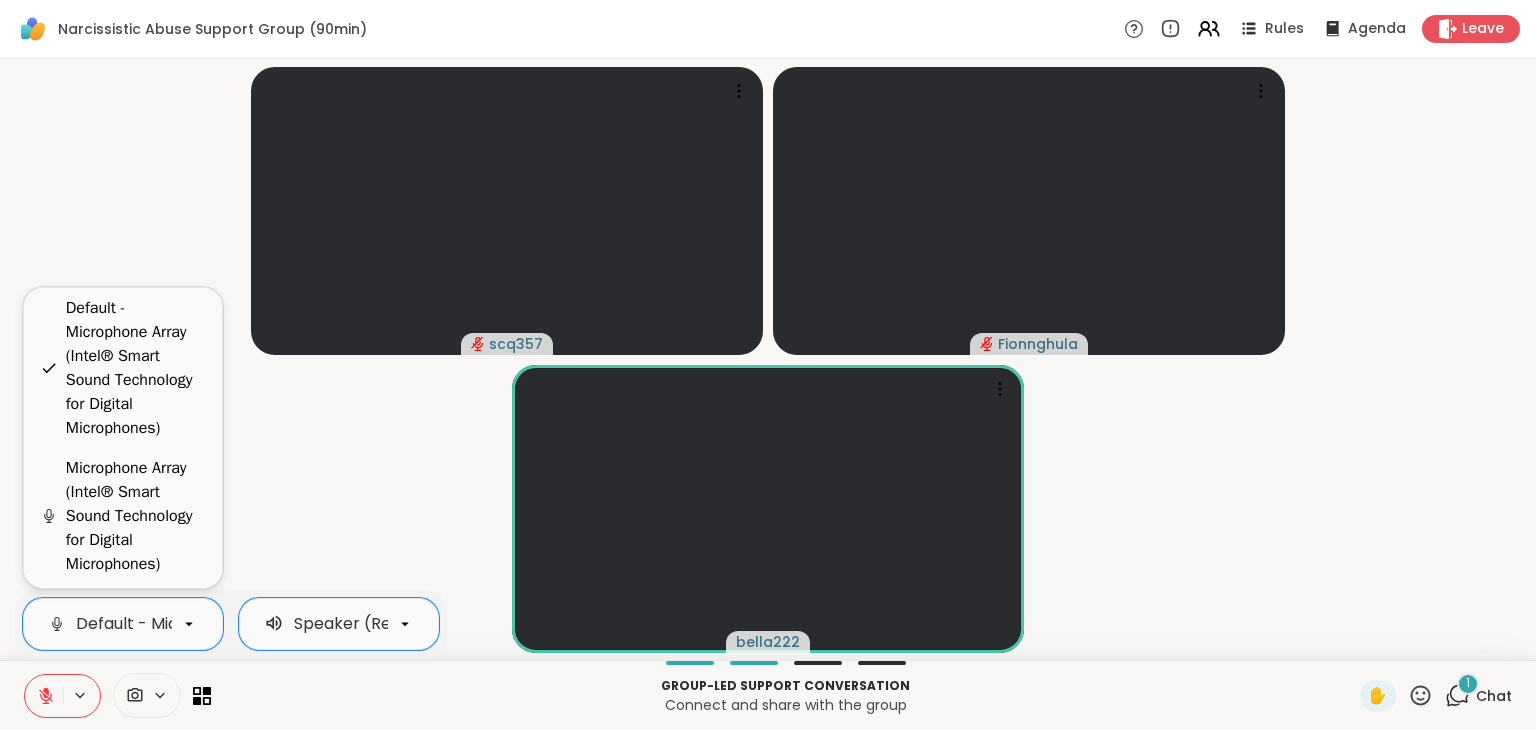 scroll, scrollTop: 0, scrollLeft: 543, axis: horizontal 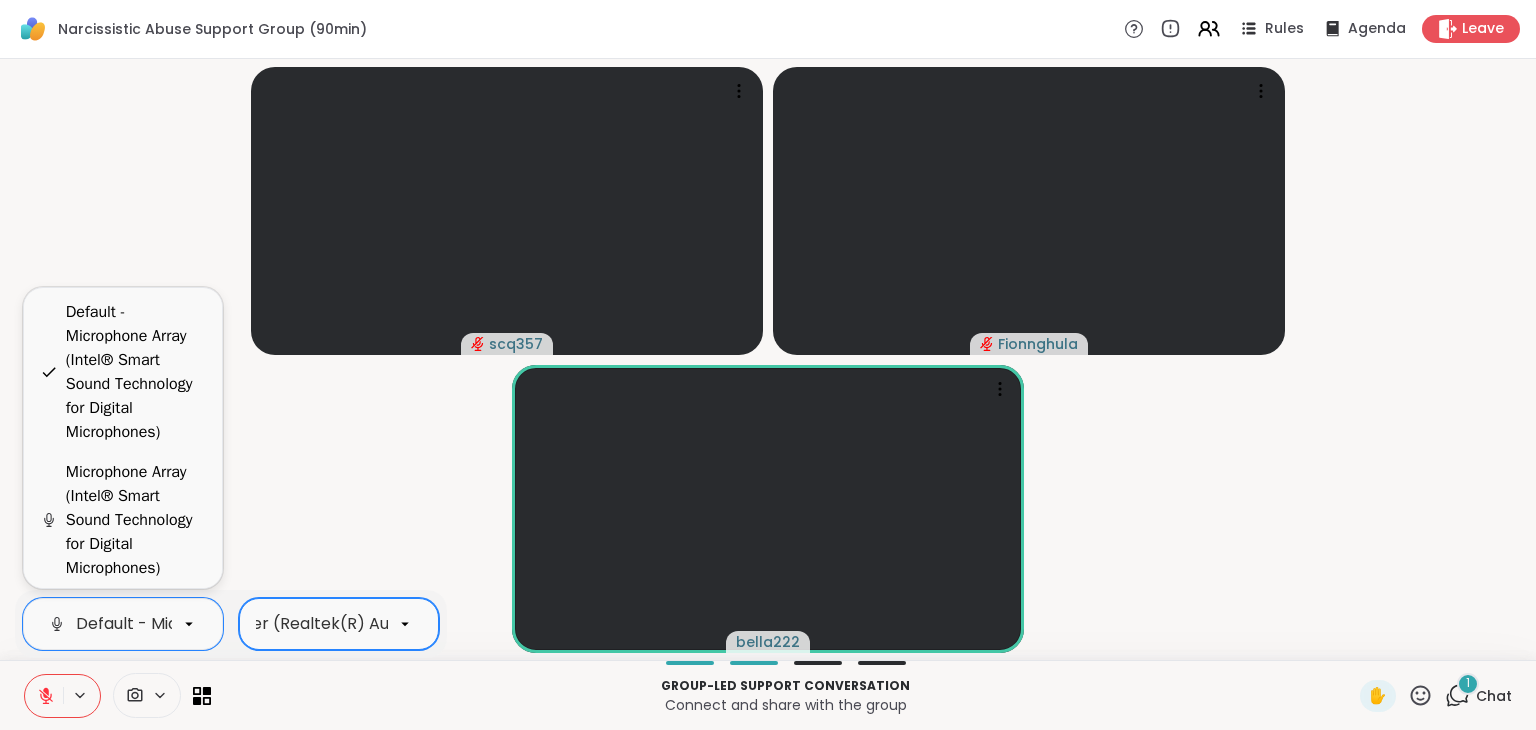 click on "Speaker (Realtek(R) Audio)" at bounding box center [311, 624] 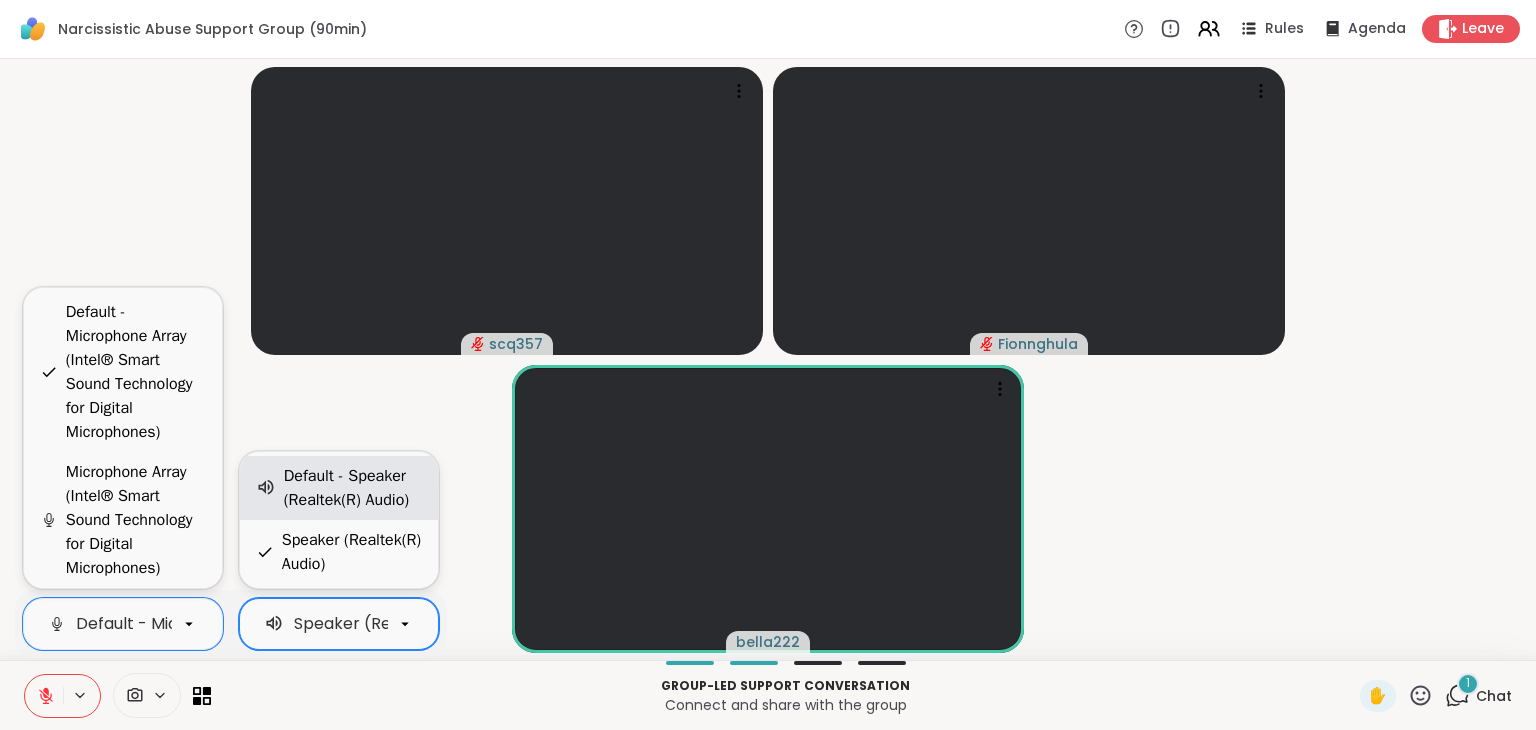scroll, scrollTop: 0, scrollLeft: 91, axis: horizontal 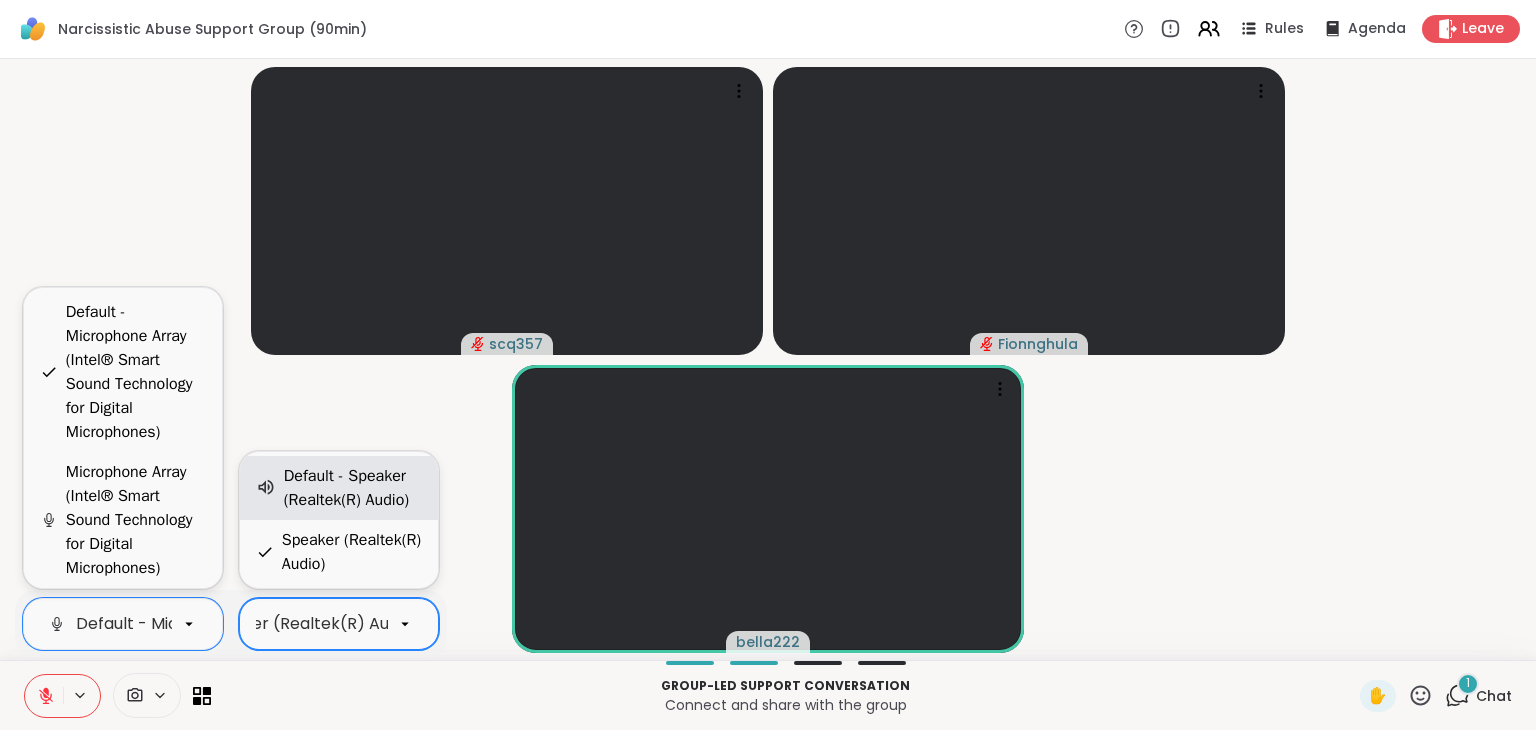 click on "Default - Speaker (Realtek(R) Audio)" at bounding box center (353, 488) 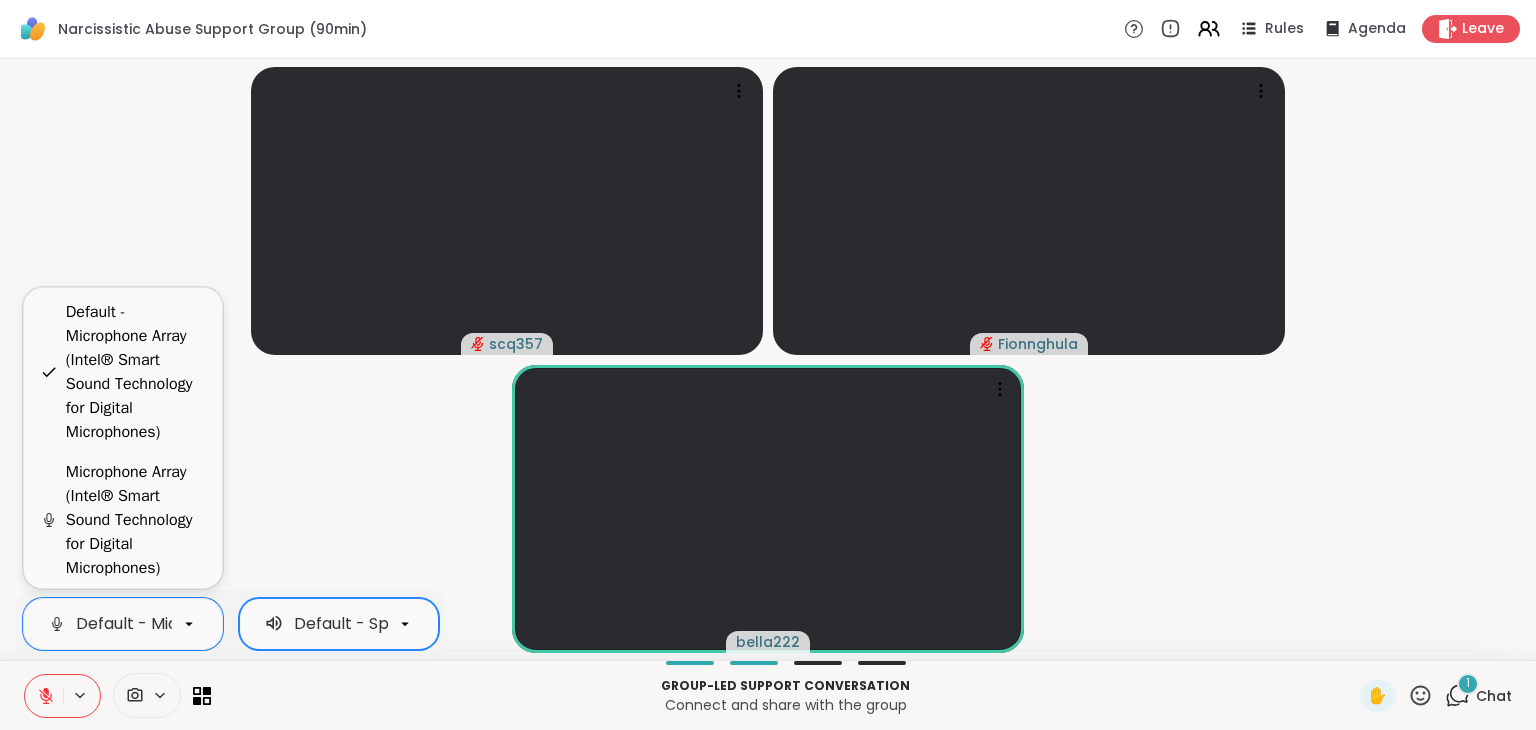 scroll, scrollTop: 0, scrollLeft: 543, axis: horizontal 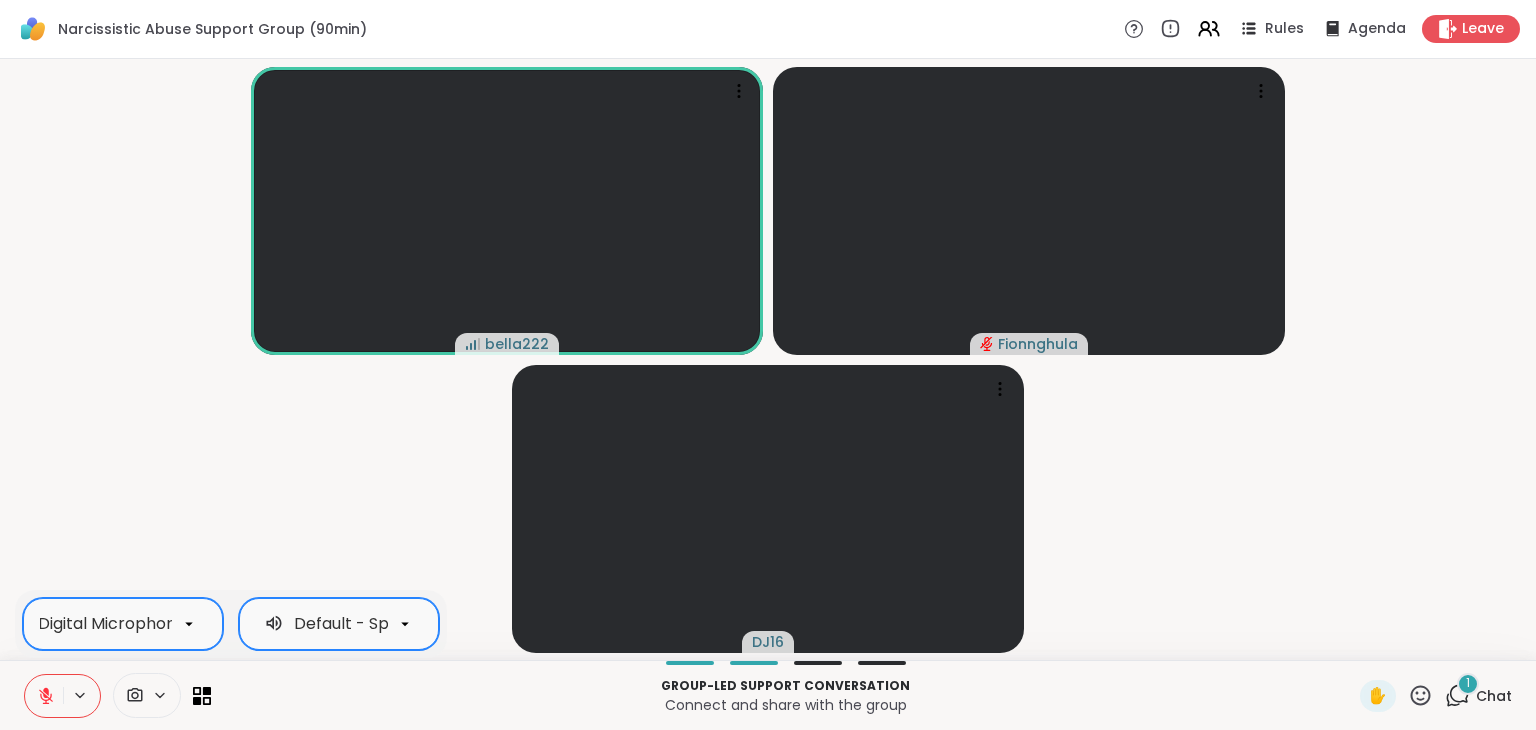 click at bounding box center [189, 624] 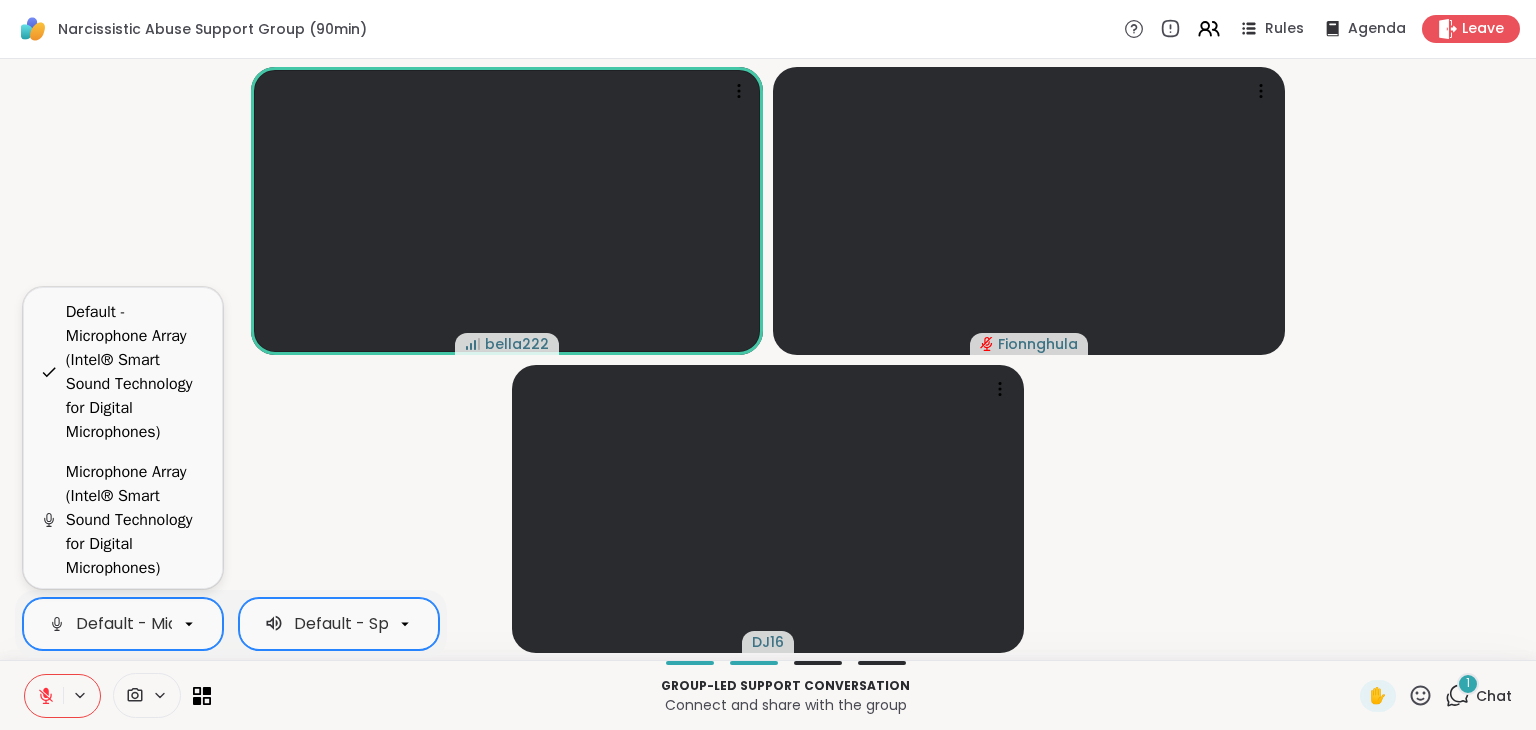 scroll, scrollTop: 0, scrollLeft: 543, axis: horizontal 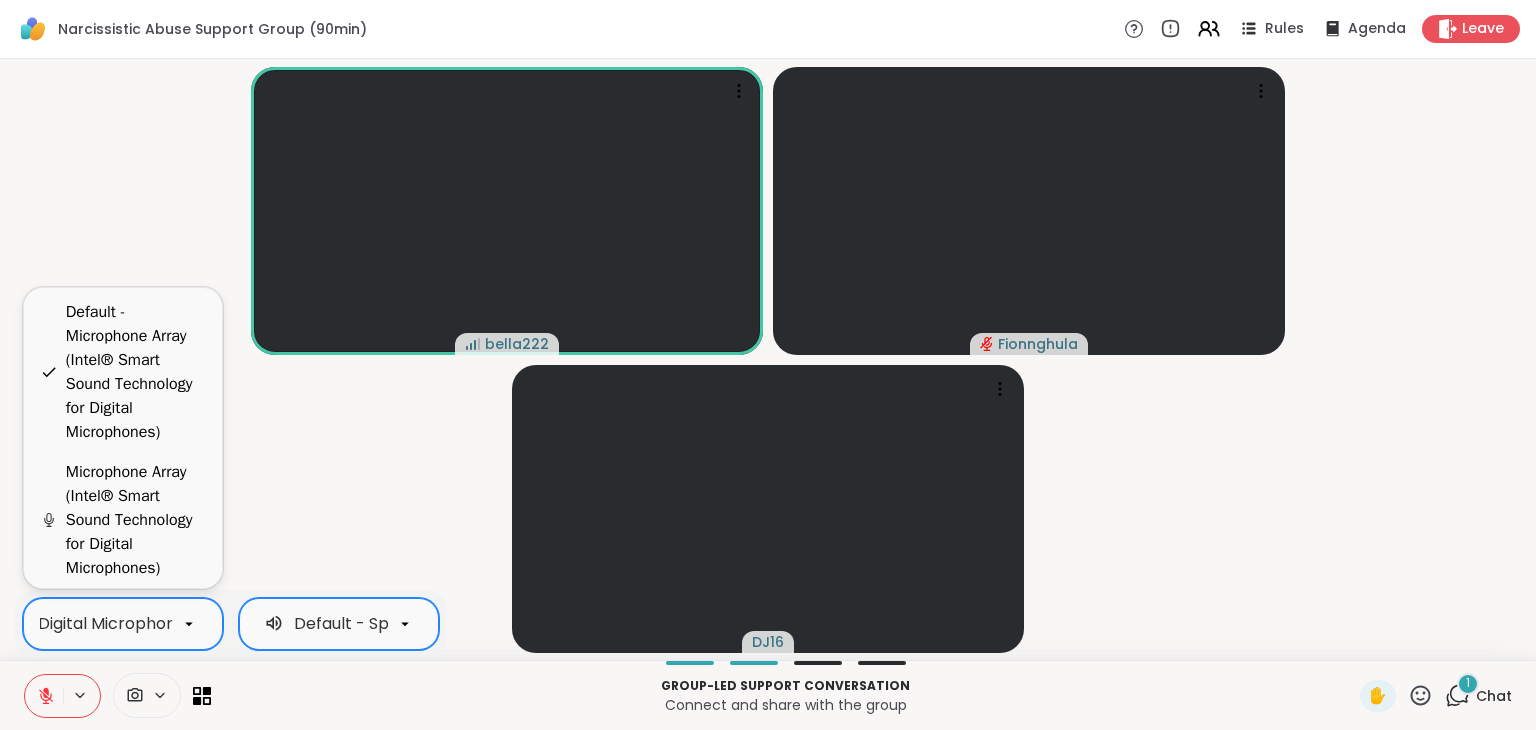 click 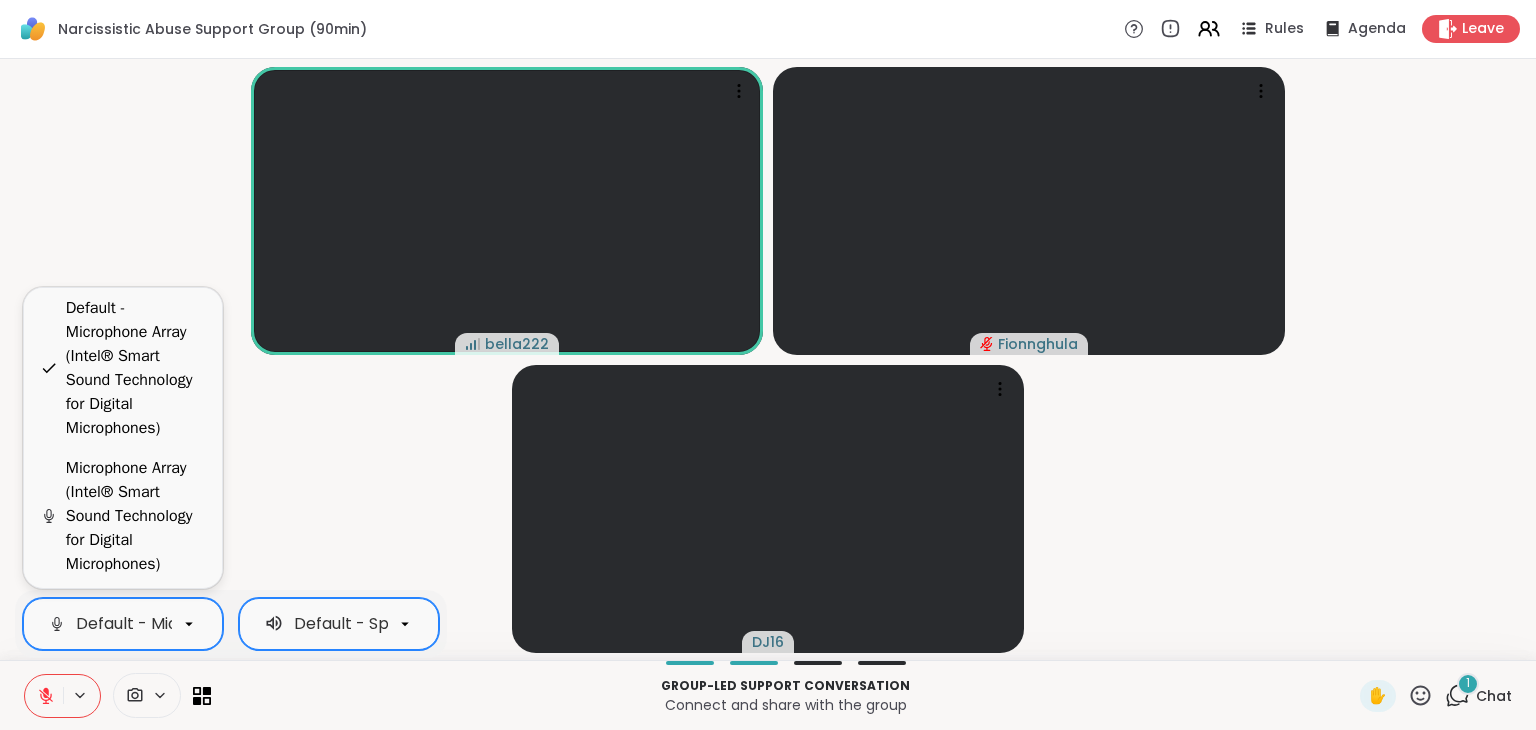 scroll, scrollTop: 0, scrollLeft: 0, axis: both 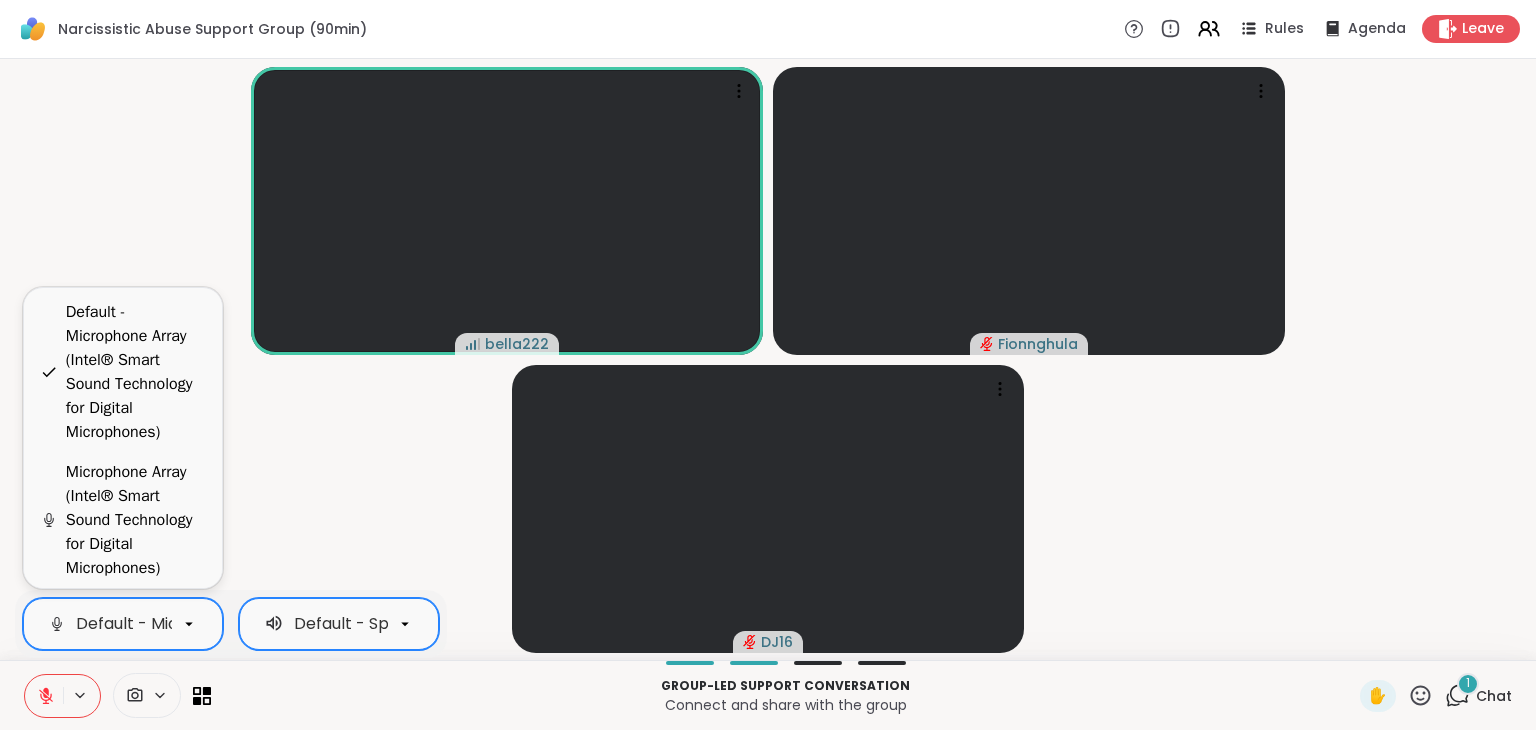 click 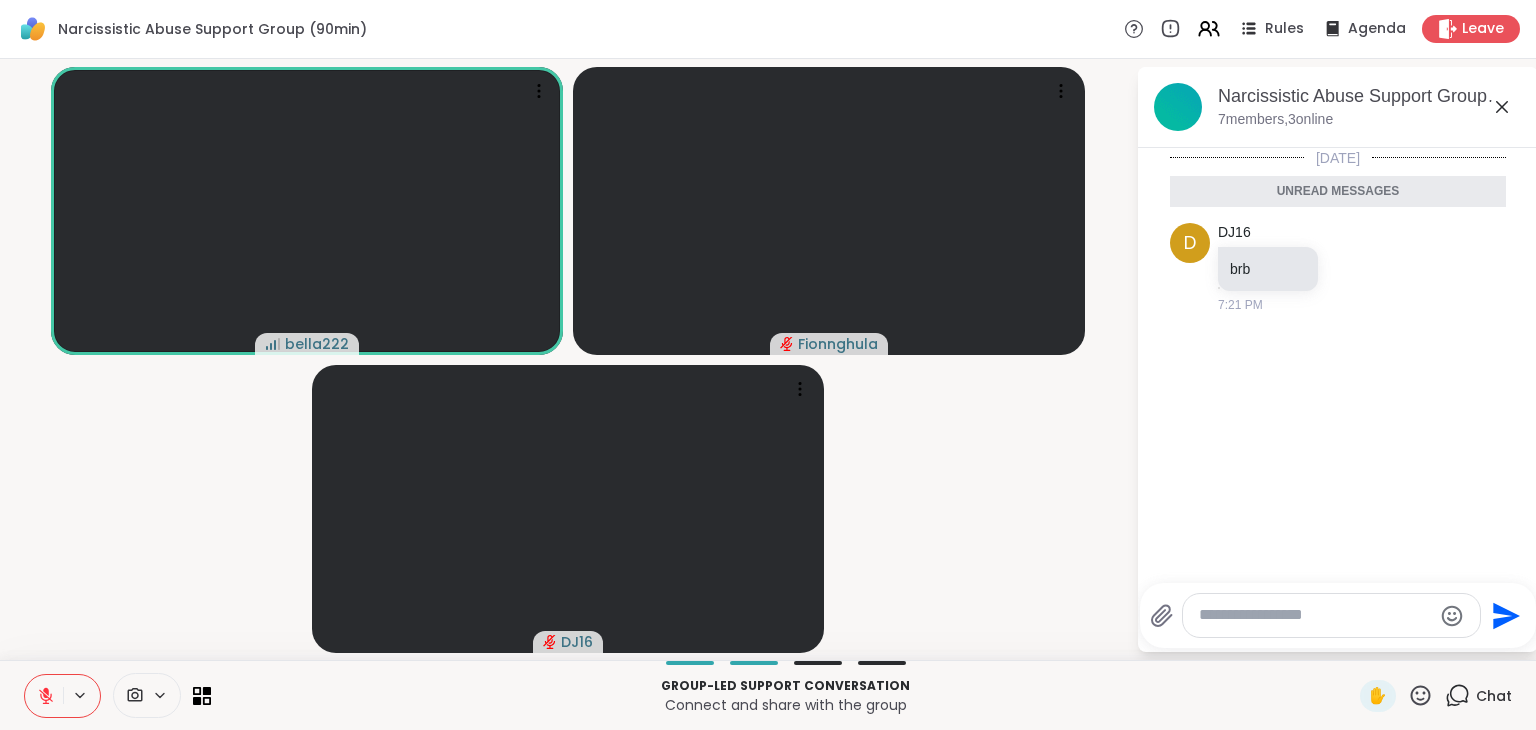 click at bounding box center [1315, 615] 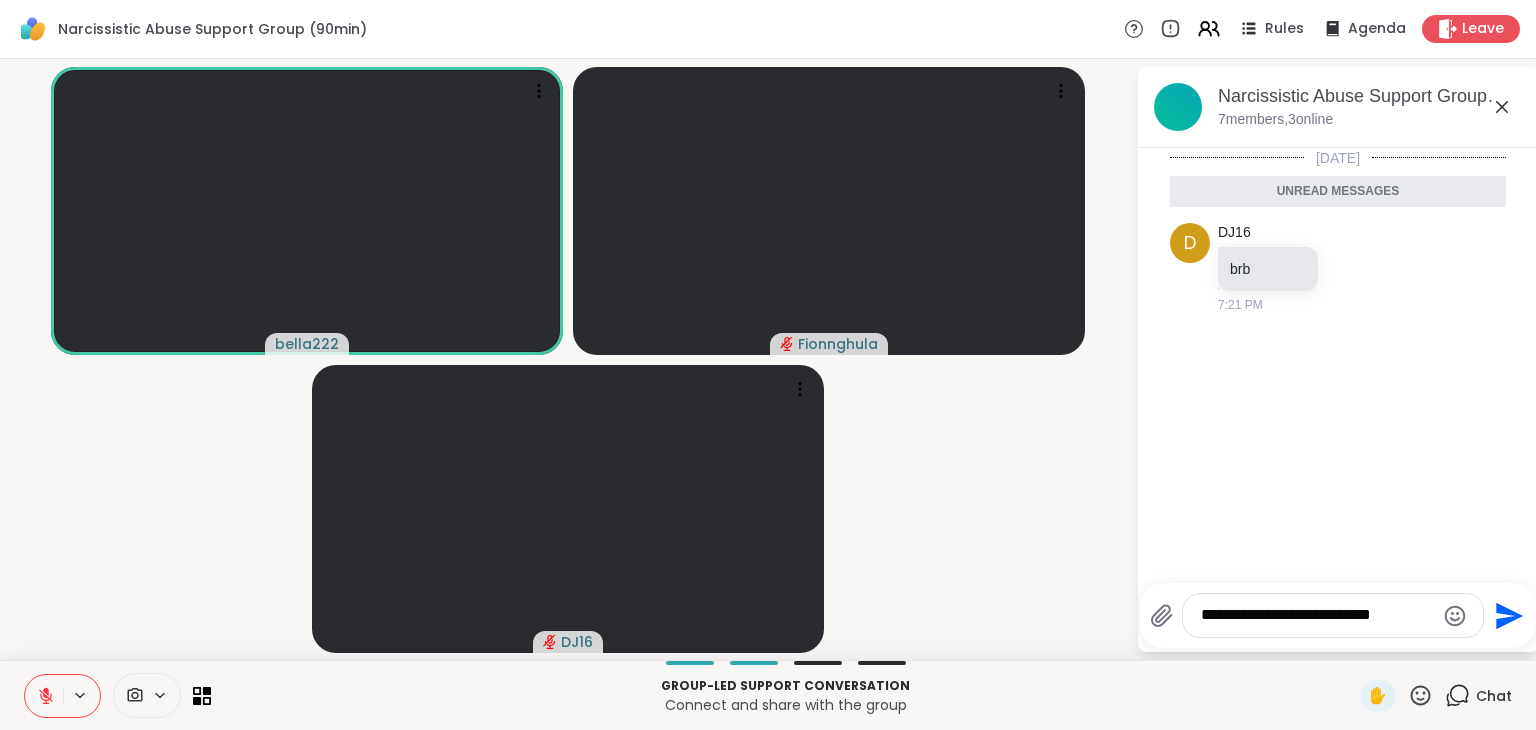 type on "**********" 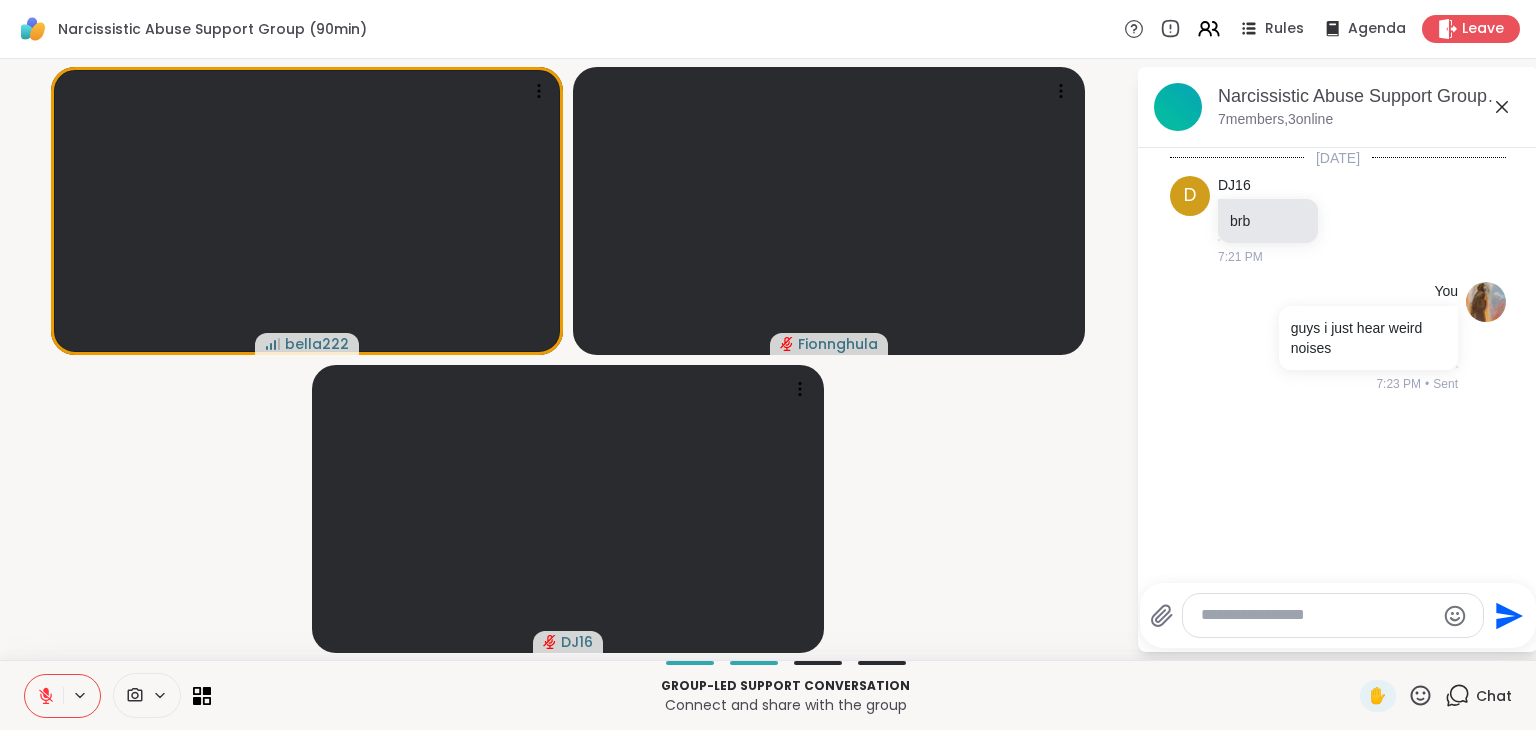 click at bounding box center (1317, 615) 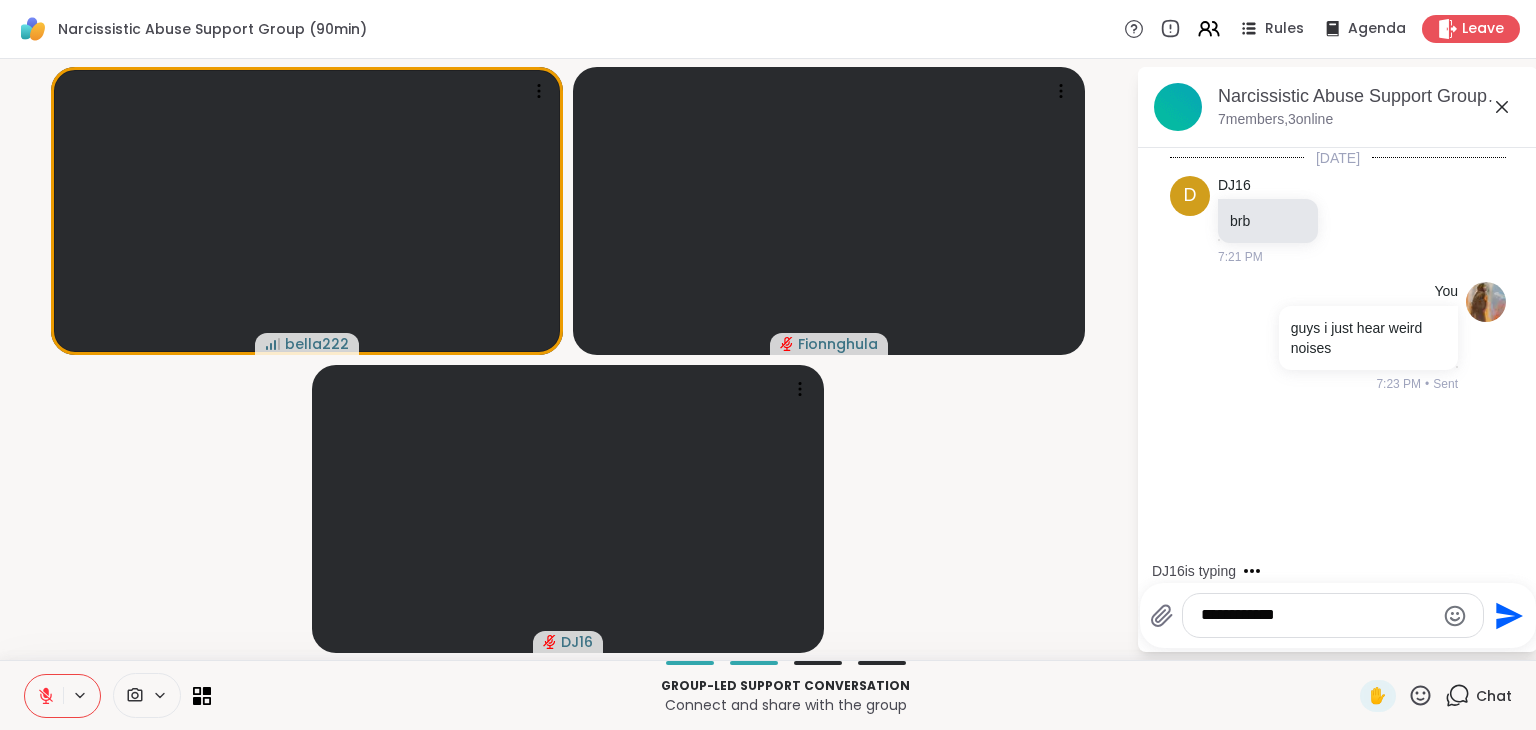 type on "**********" 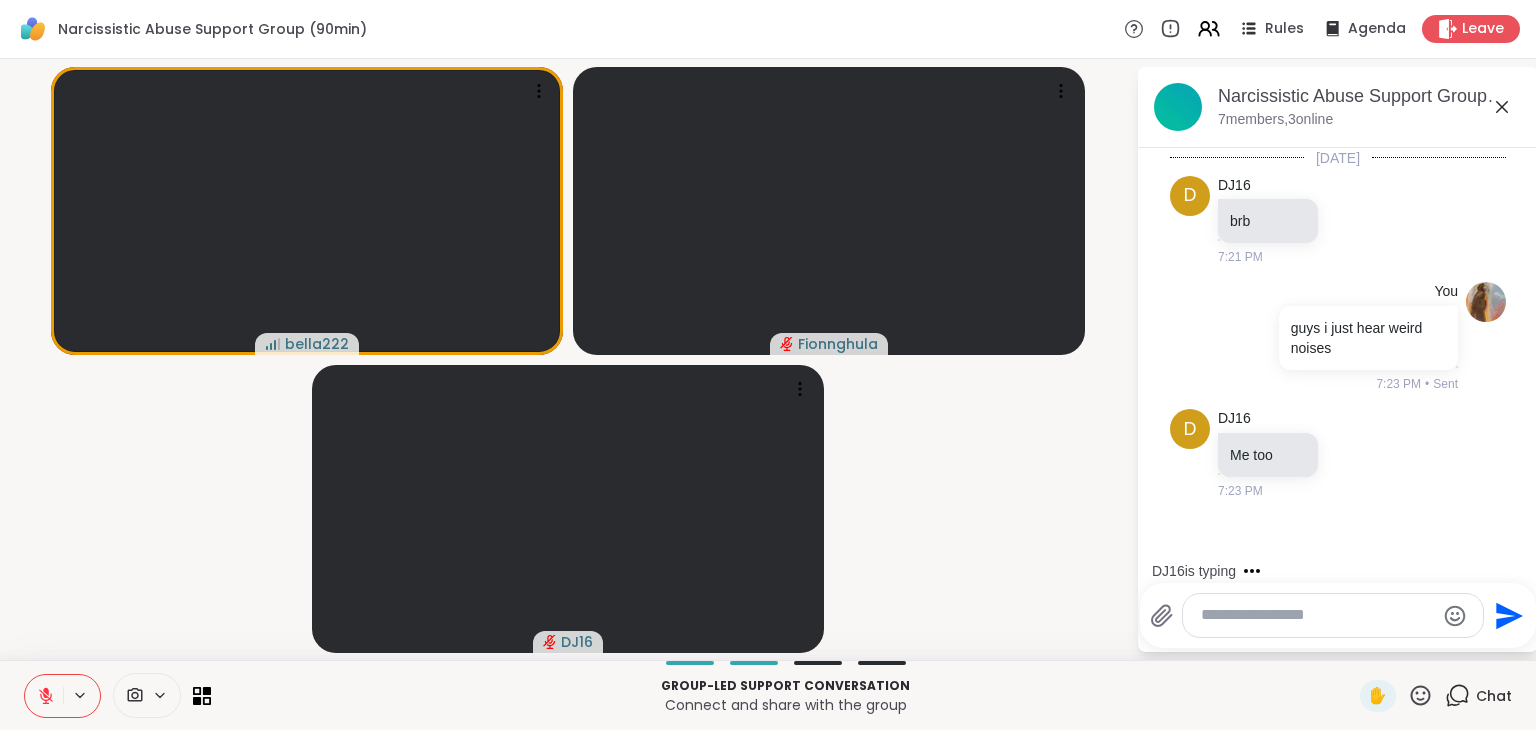 scroll, scrollTop: 40, scrollLeft: 0, axis: vertical 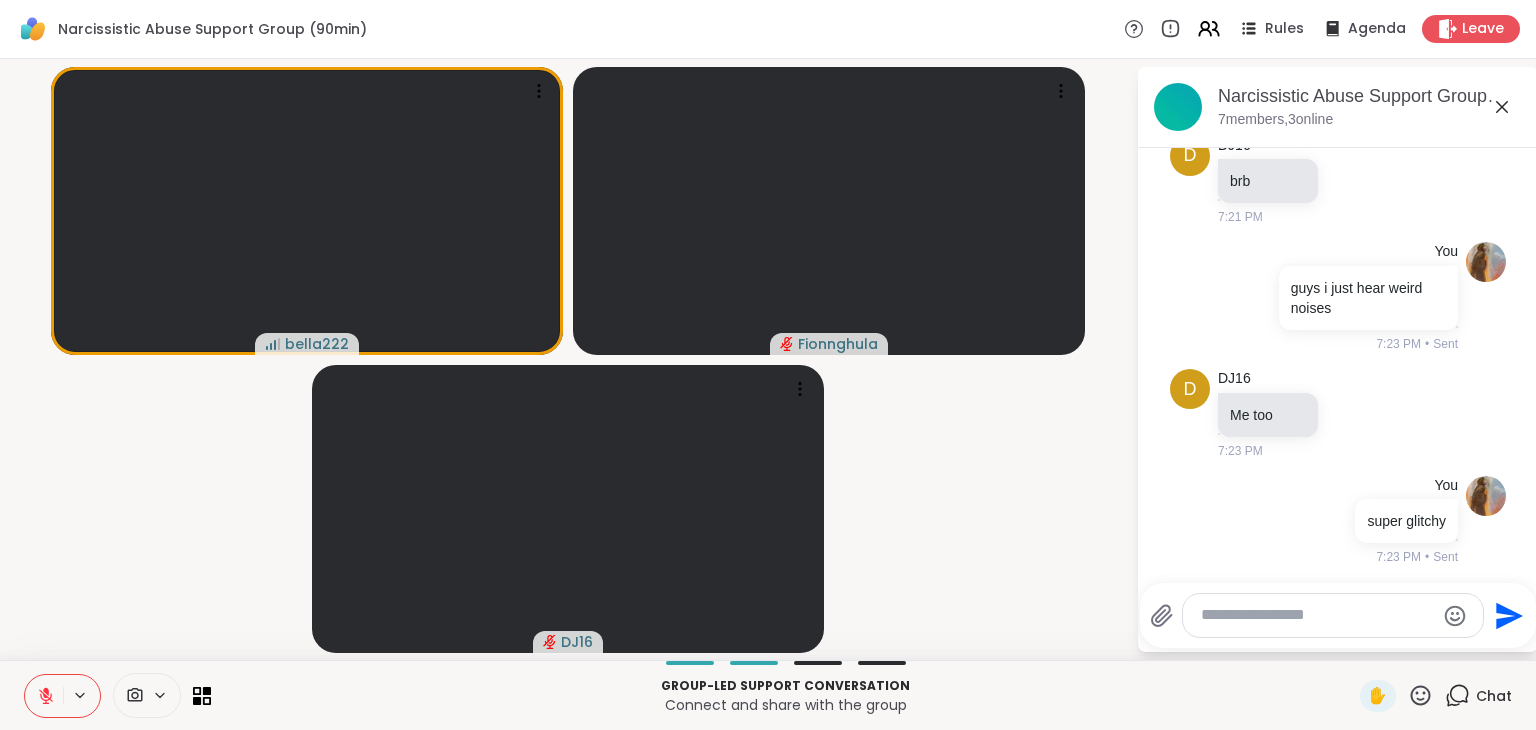 click at bounding box center (1317, 615) 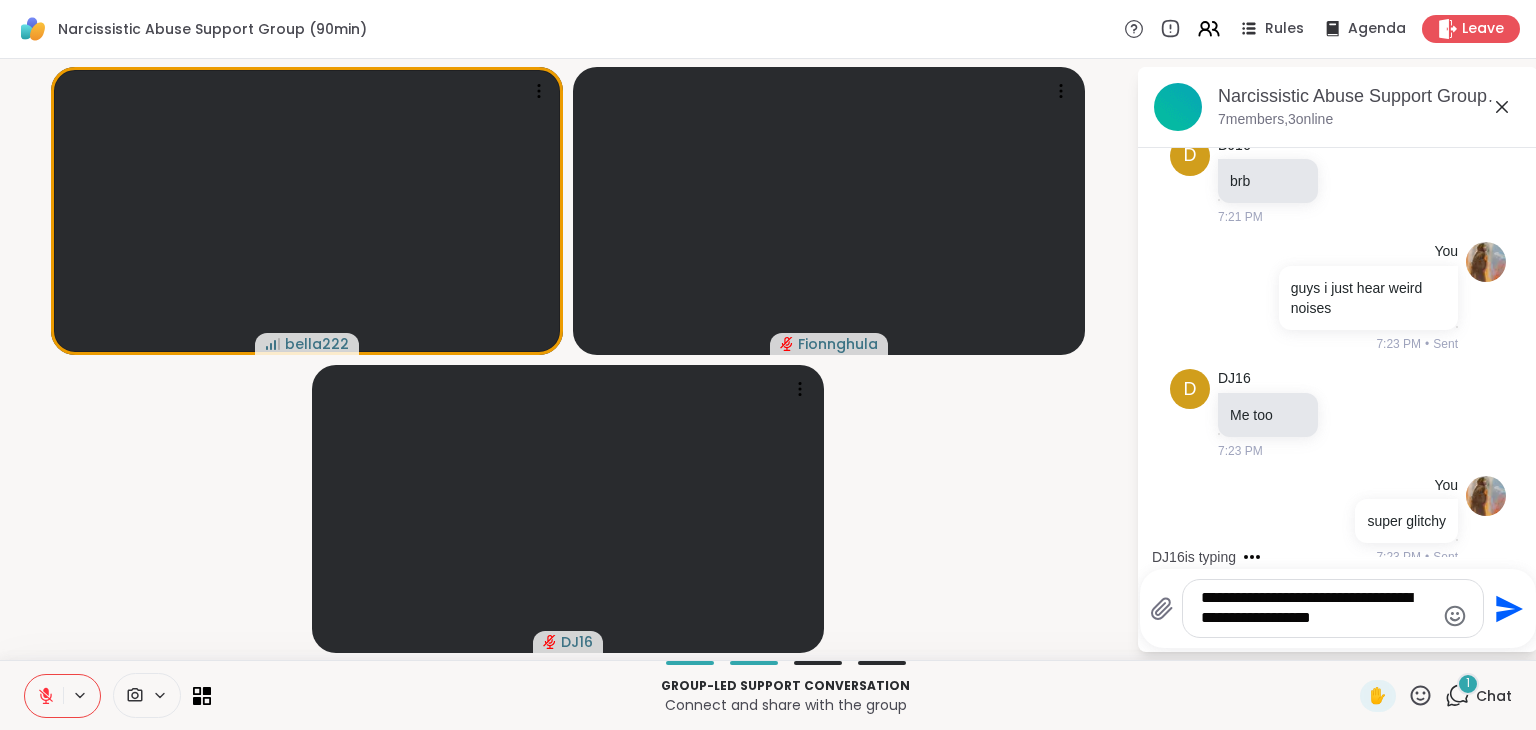 scroll, scrollTop: 200, scrollLeft: 0, axis: vertical 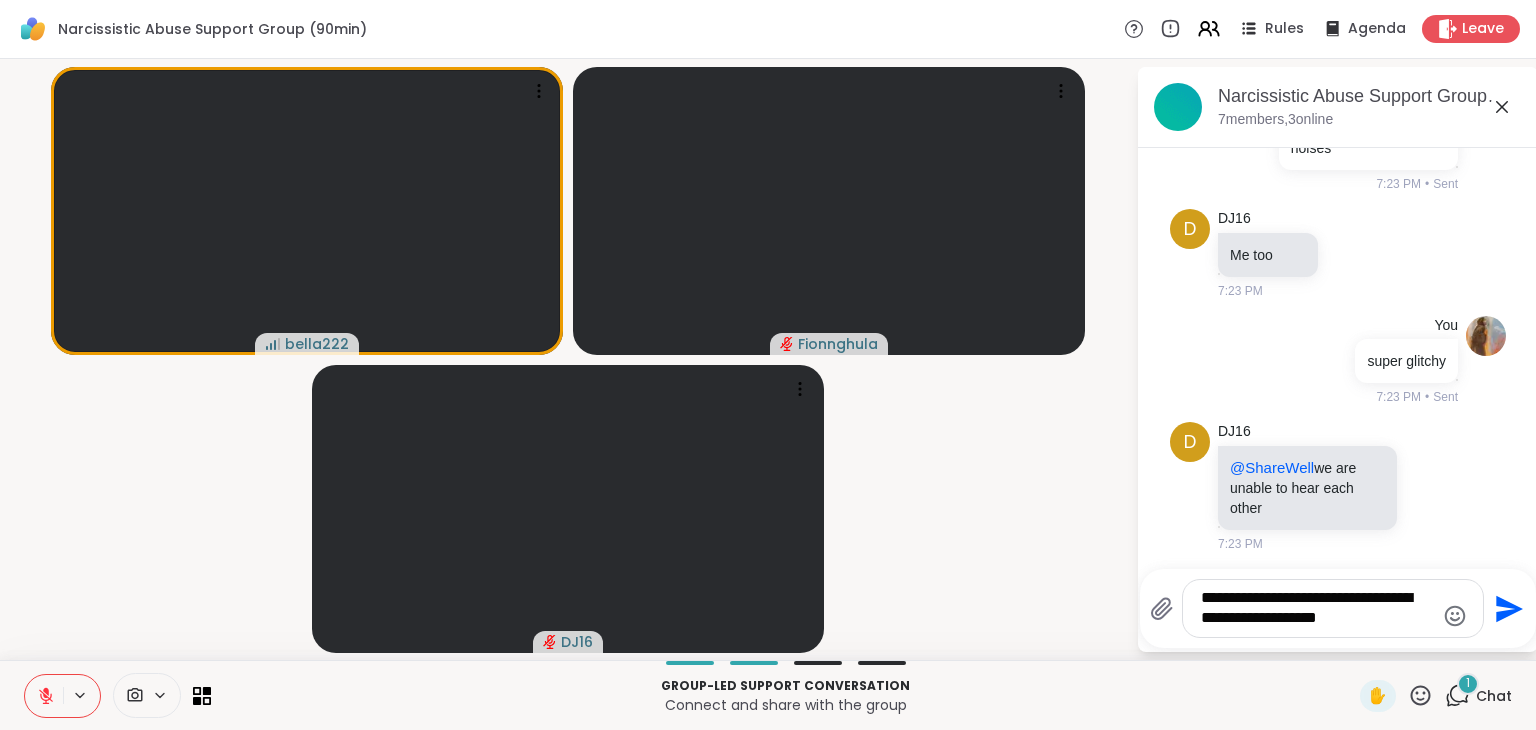 type on "**********" 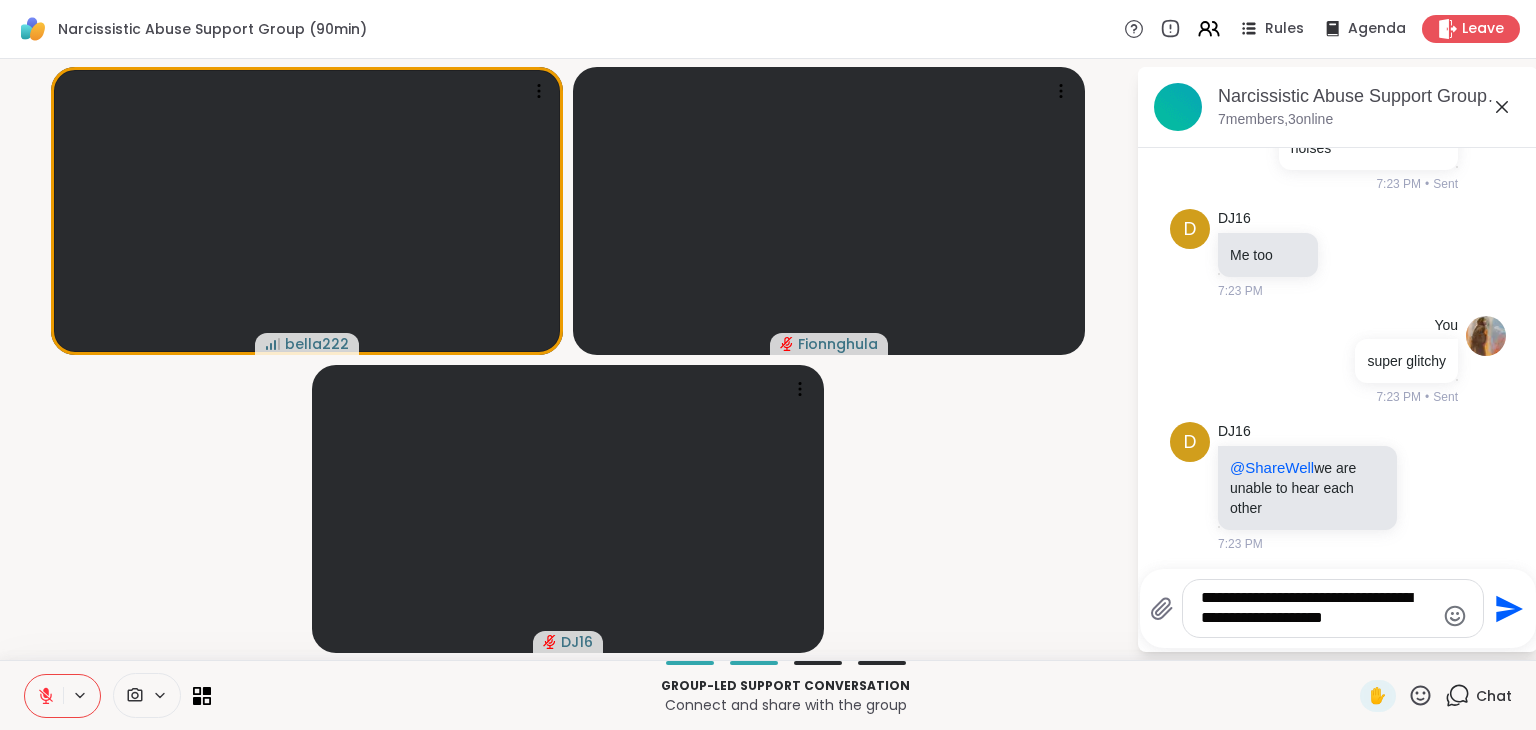 type 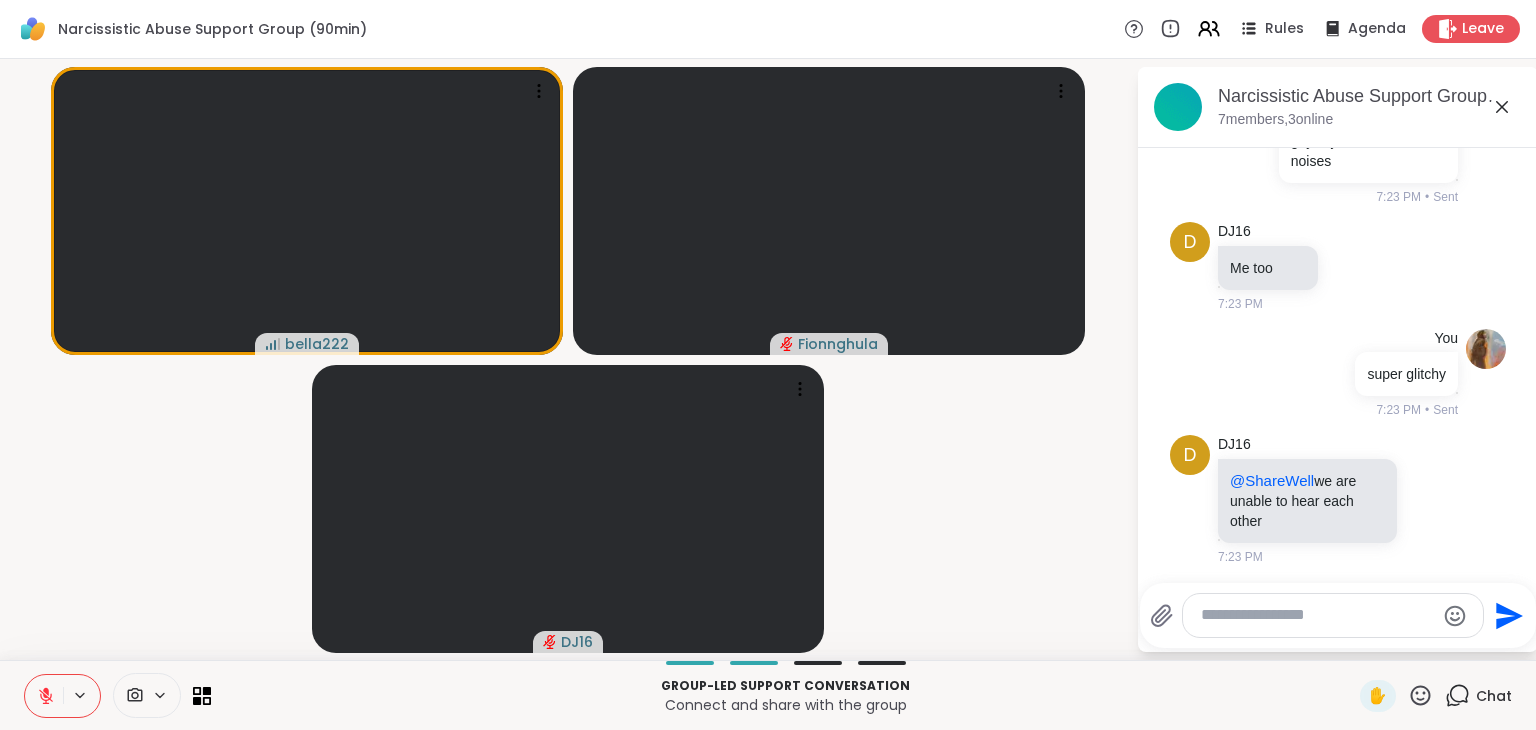 scroll, scrollTop: 333, scrollLeft: 0, axis: vertical 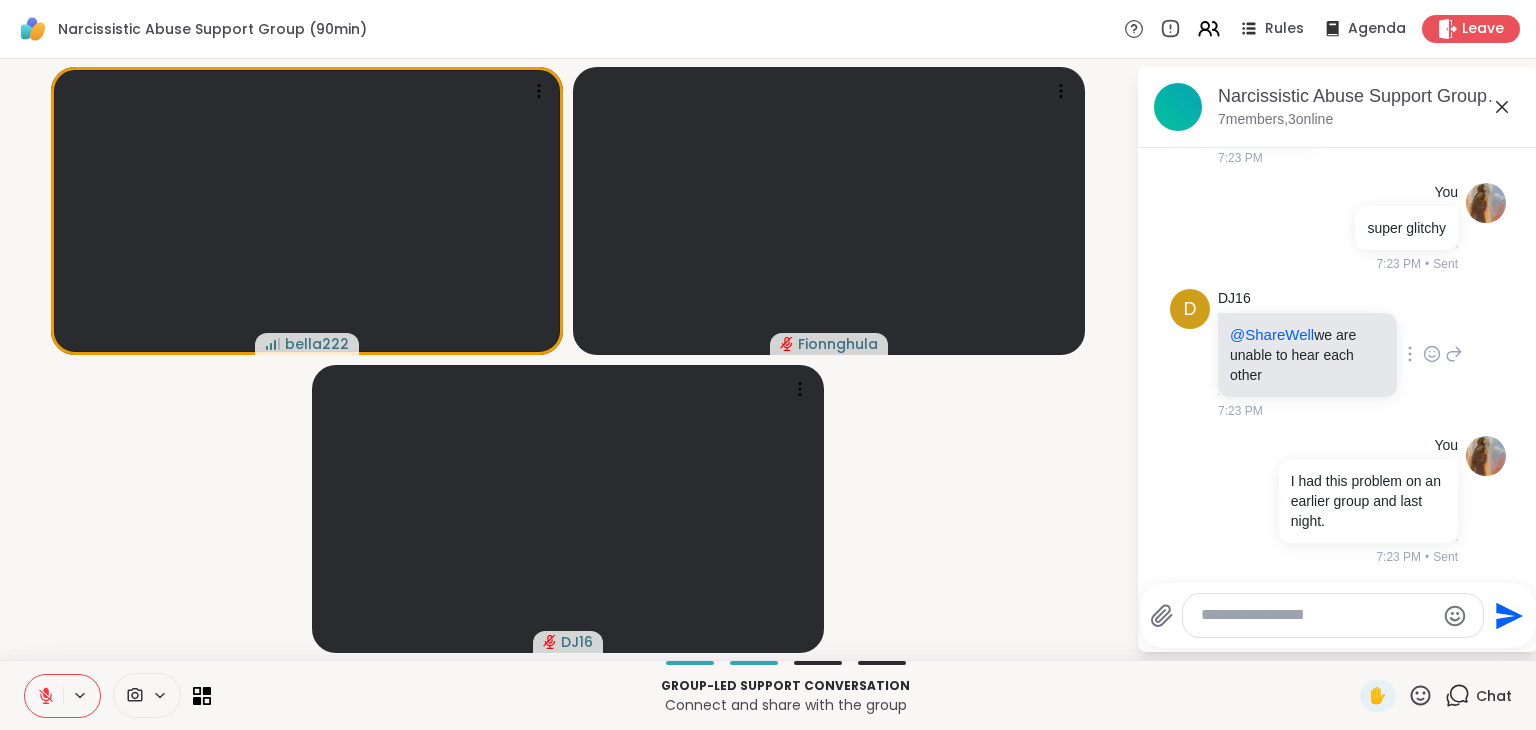 click at bounding box center [1410, 354] 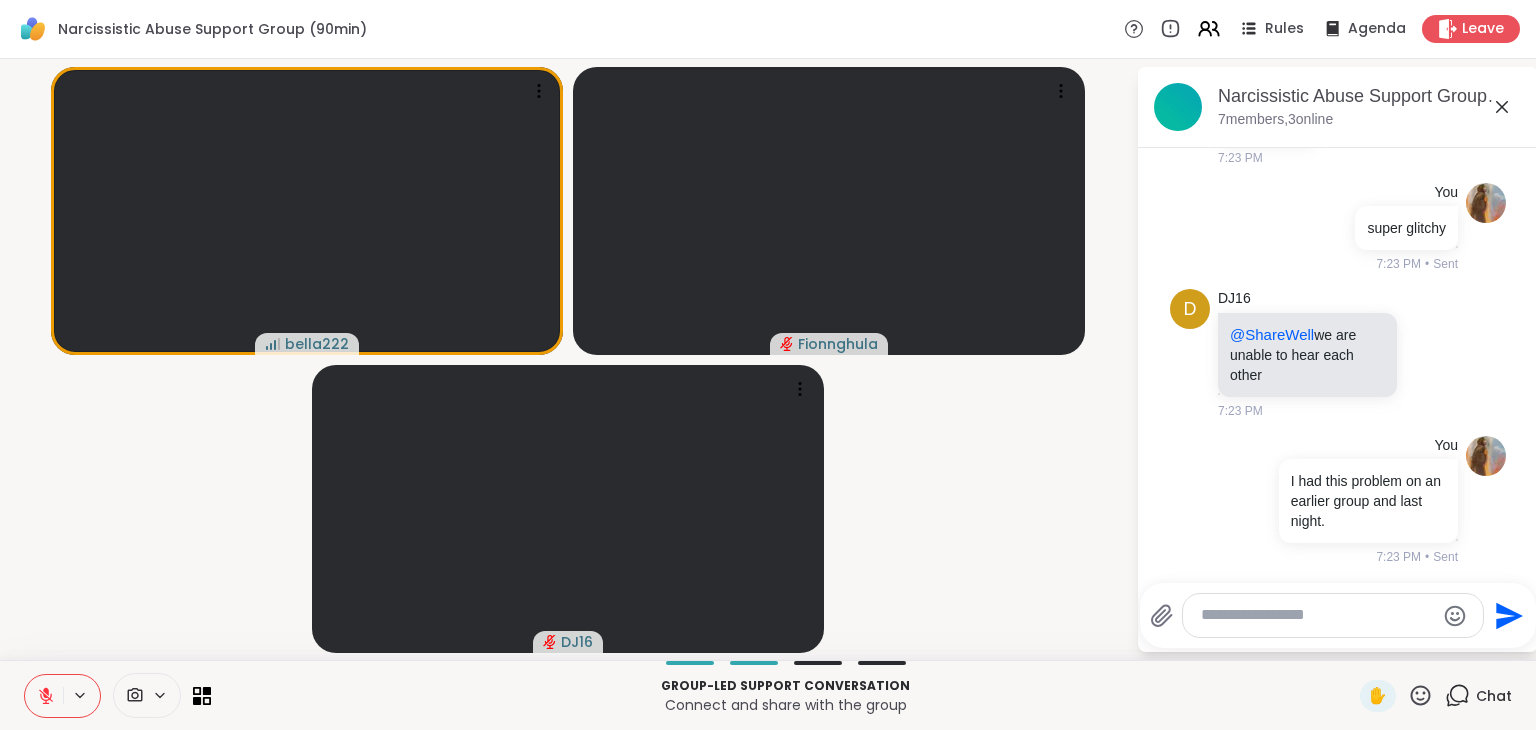 click on "bella222 [PERSON_NAME] DJ16" at bounding box center [568, 359] 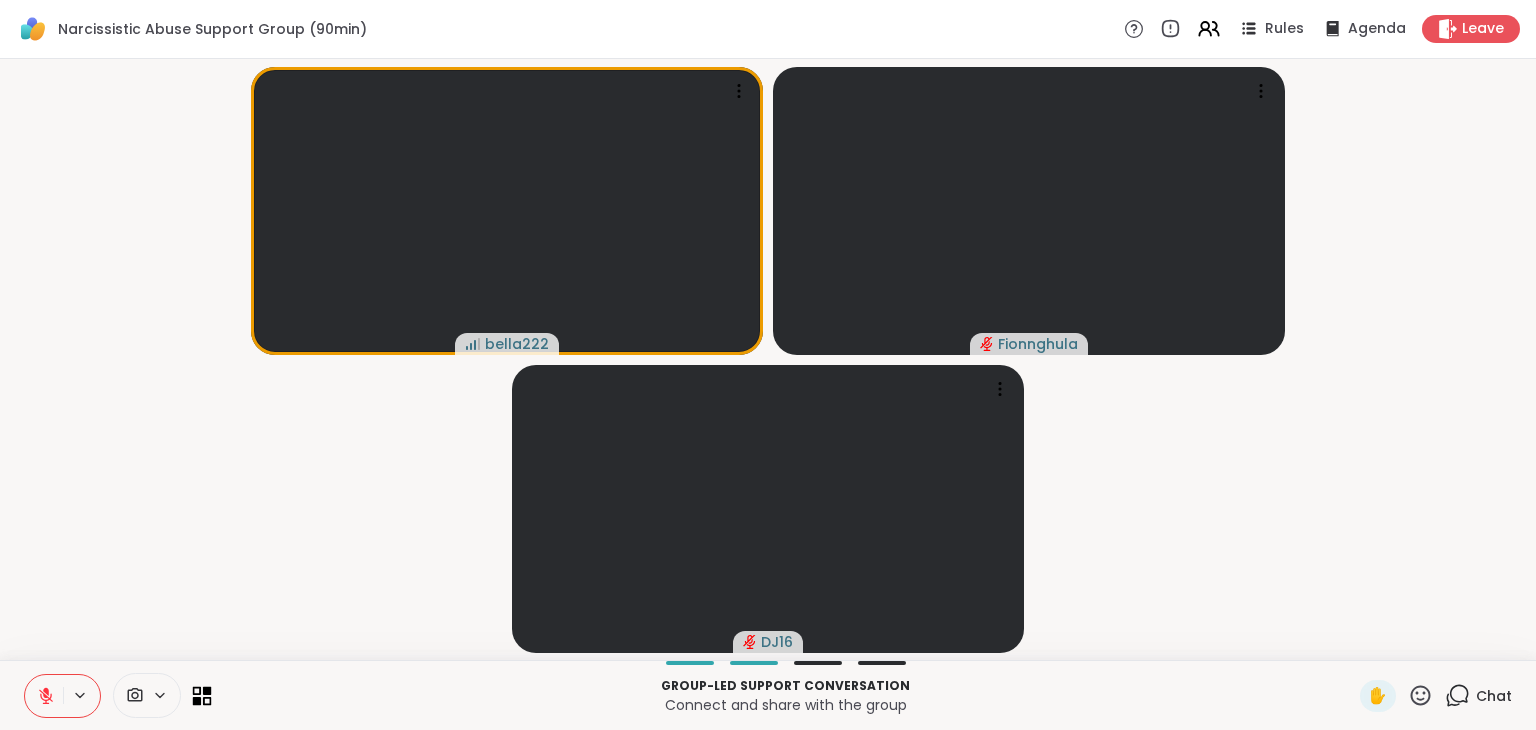 click 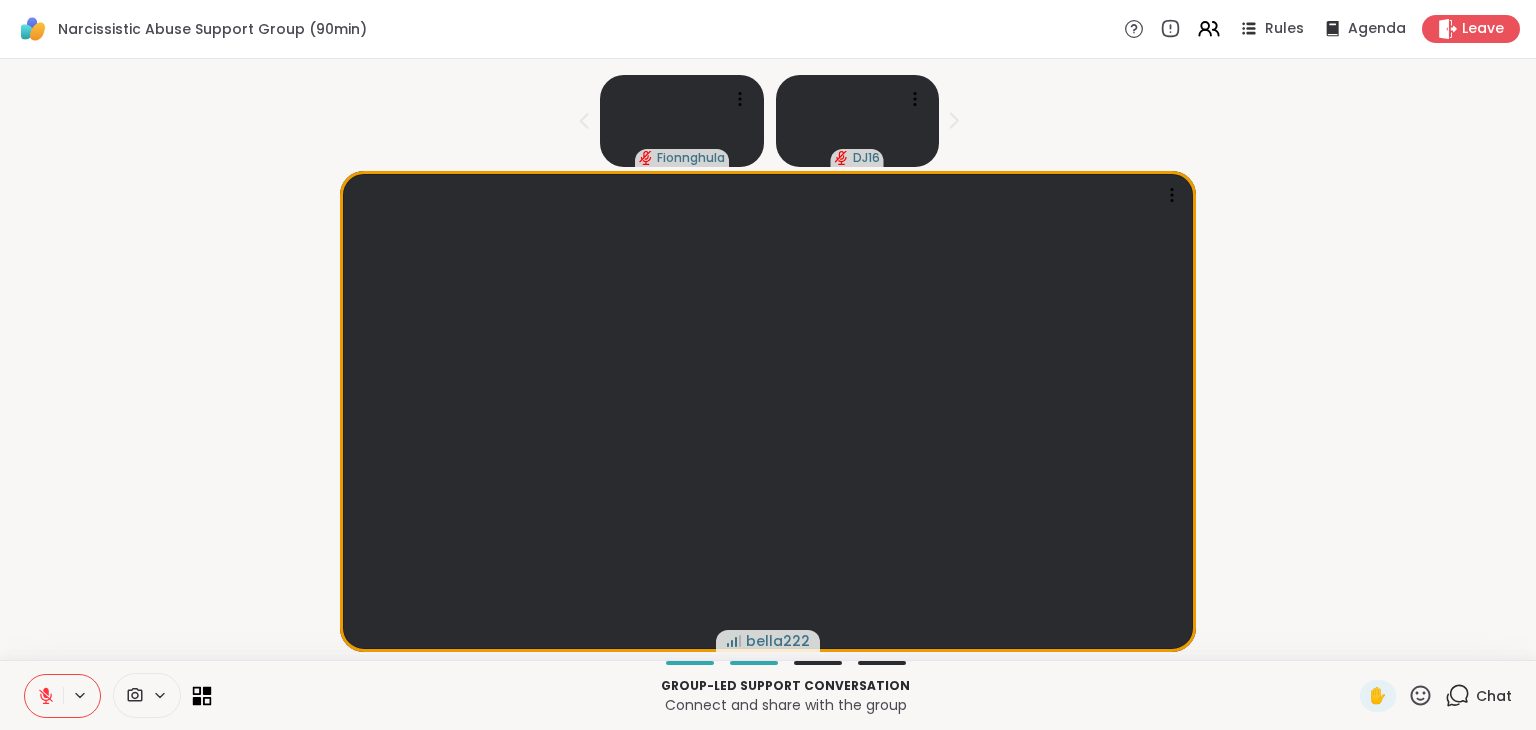 click 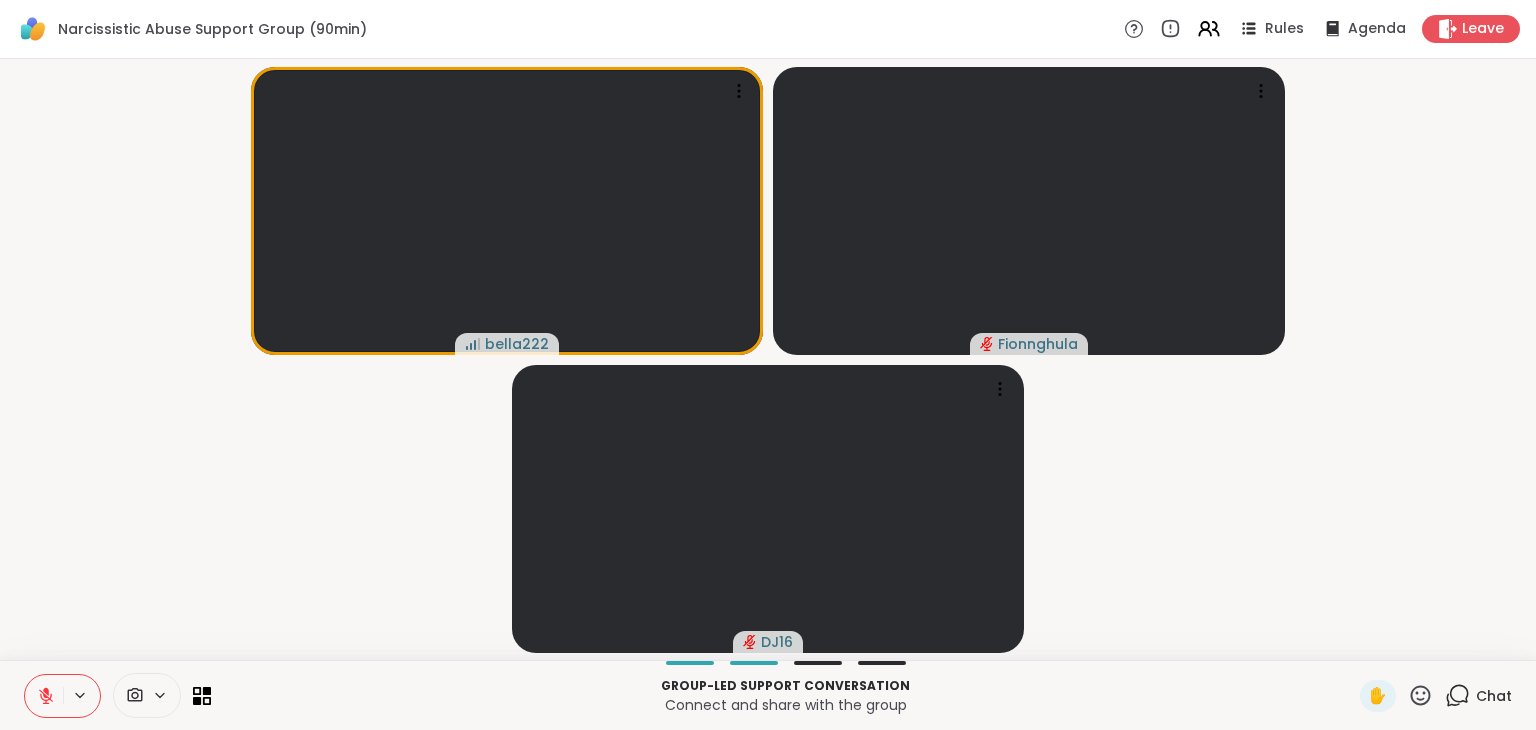 click 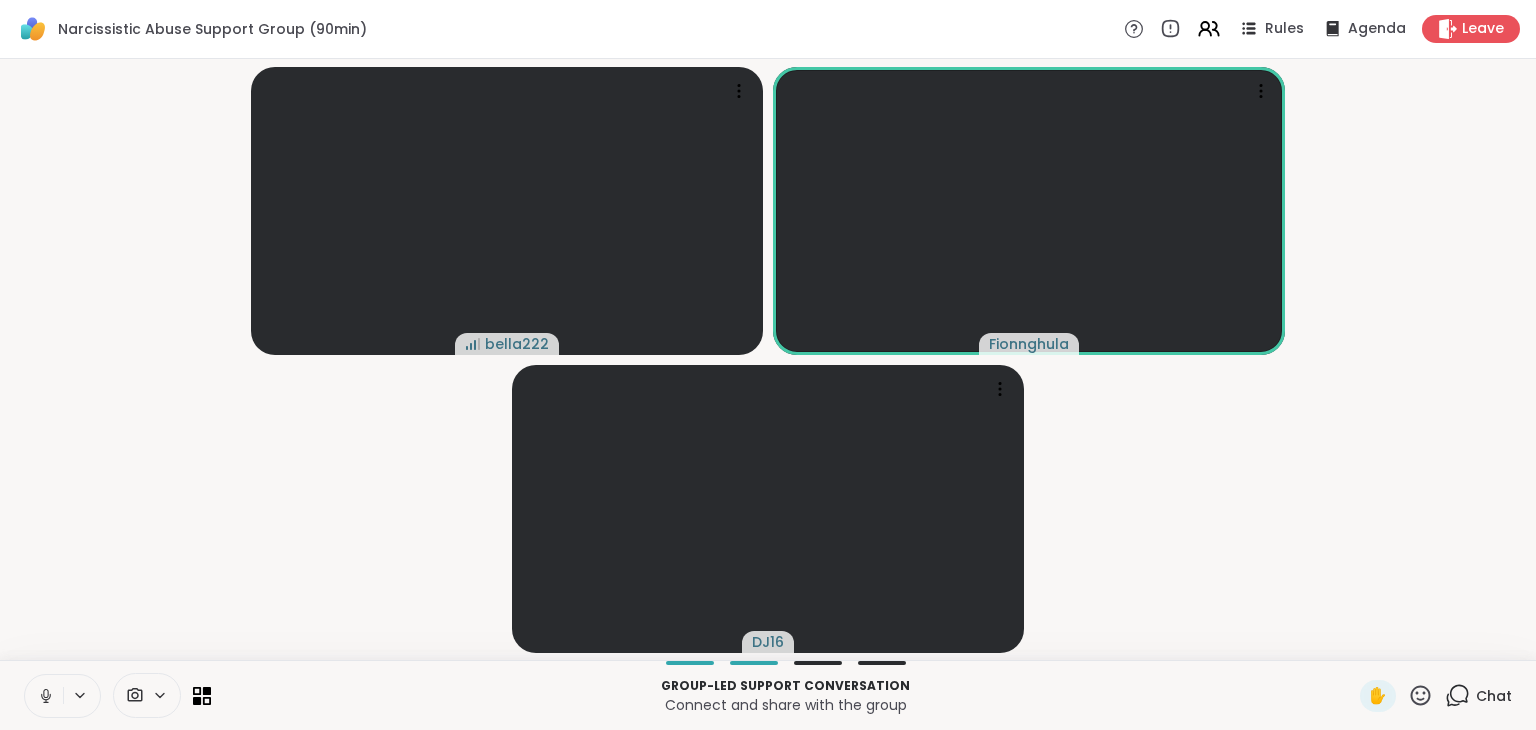 click 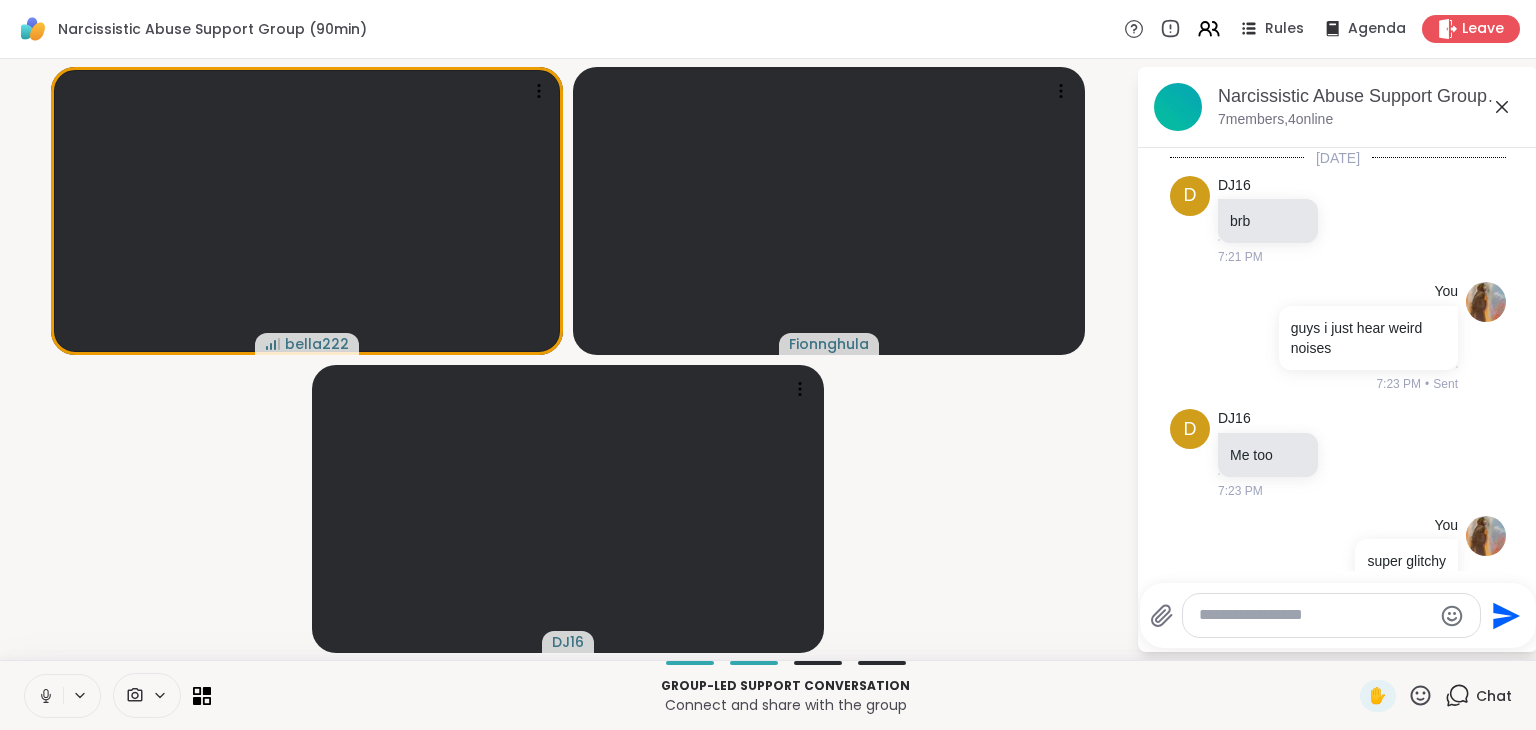 scroll, scrollTop: 333, scrollLeft: 0, axis: vertical 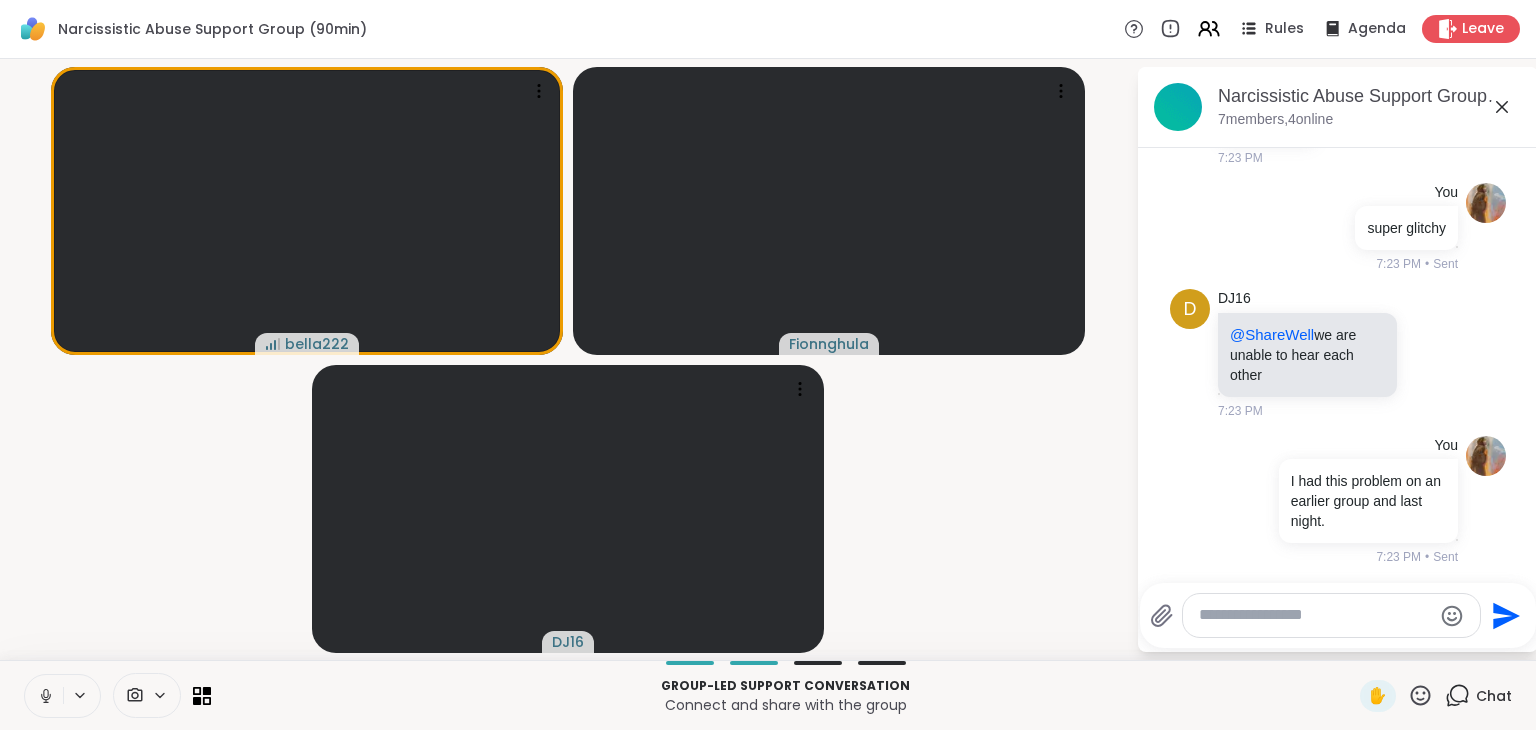 click 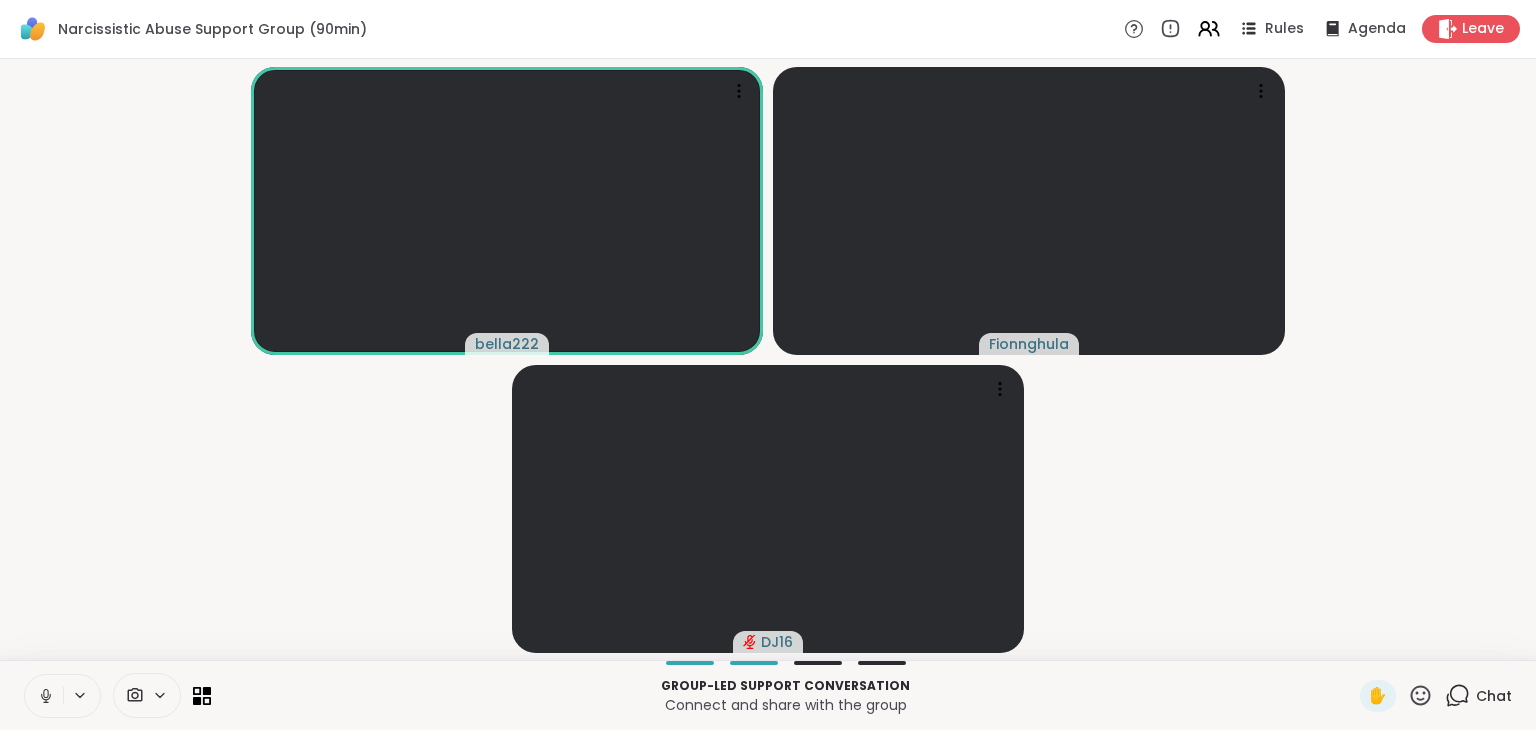 click 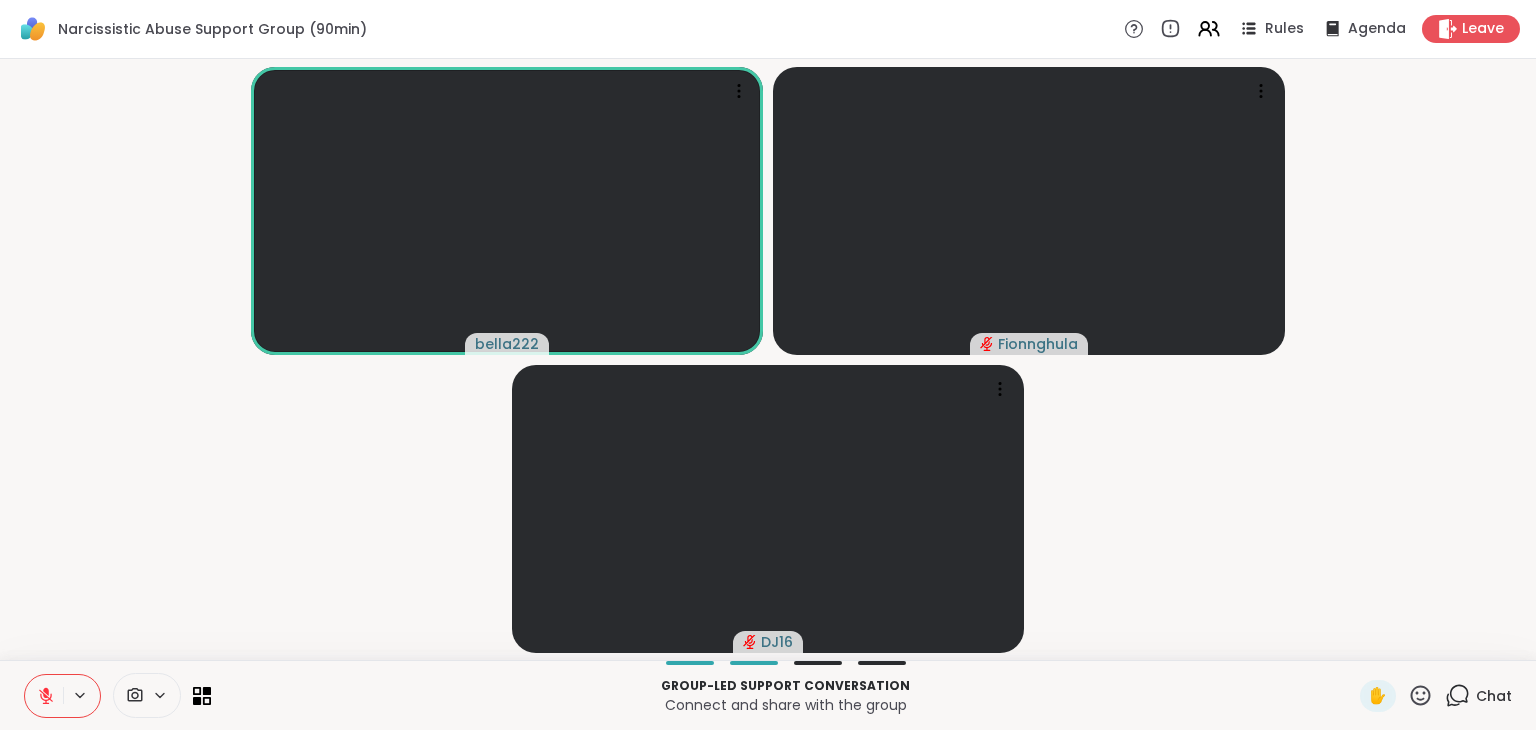 click 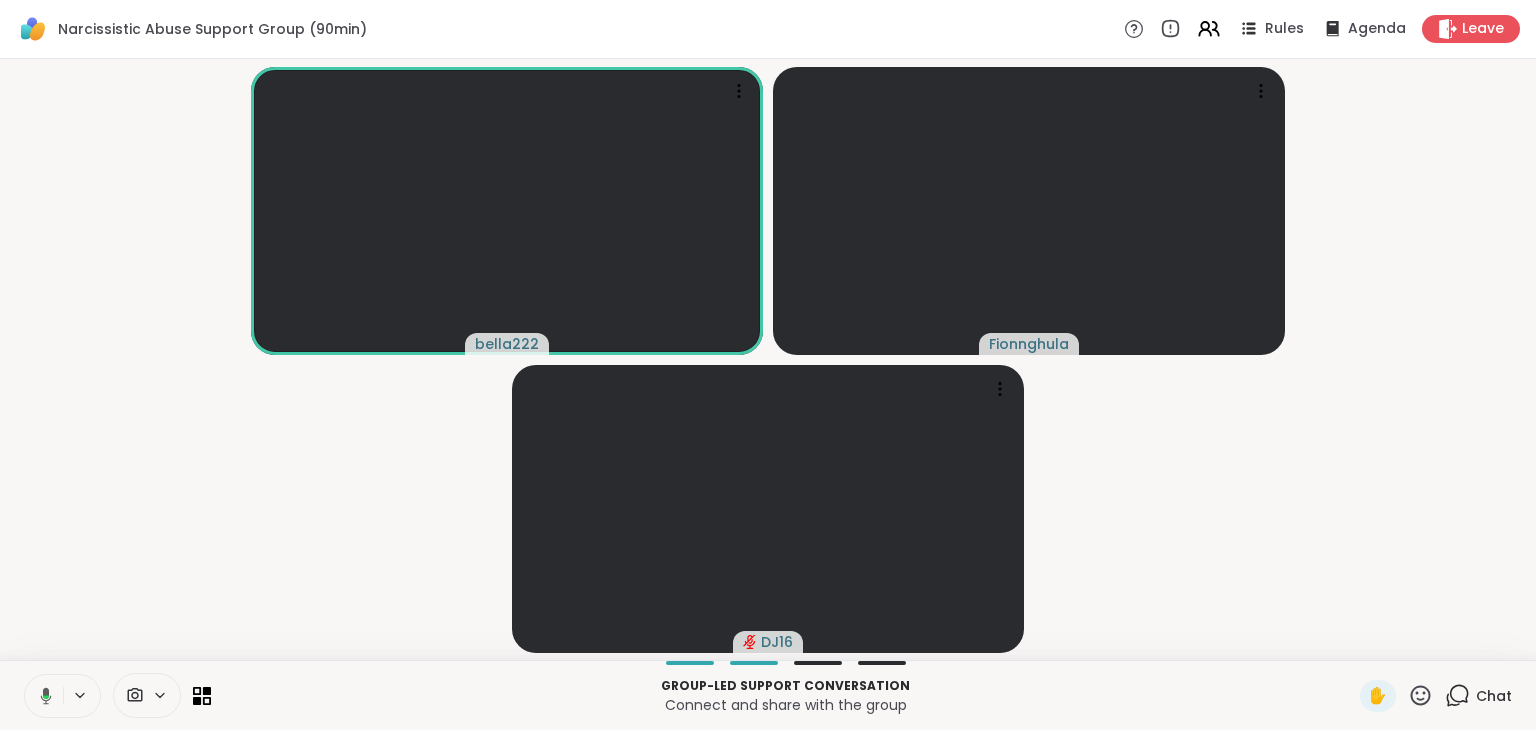 click 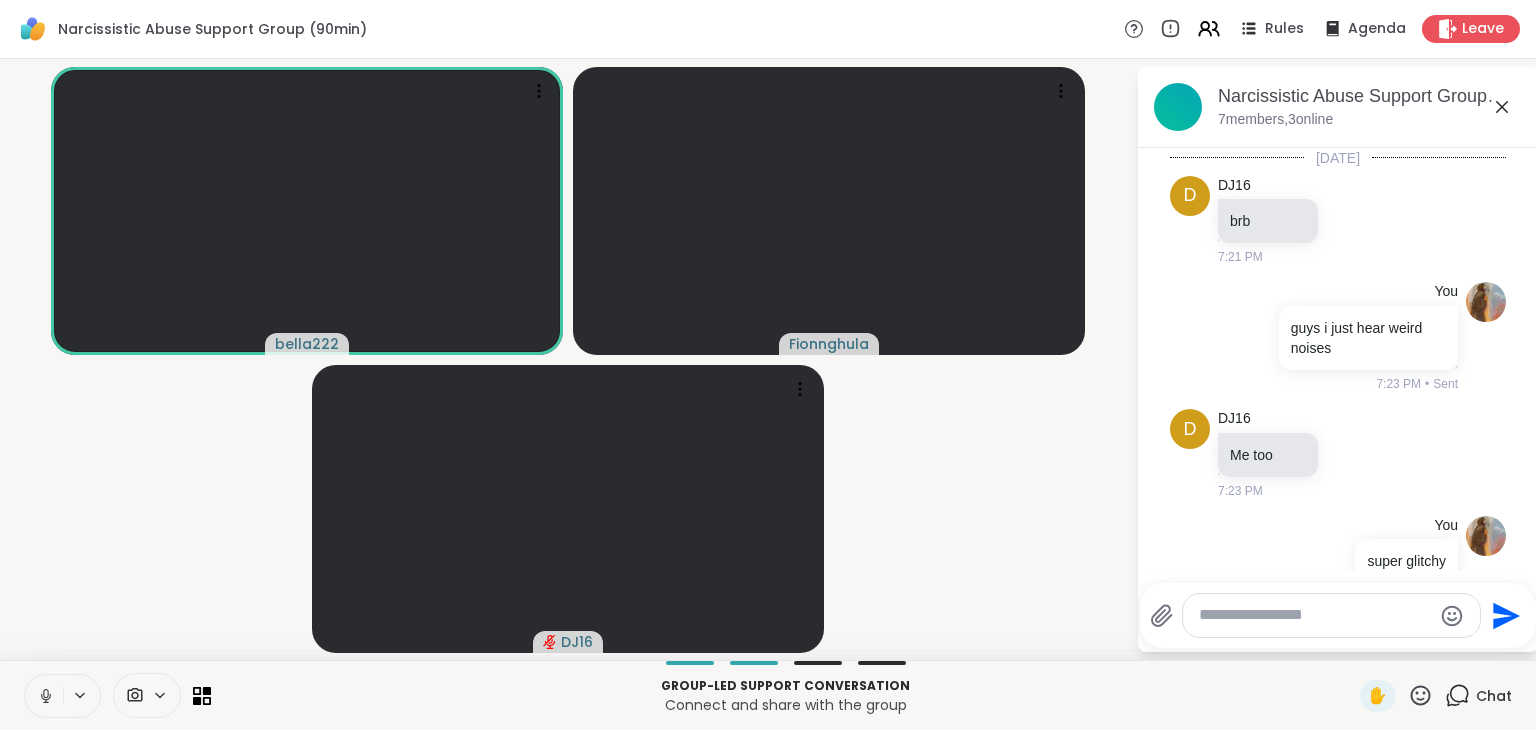 scroll, scrollTop: 333, scrollLeft: 0, axis: vertical 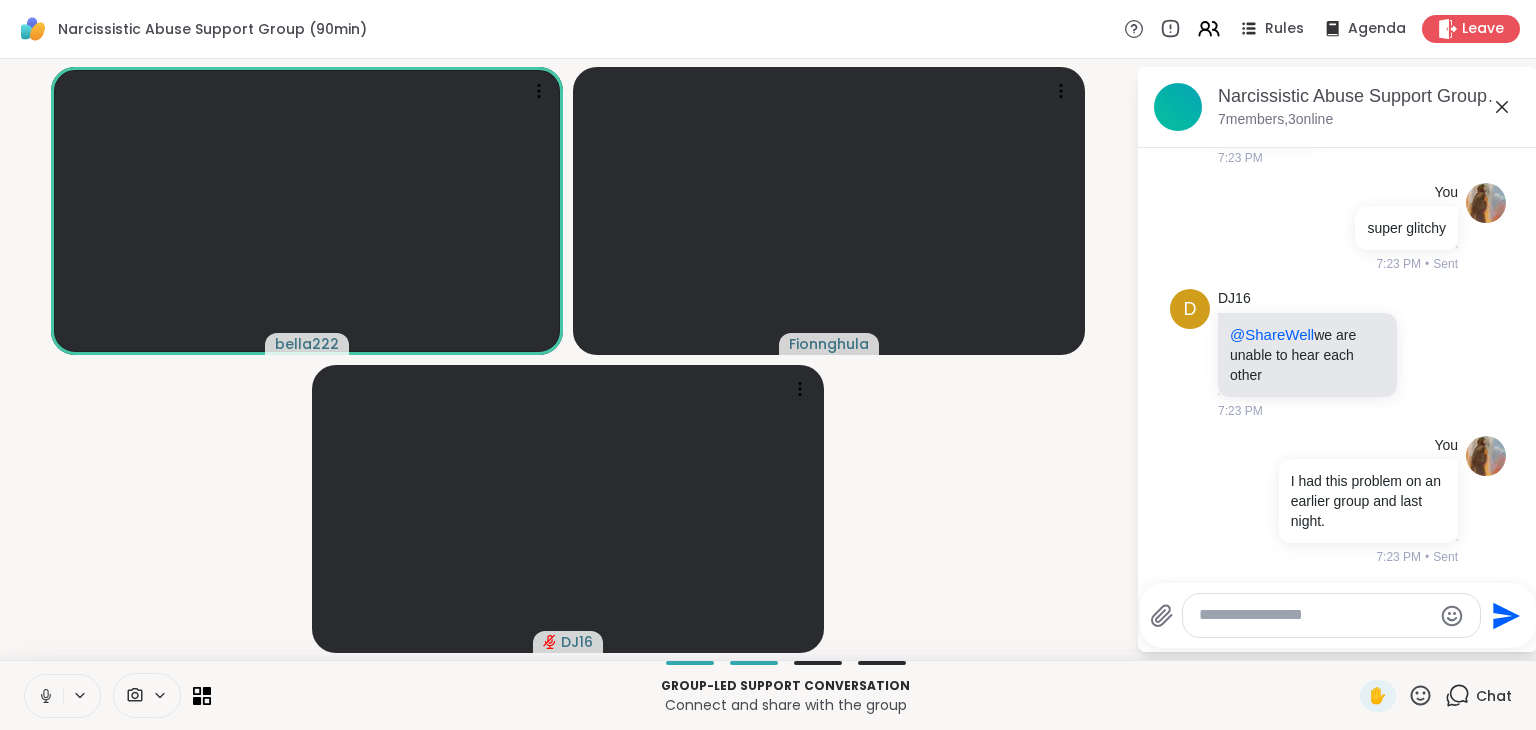 click at bounding box center (1315, 615) 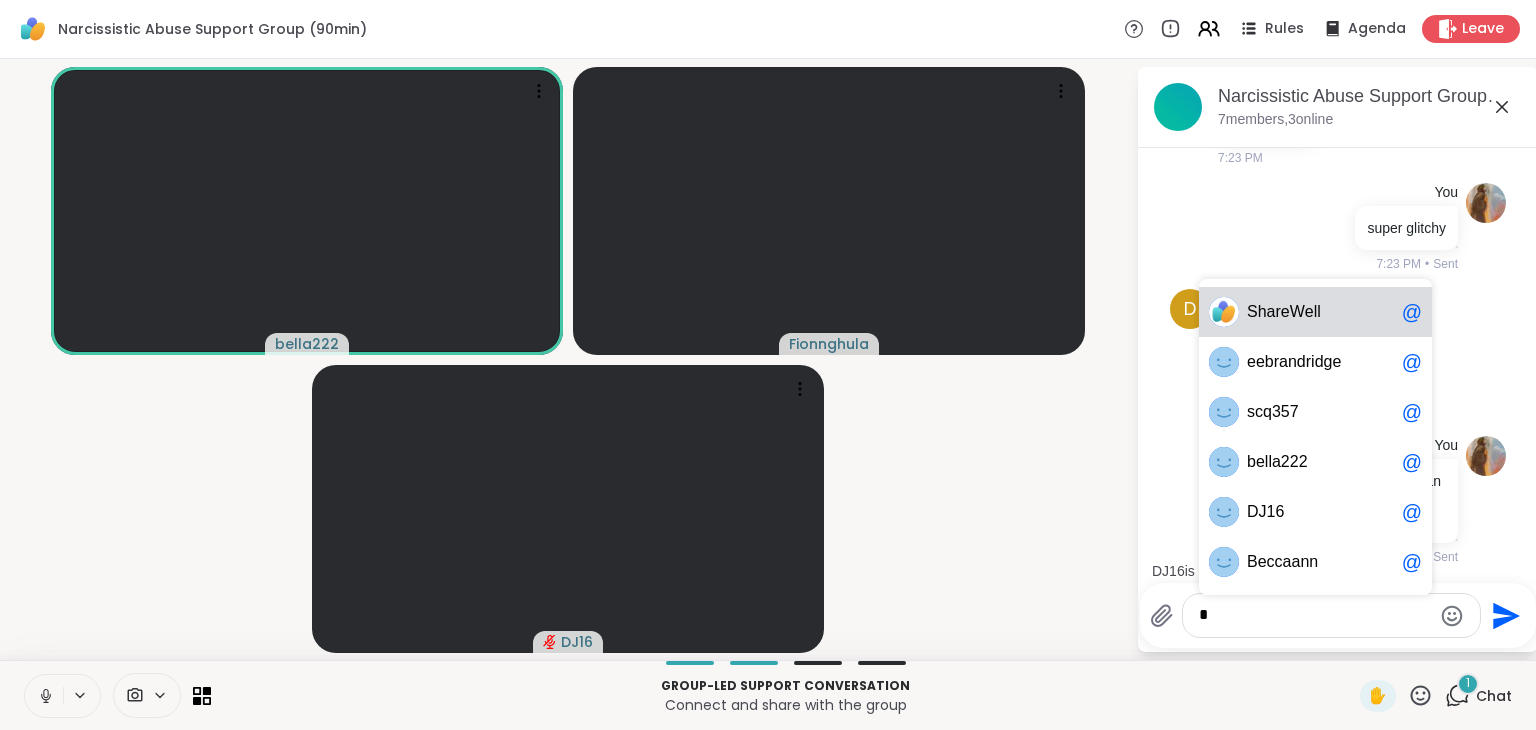 scroll, scrollTop: 459, scrollLeft: 0, axis: vertical 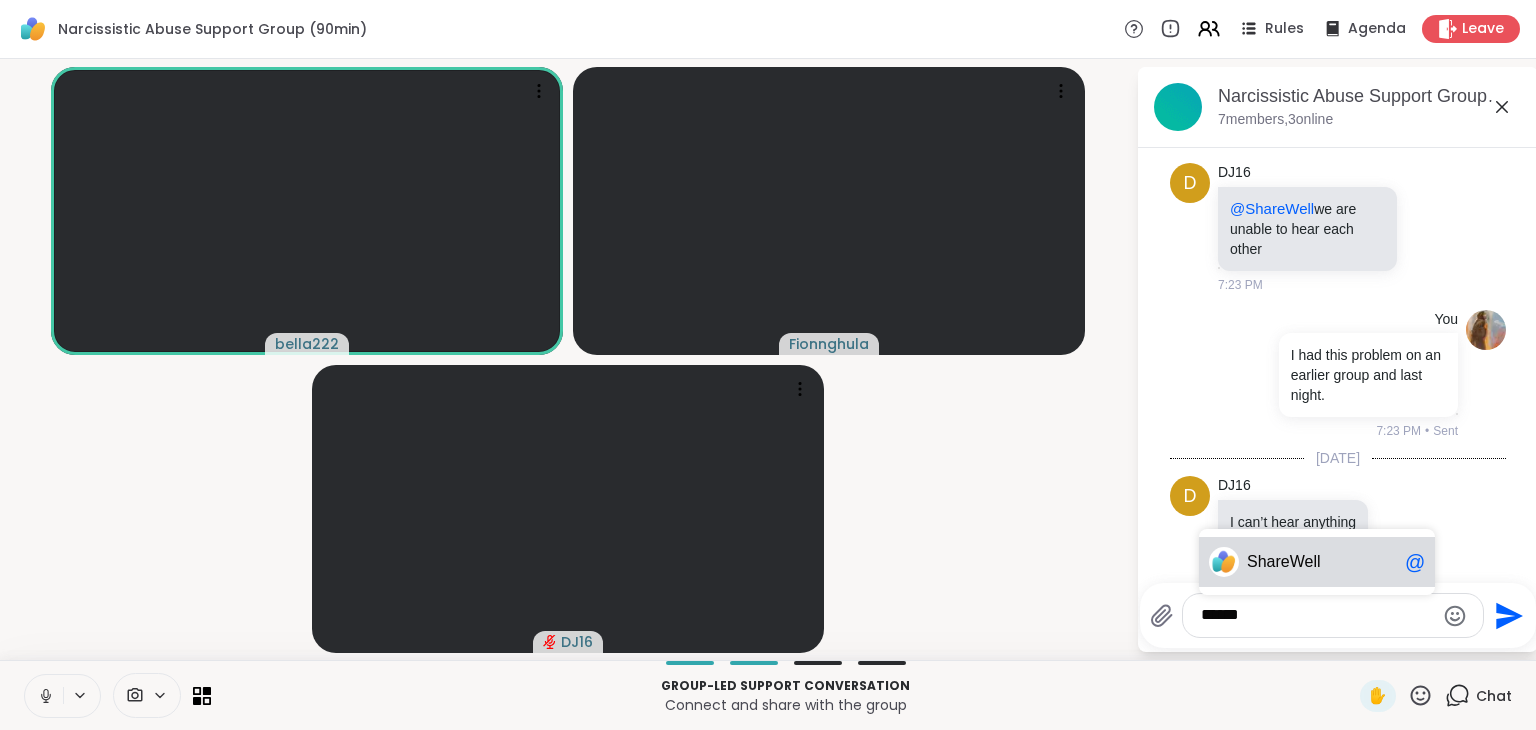 click on "Share" at bounding box center [1268, 562] 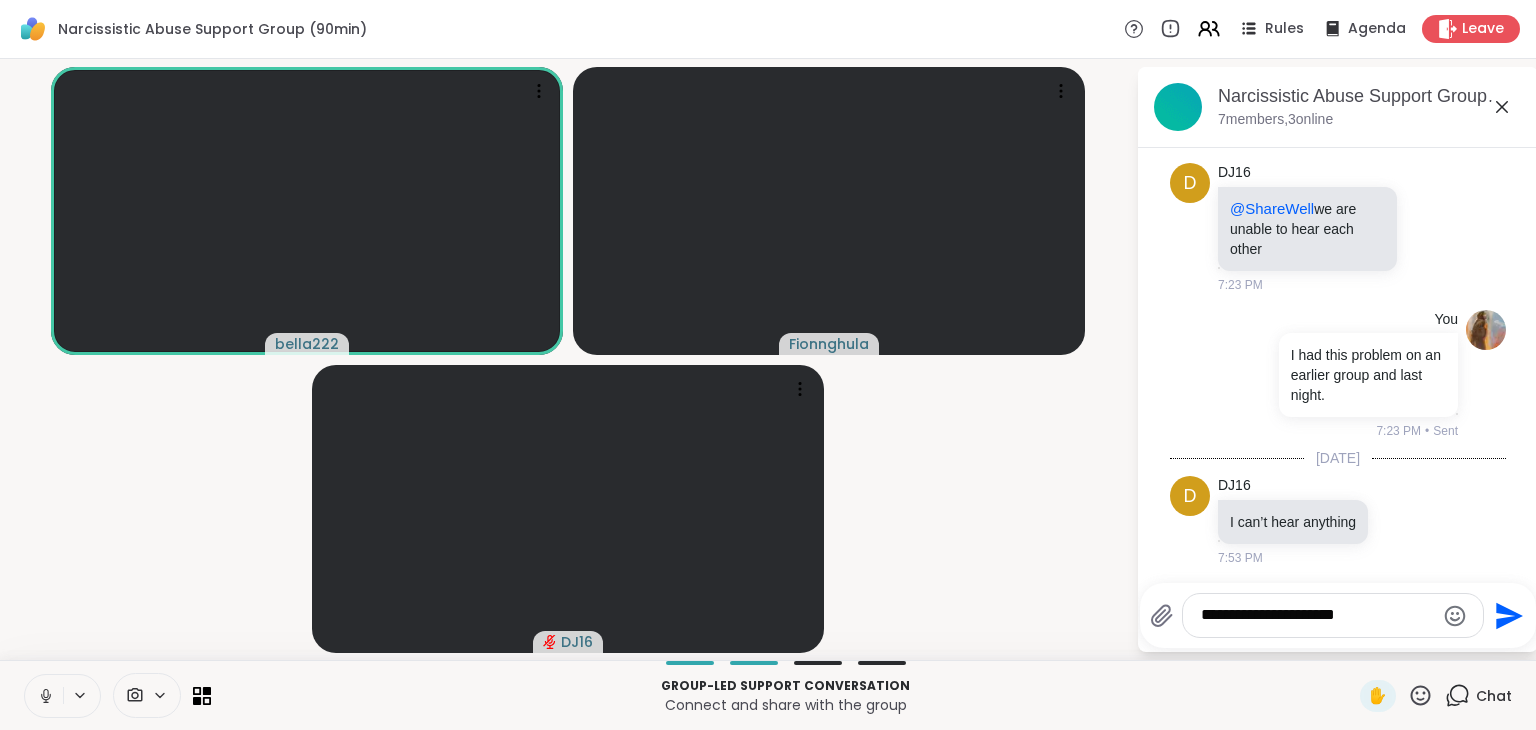 type on "**********" 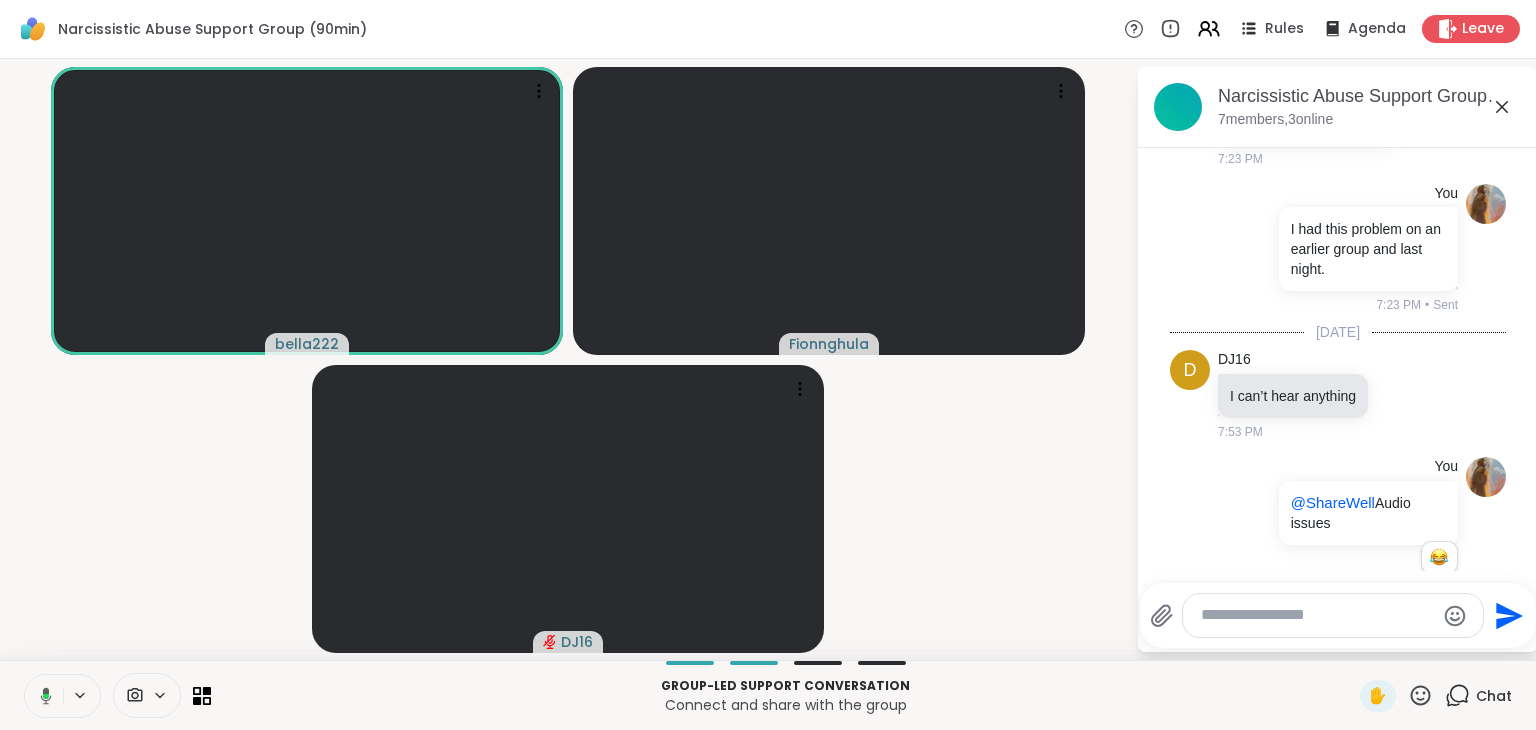 scroll, scrollTop: 614, scrollLeft: 0, axis: vertical 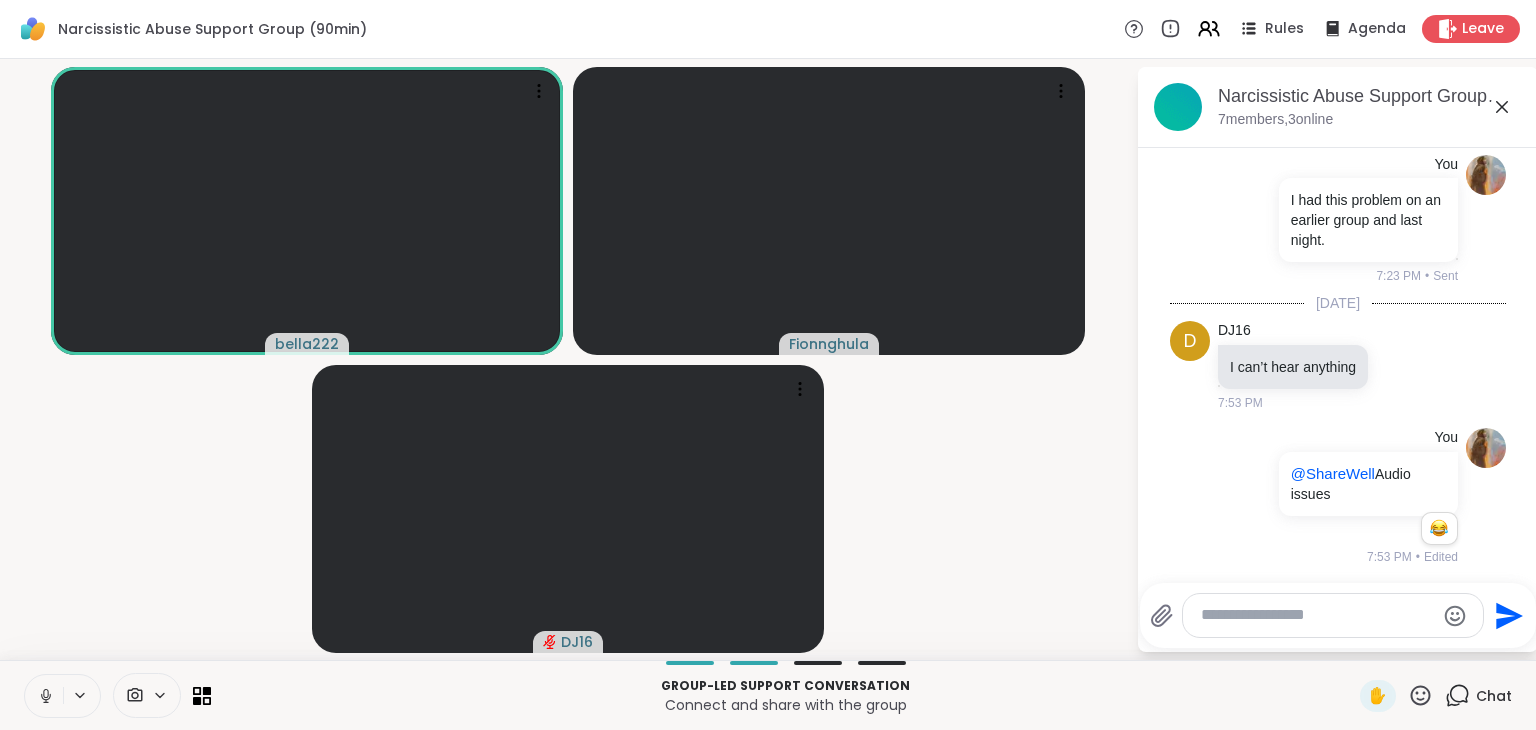 type 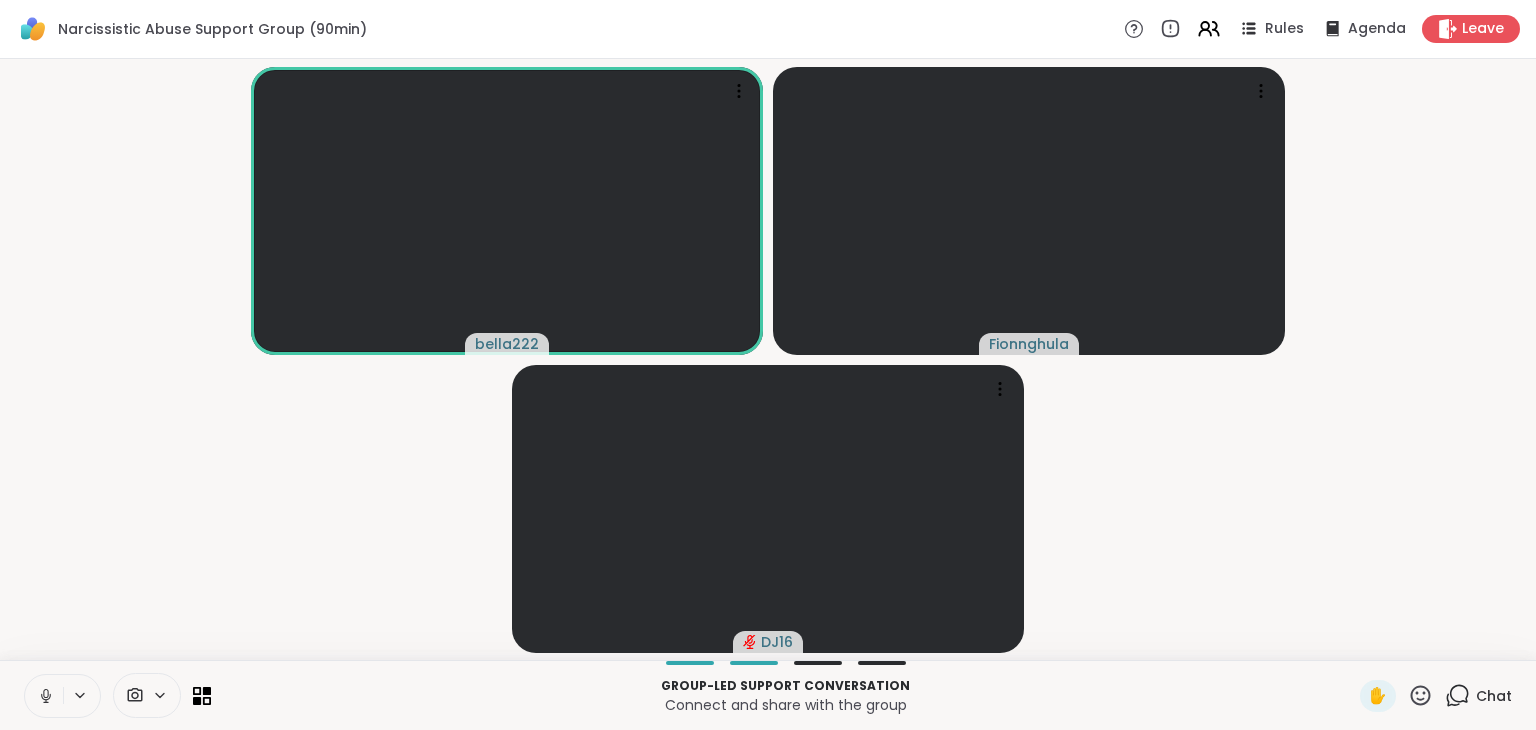 click at bounding box center [81, 695] 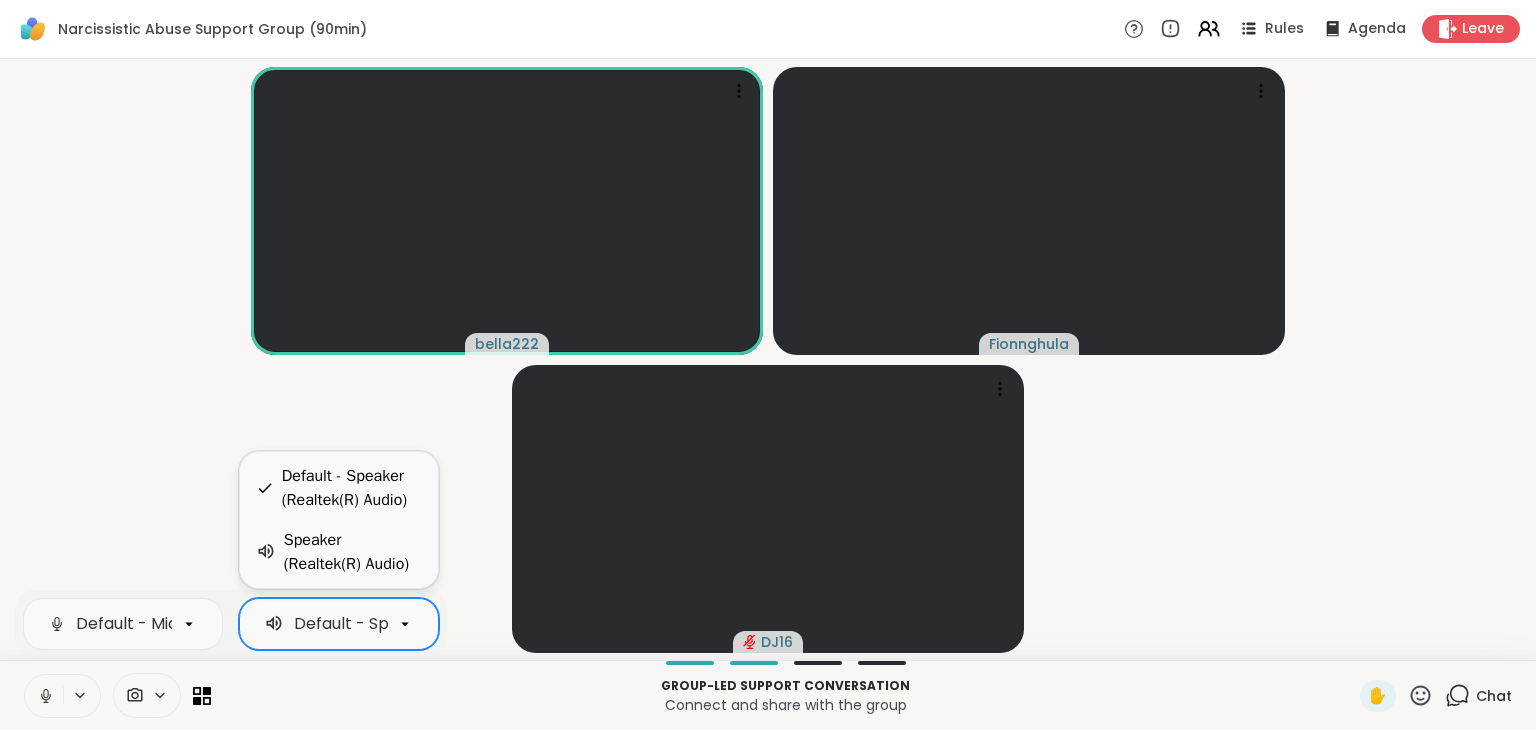 click on "Default - Speaker (Realtek(R) Audio)" at bounding box center [440, 624] 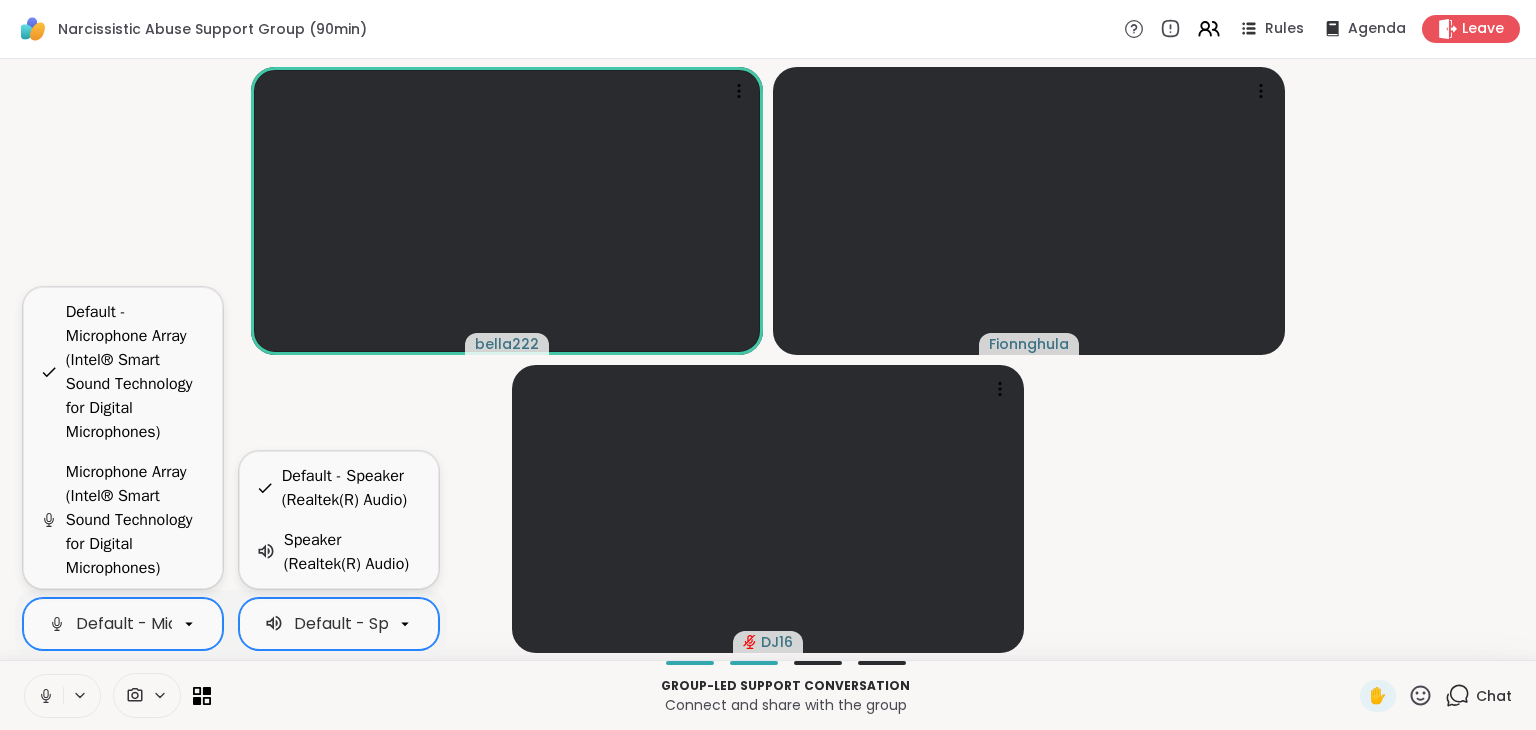 click on "Default - Microphone Array (Intel® Smart Sound Technology for Digital Microphones)" at bounding box center (410, 624) 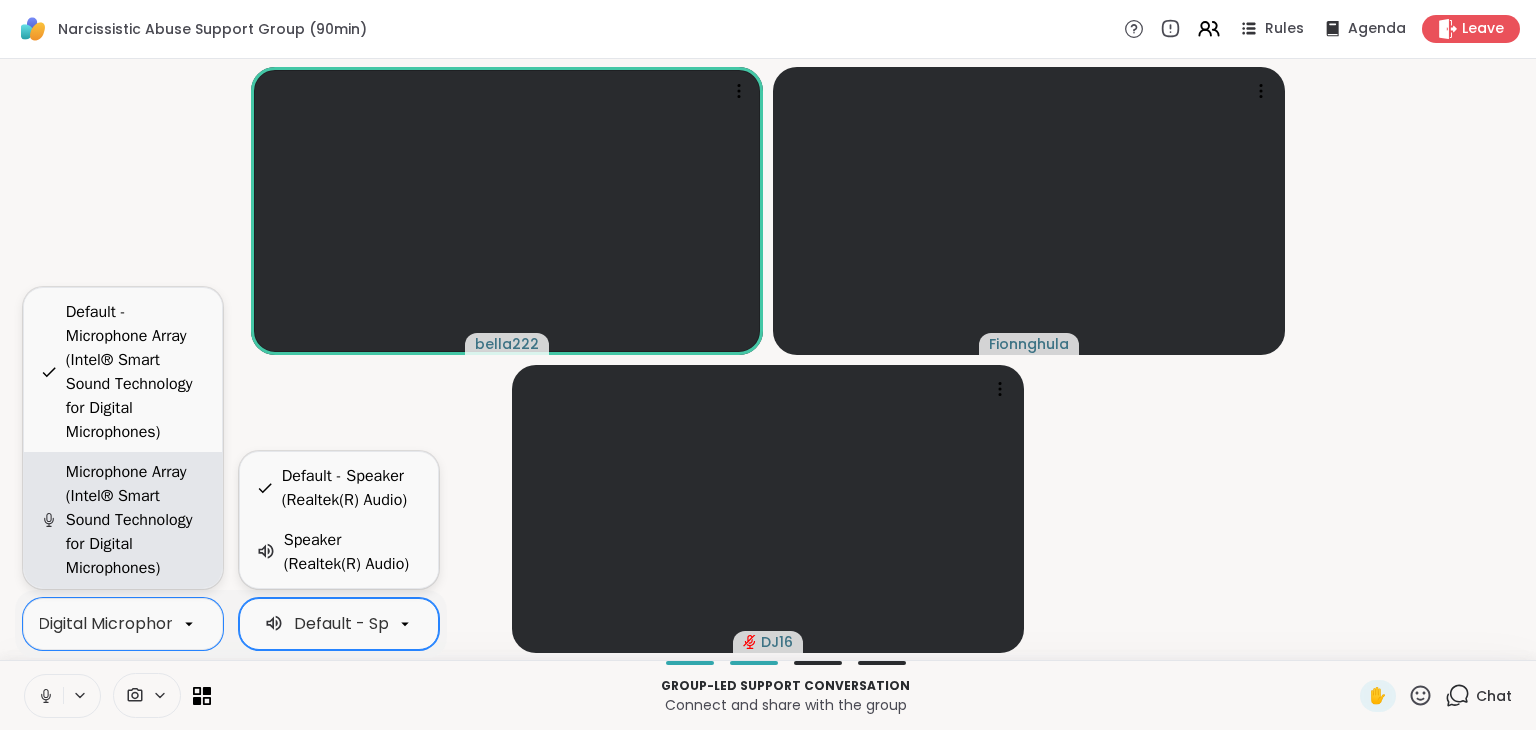 scroll, scrollTop: 52, scrollLeft: 0, axis: vertical 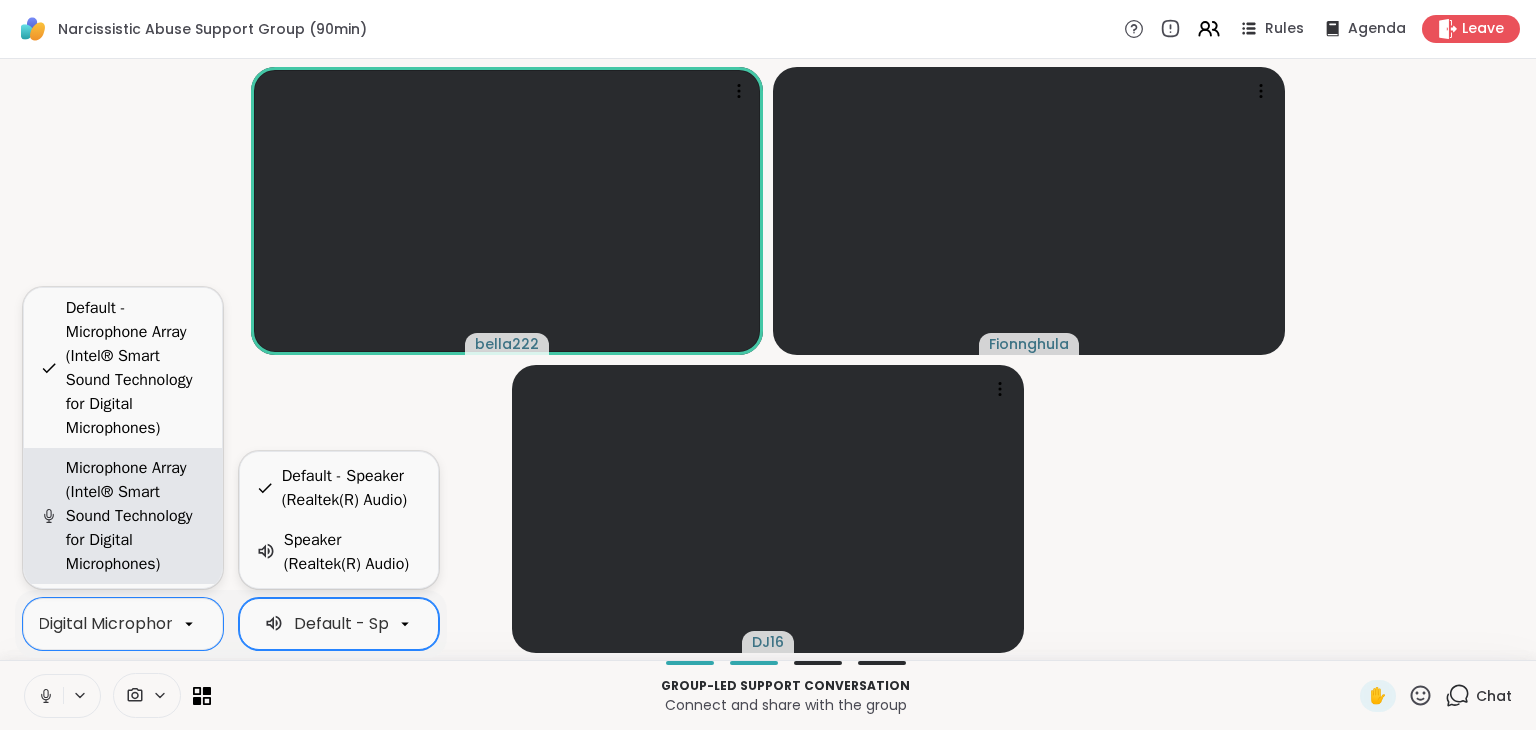 click on "Microphone Array (Intel® Smart Sound Technology for Digital Microphones)" at bounding box center [136, 516] 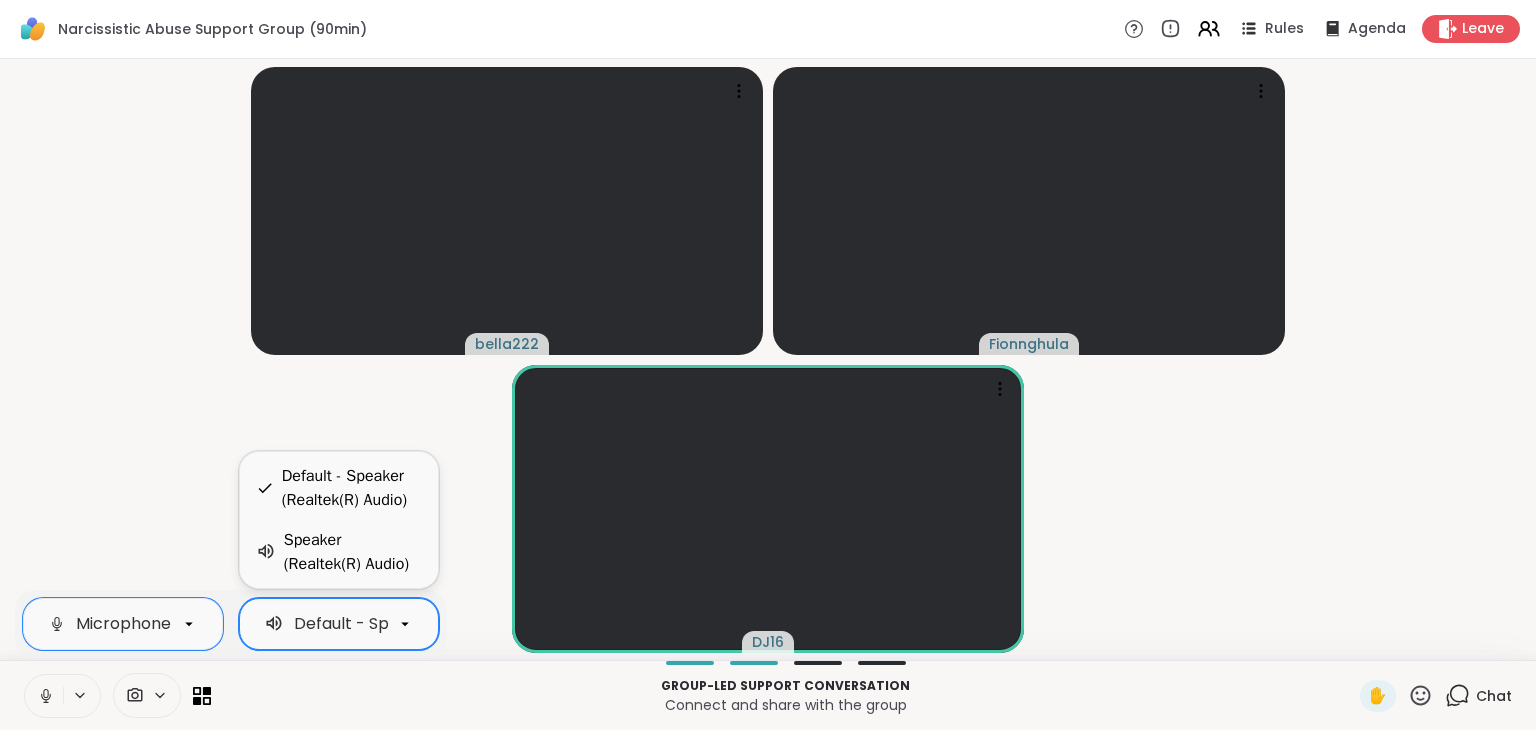 click on "bella222 [PERSON_NAME] DJ16" at bounding box center (768, 359) 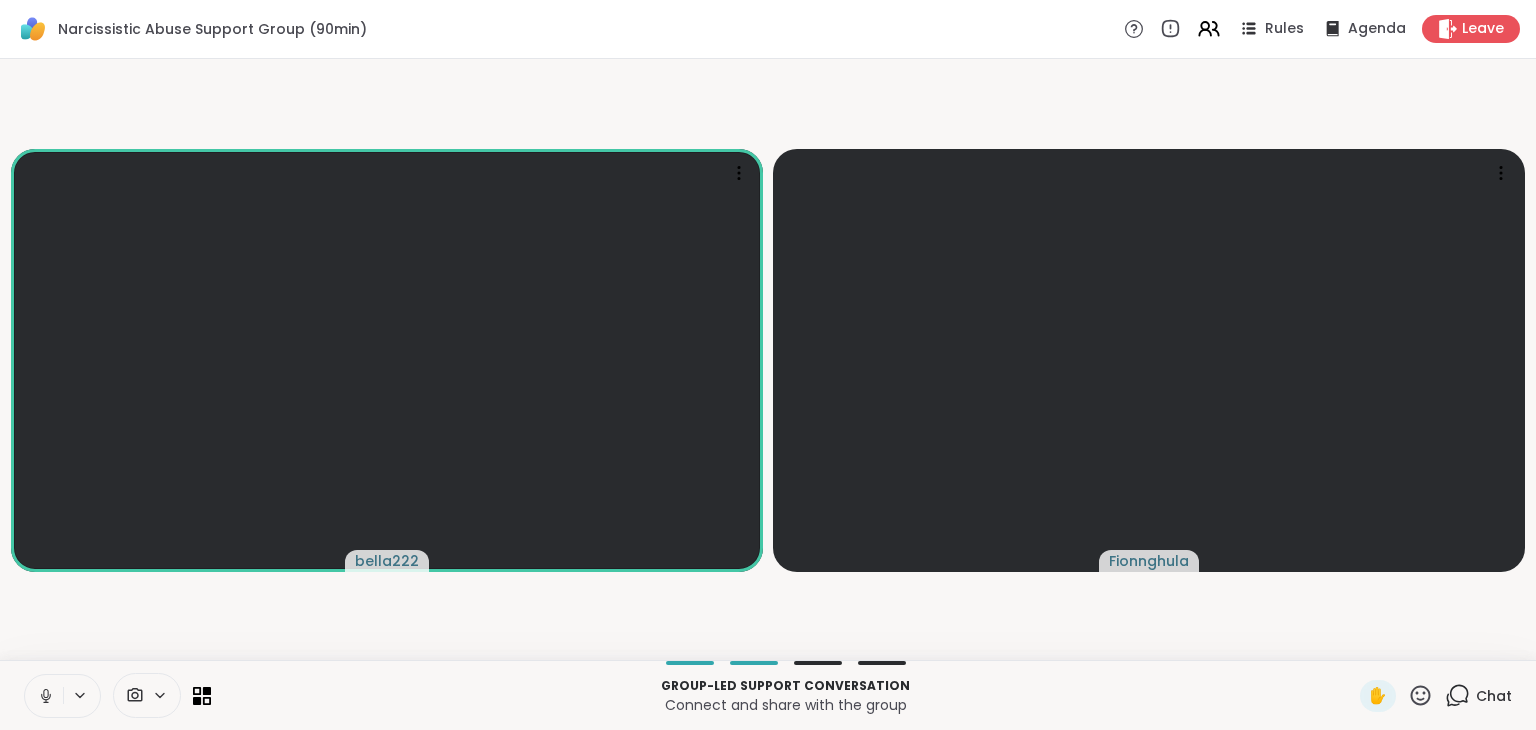 click 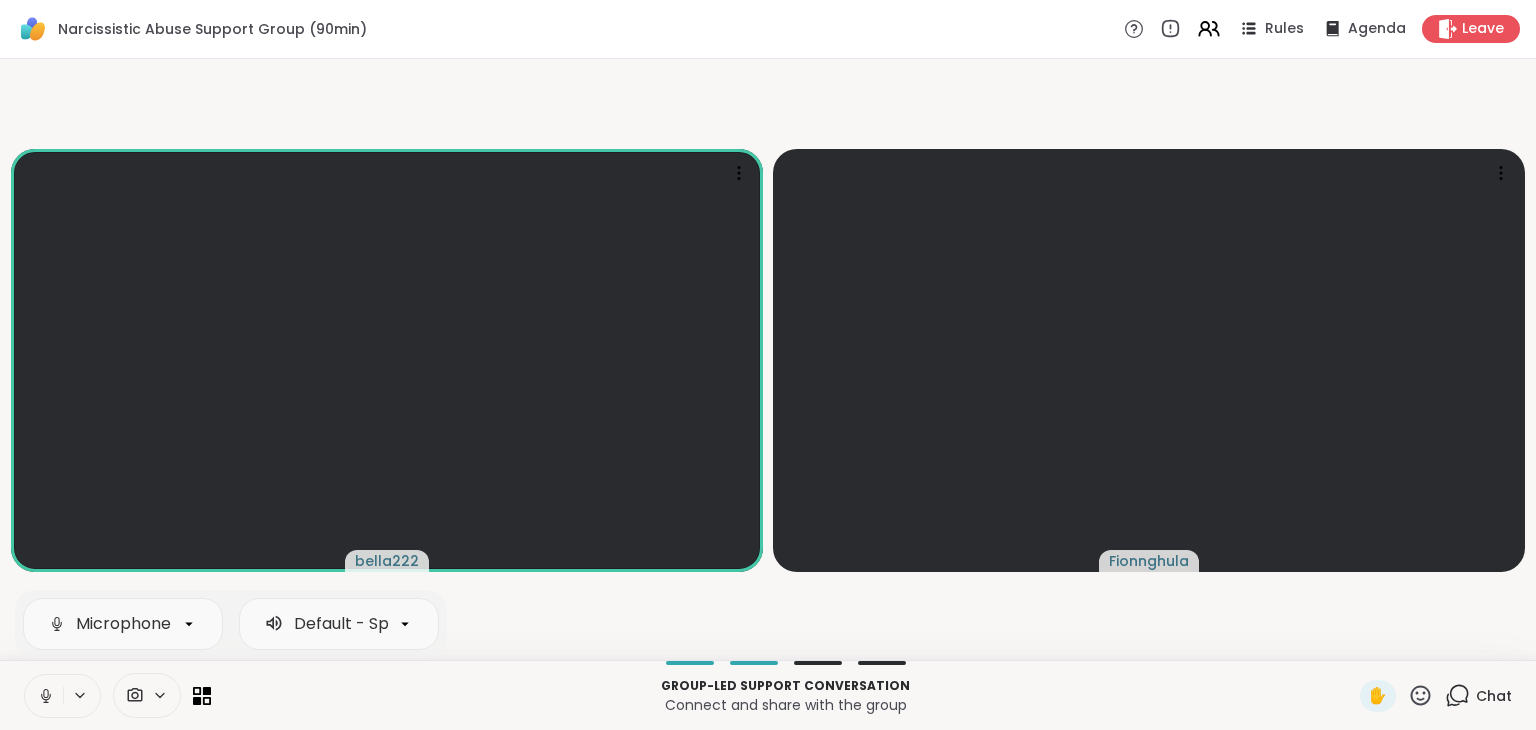 click 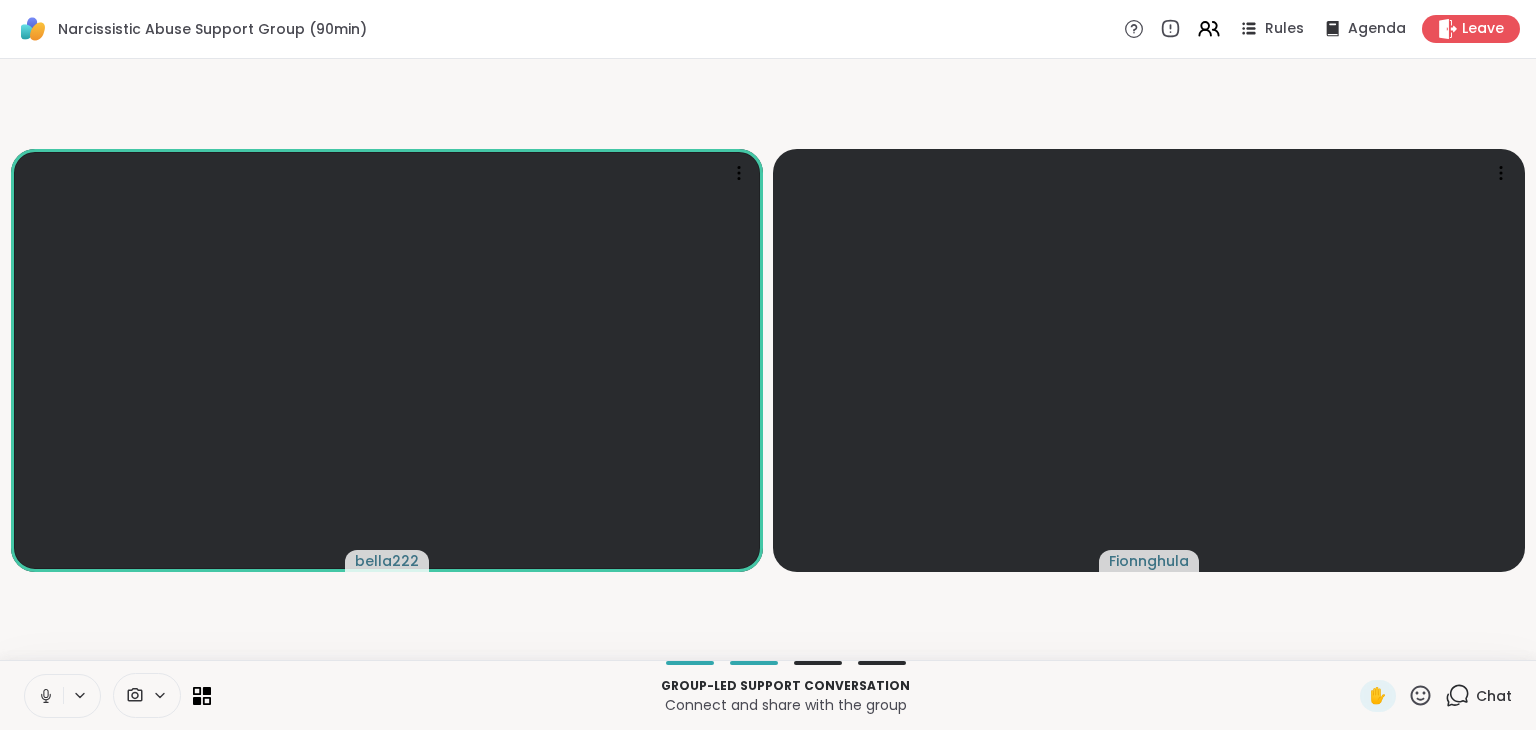 click on "bella222 [PERSON_NAME]" at bounding box center [768, 359] 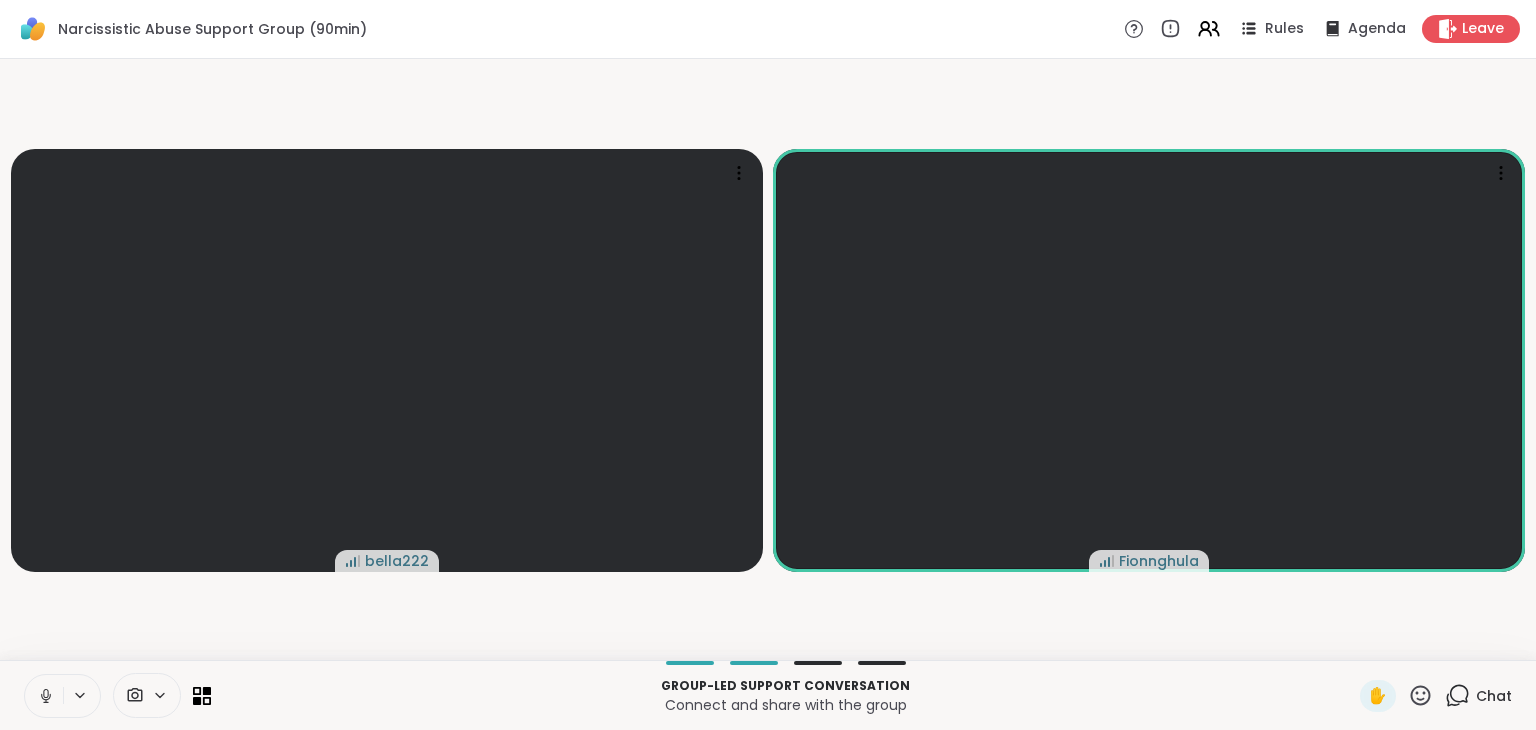click 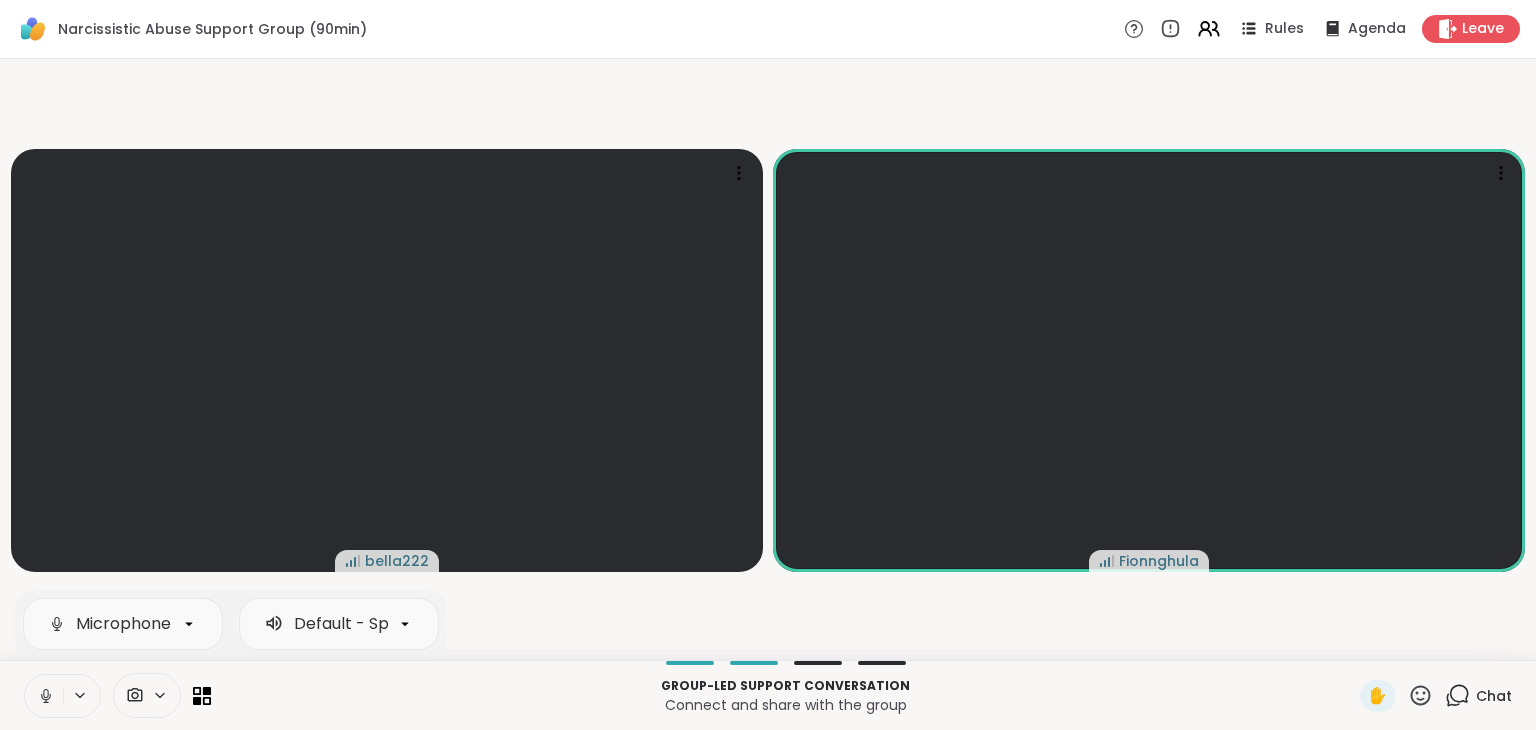 click on "bella222 [PERSON_NAME]" at bounding box center (768, 359) 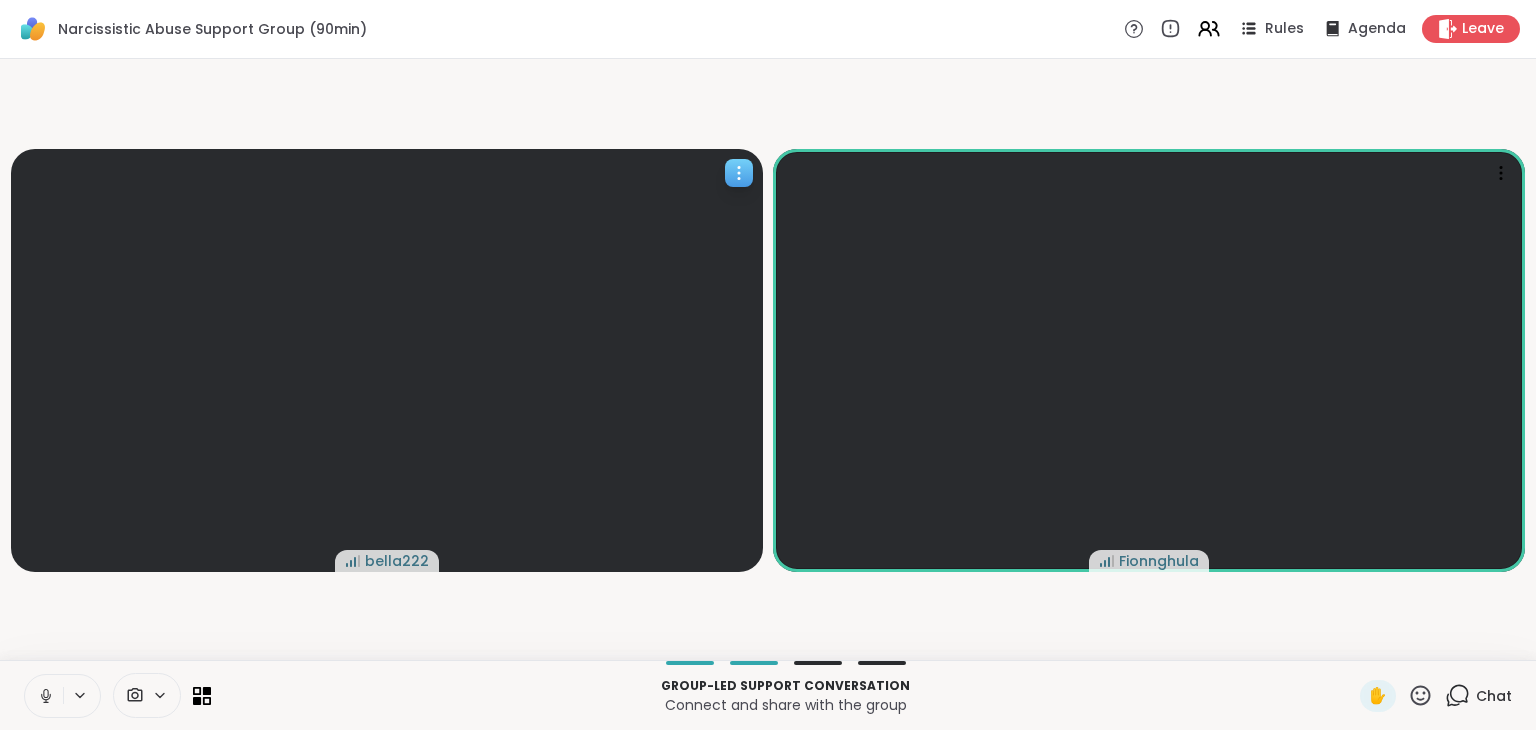 click 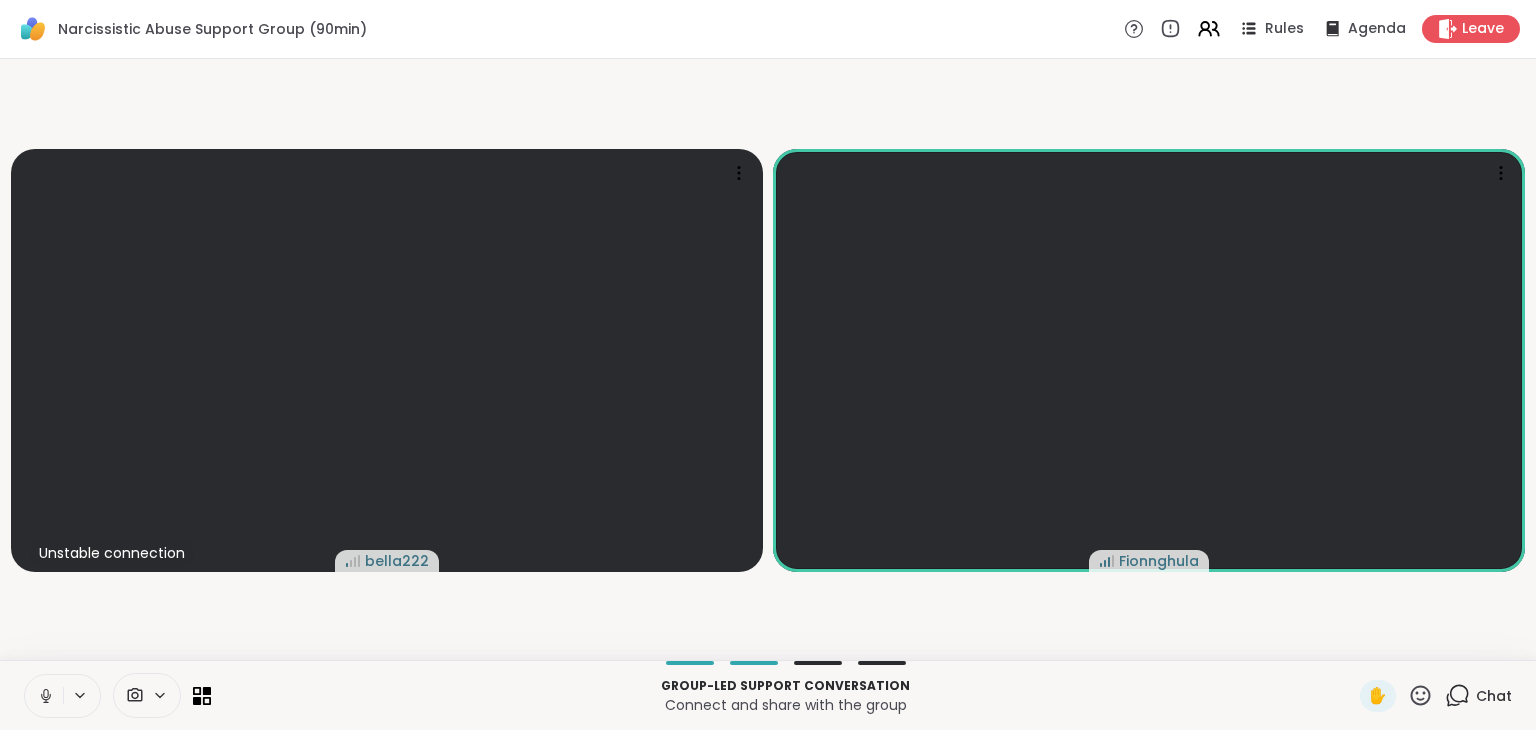 click on "Unstable connection bella222 Fionnghula" at bounding box center (768, 359) 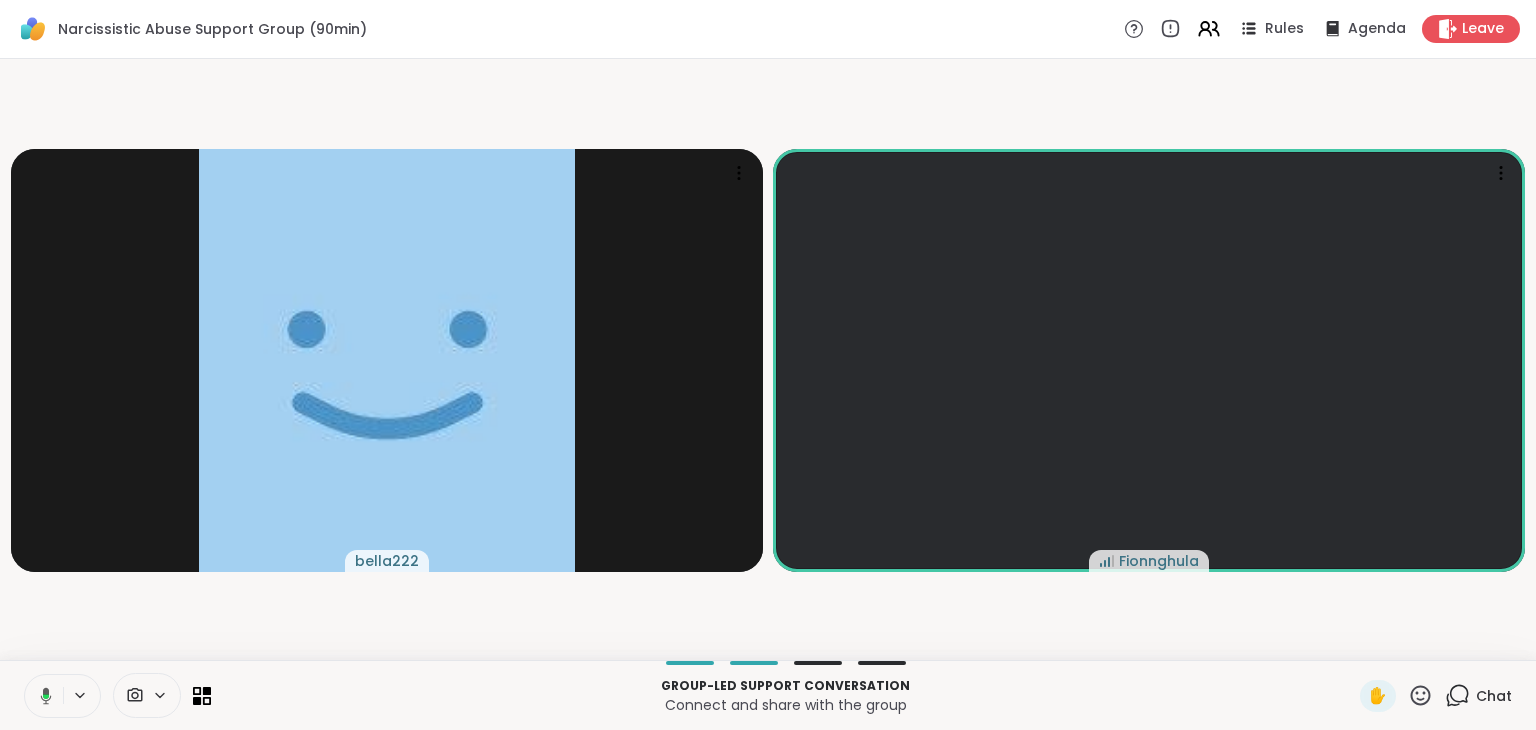 click 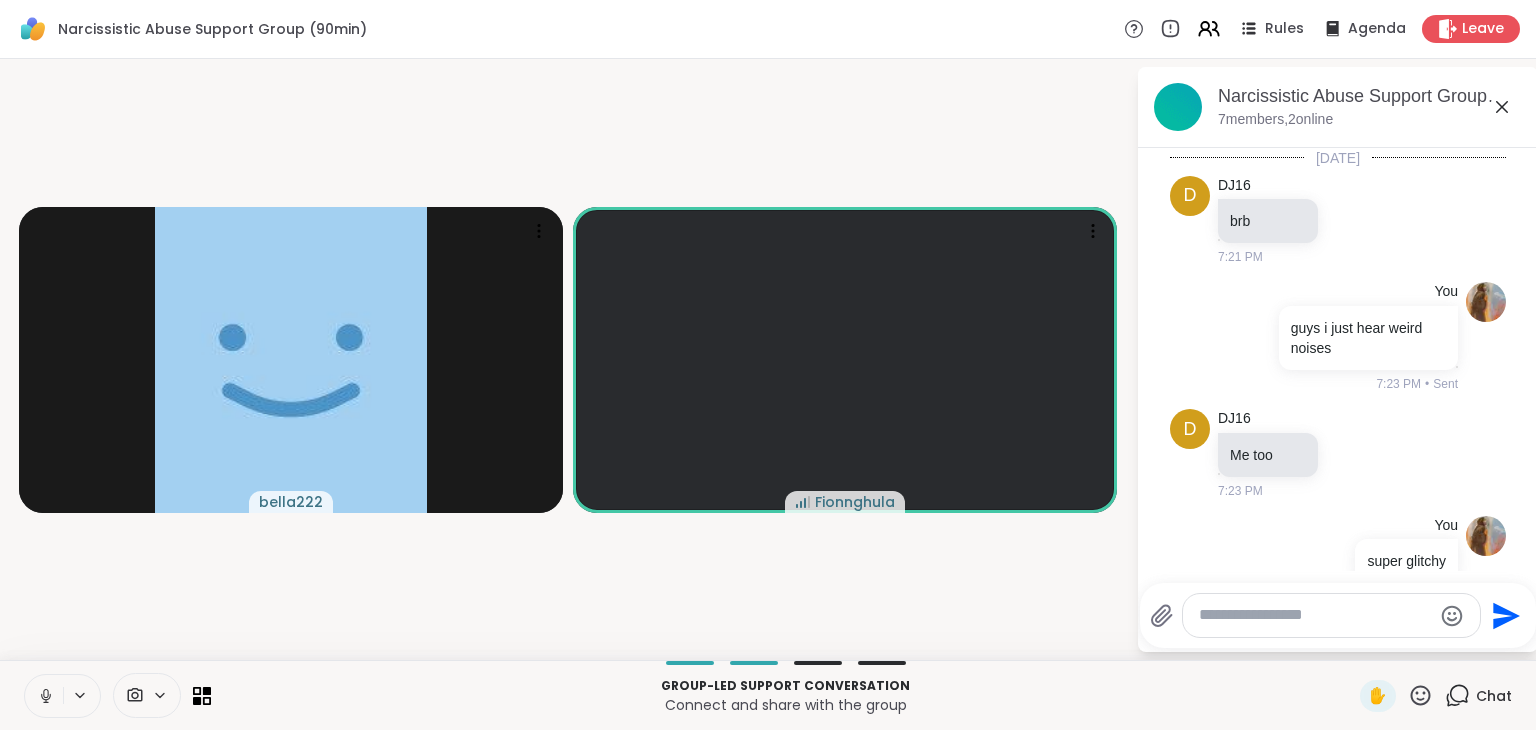 scroll, scrollTop: 594, scrollLeft: 0, axis: vertical 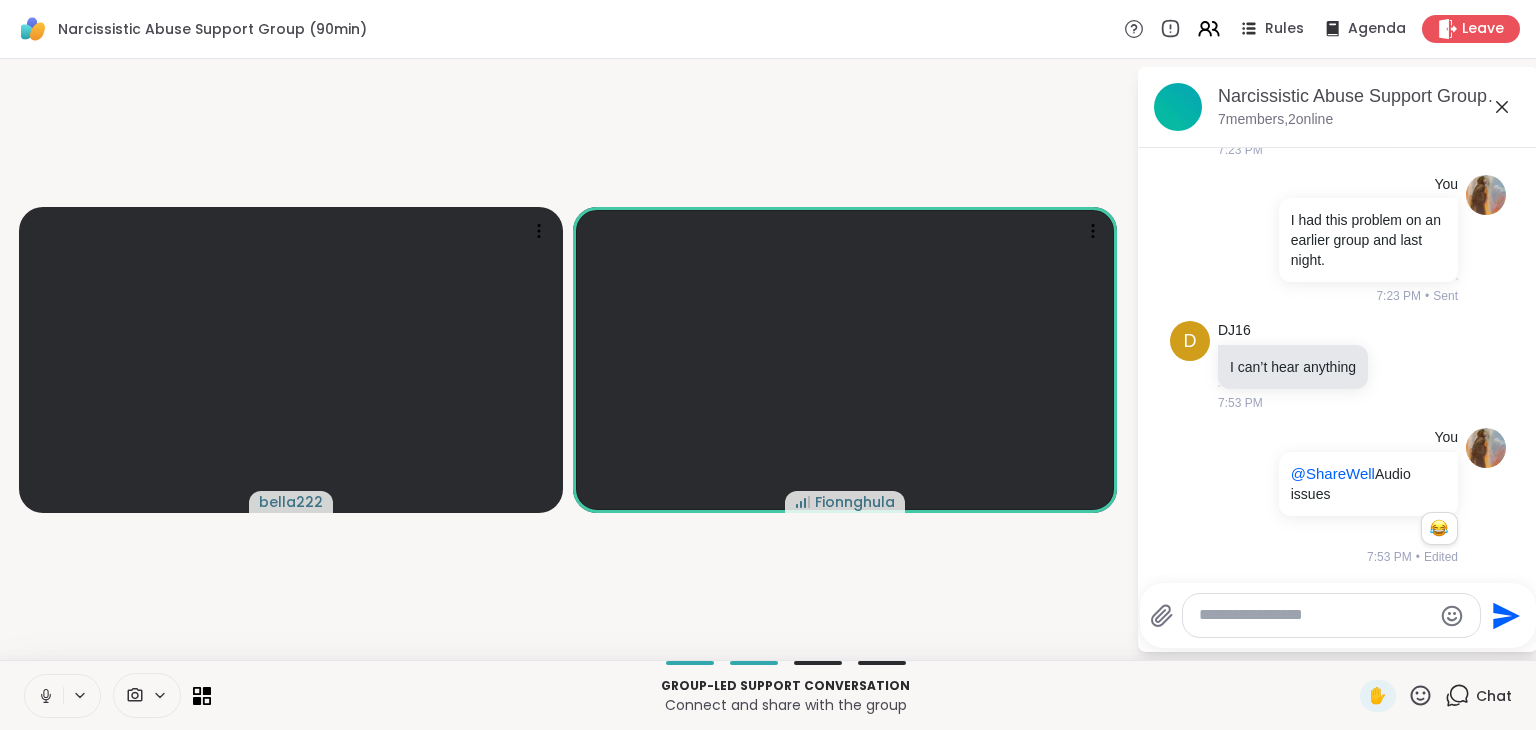 click at bounding box center (1315, 615) 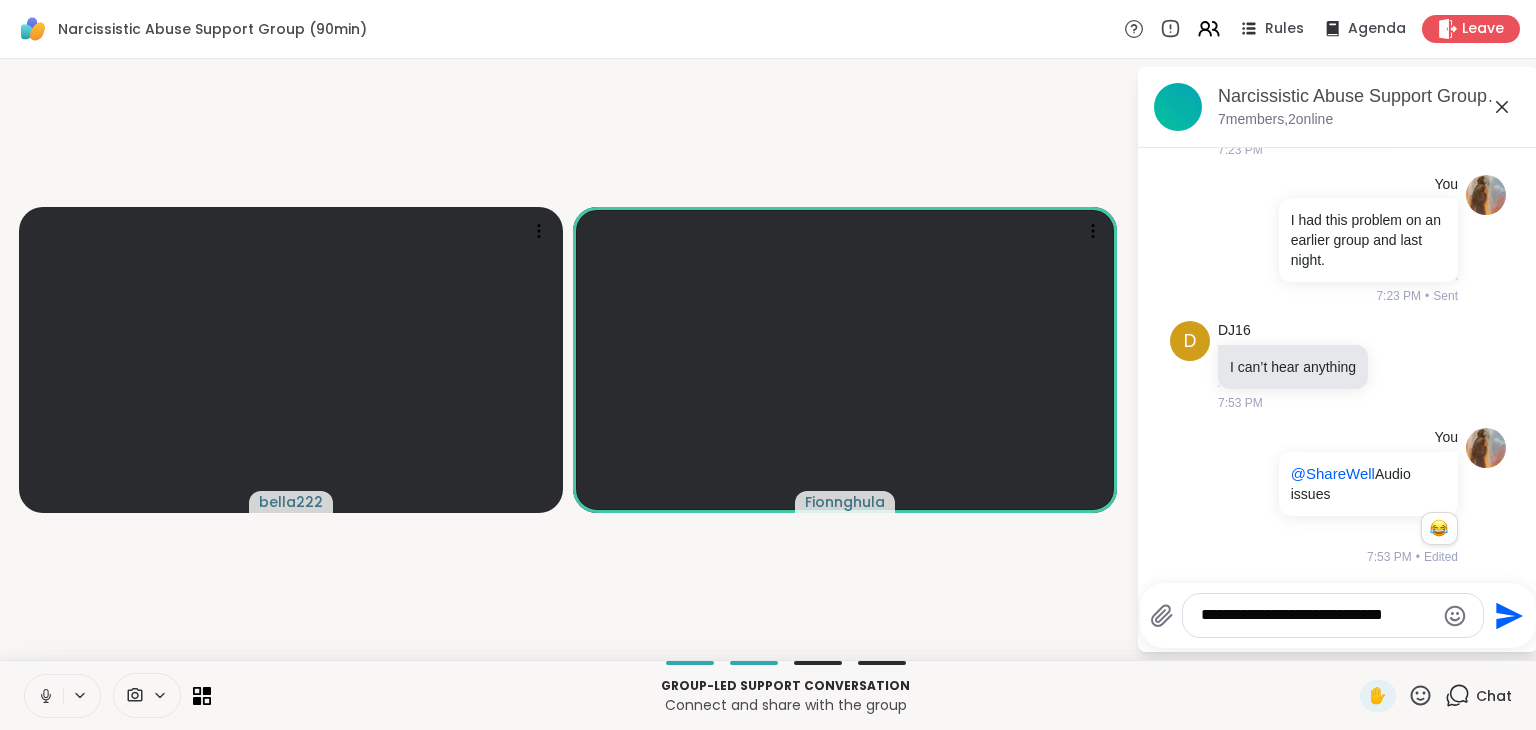 type on "**********" 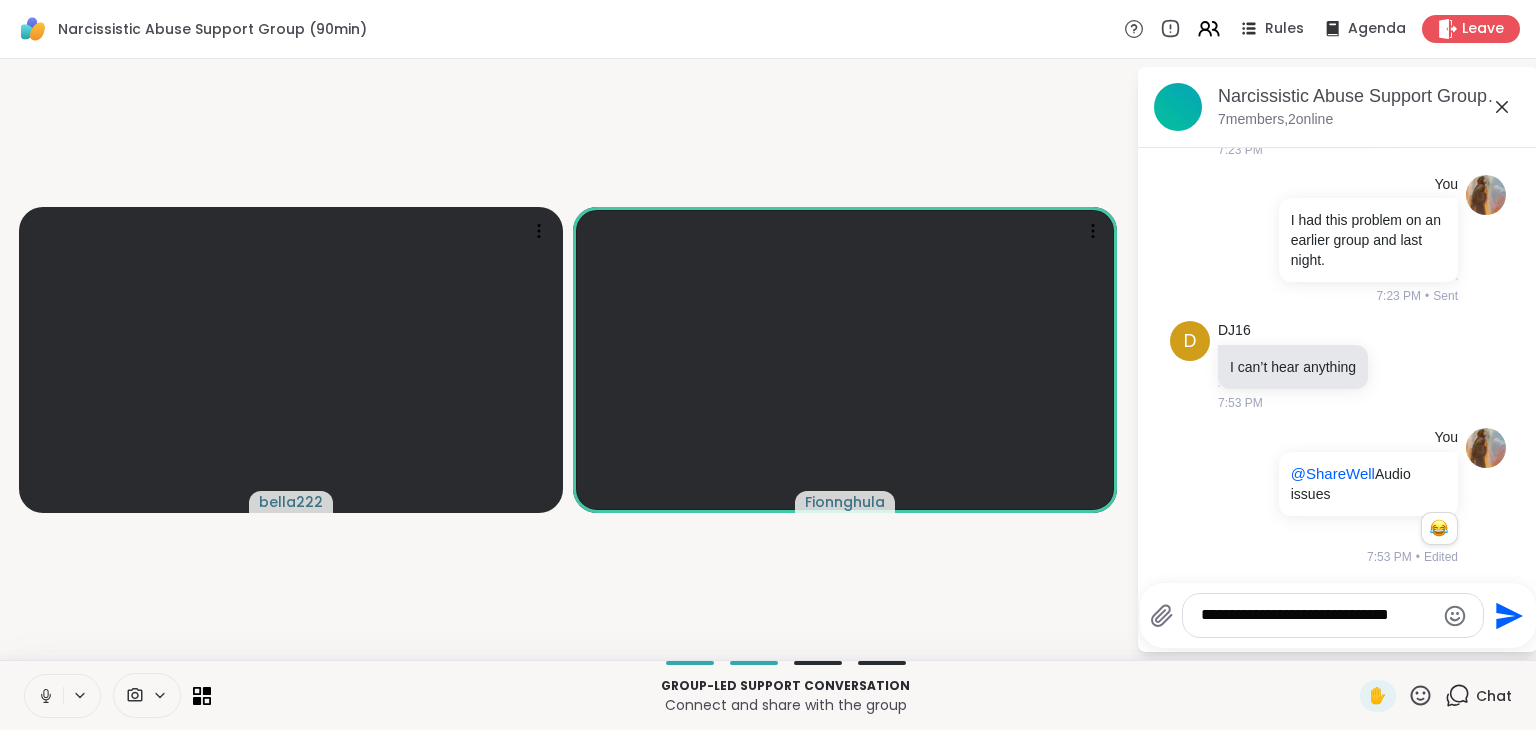 type 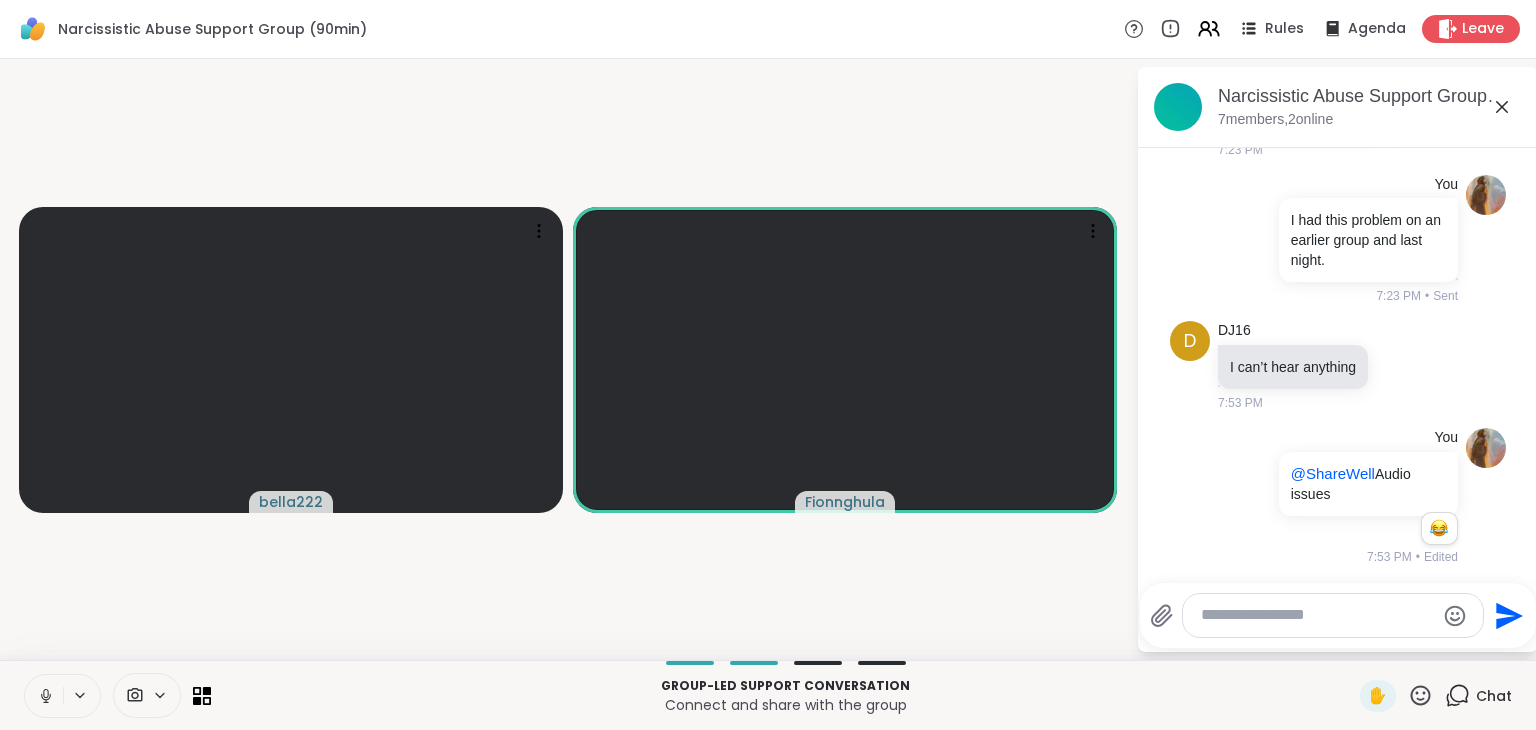 scroll, scrollTop: 720, scrollLeft: 0, axis: vertical 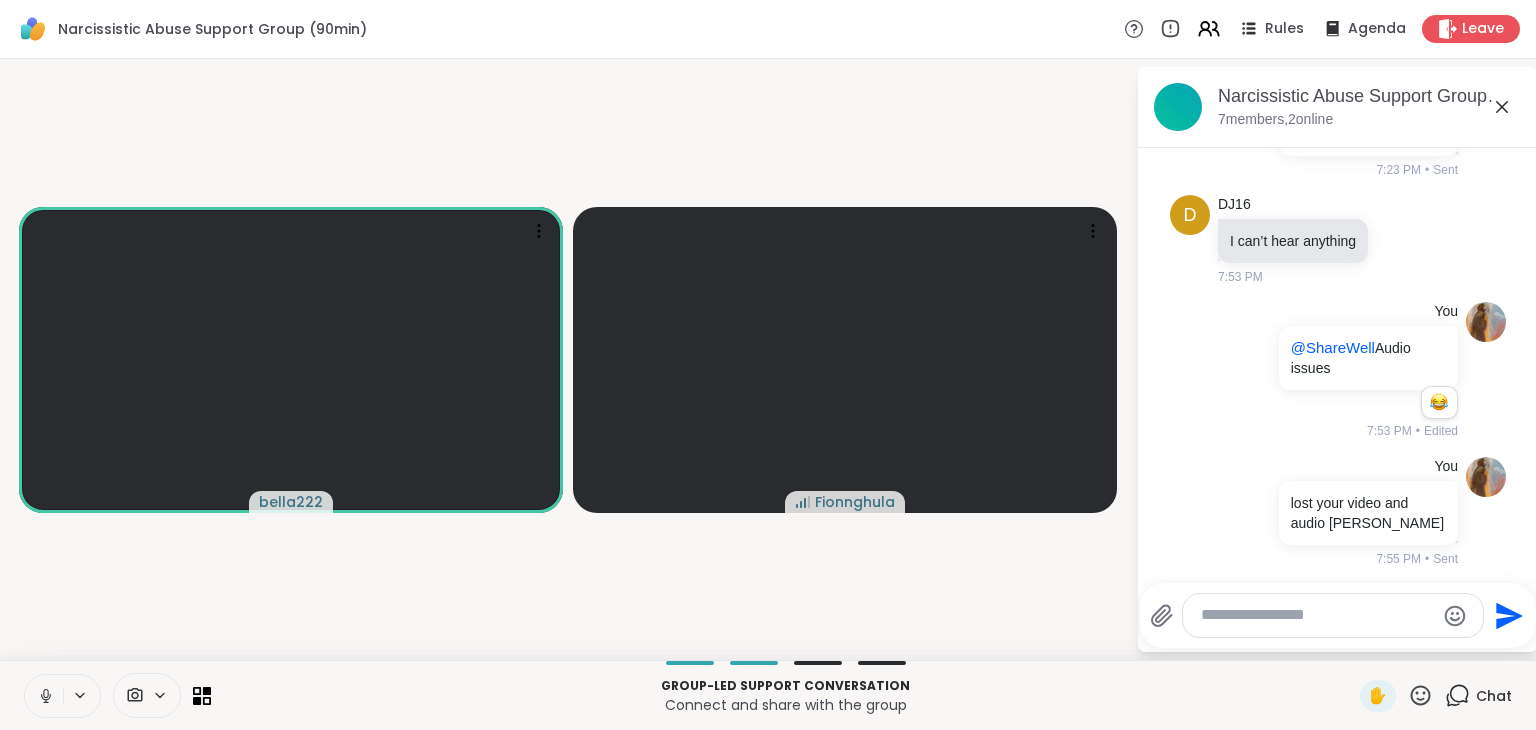 click 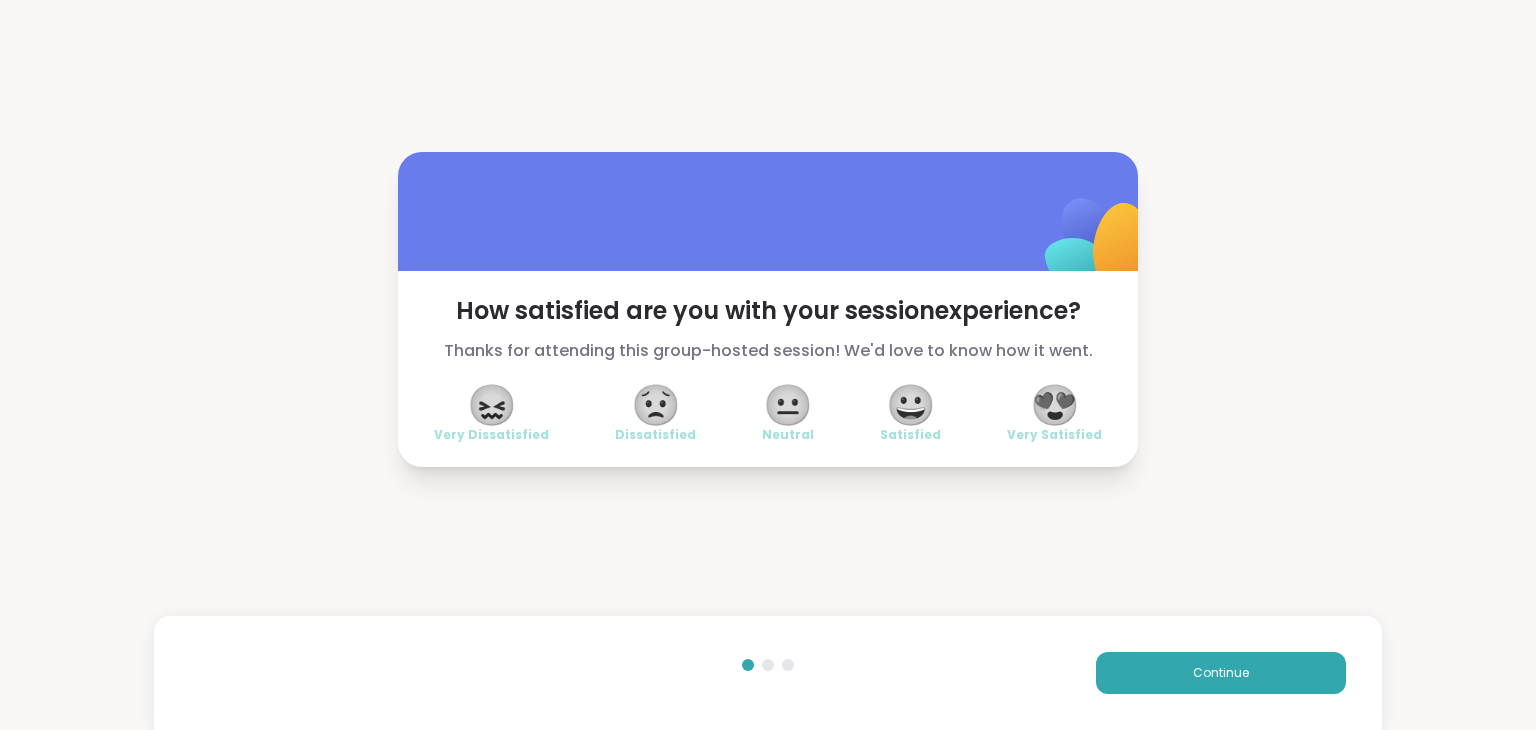 click on "😀" at bounding box center (911, 405) 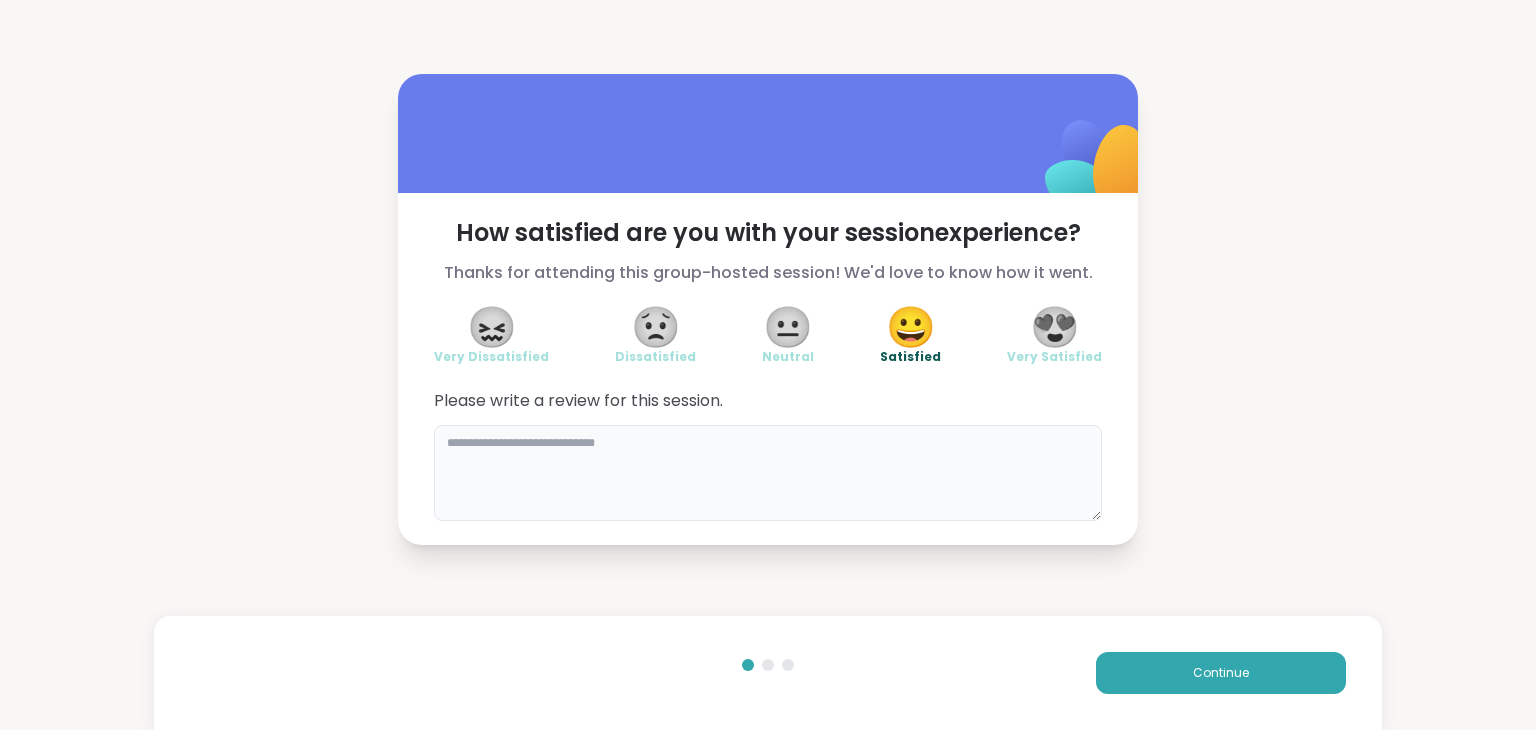 click at bounding box center [768, 473] 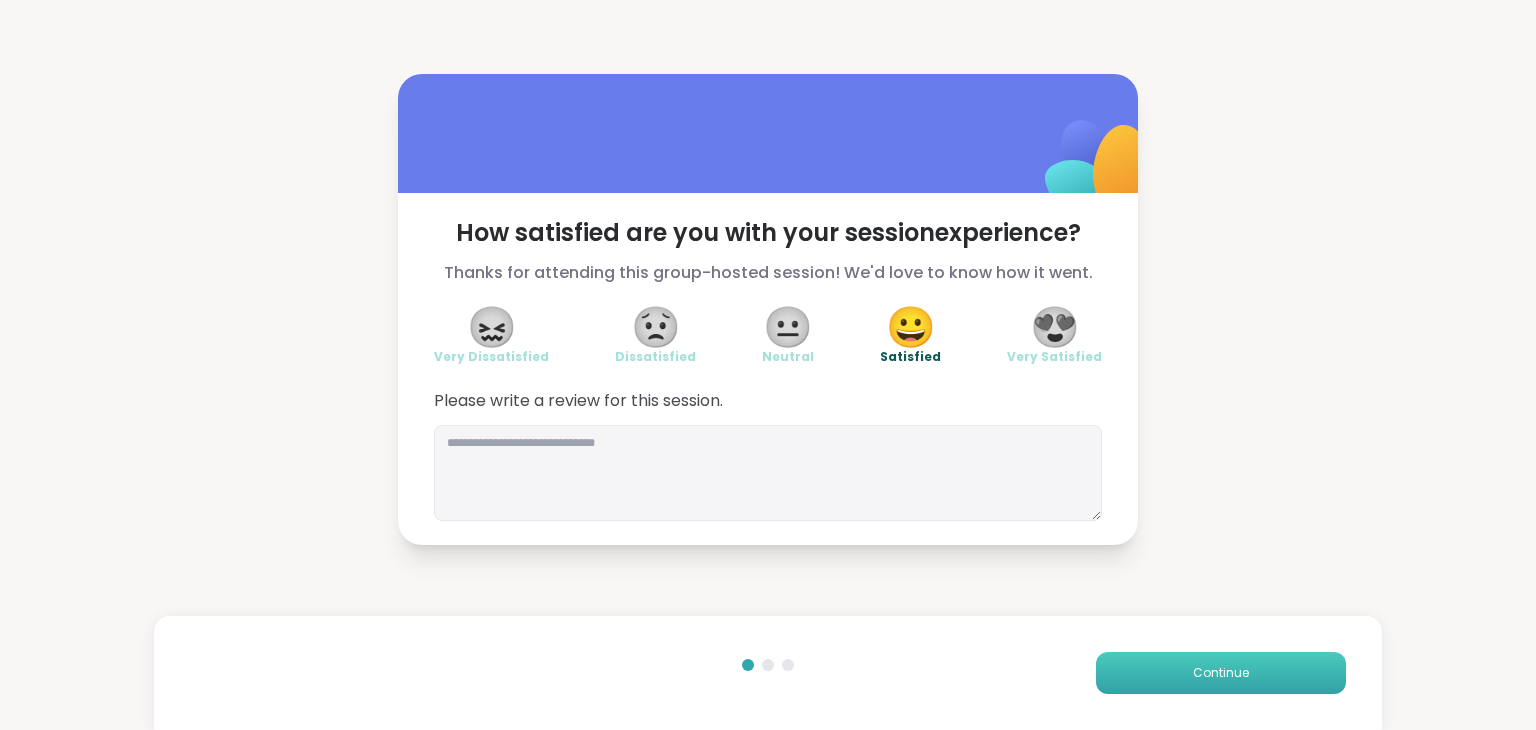 click on "Continue" at bounding box center [1221, 673] 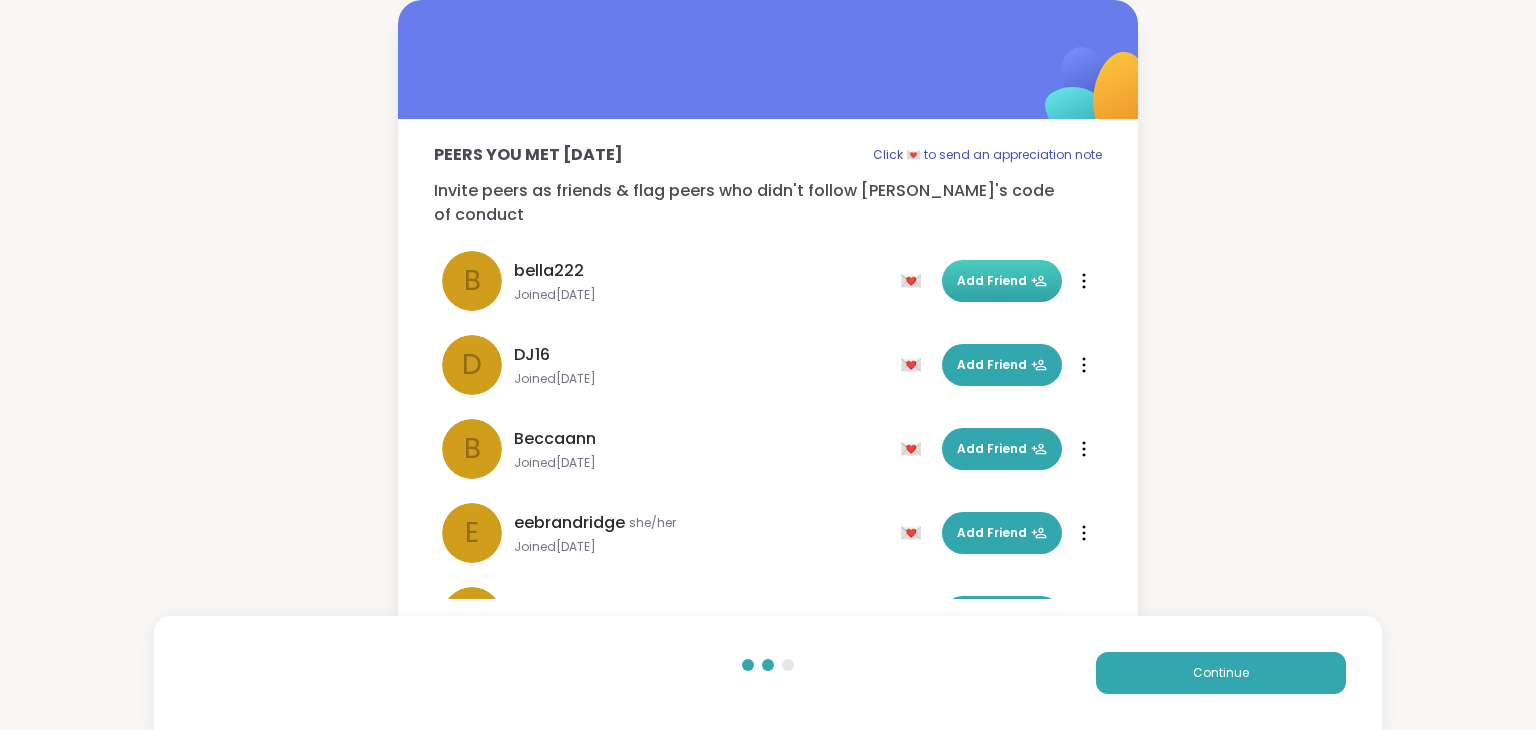 click on "Add Friend" at bounding box center (1002, 281) 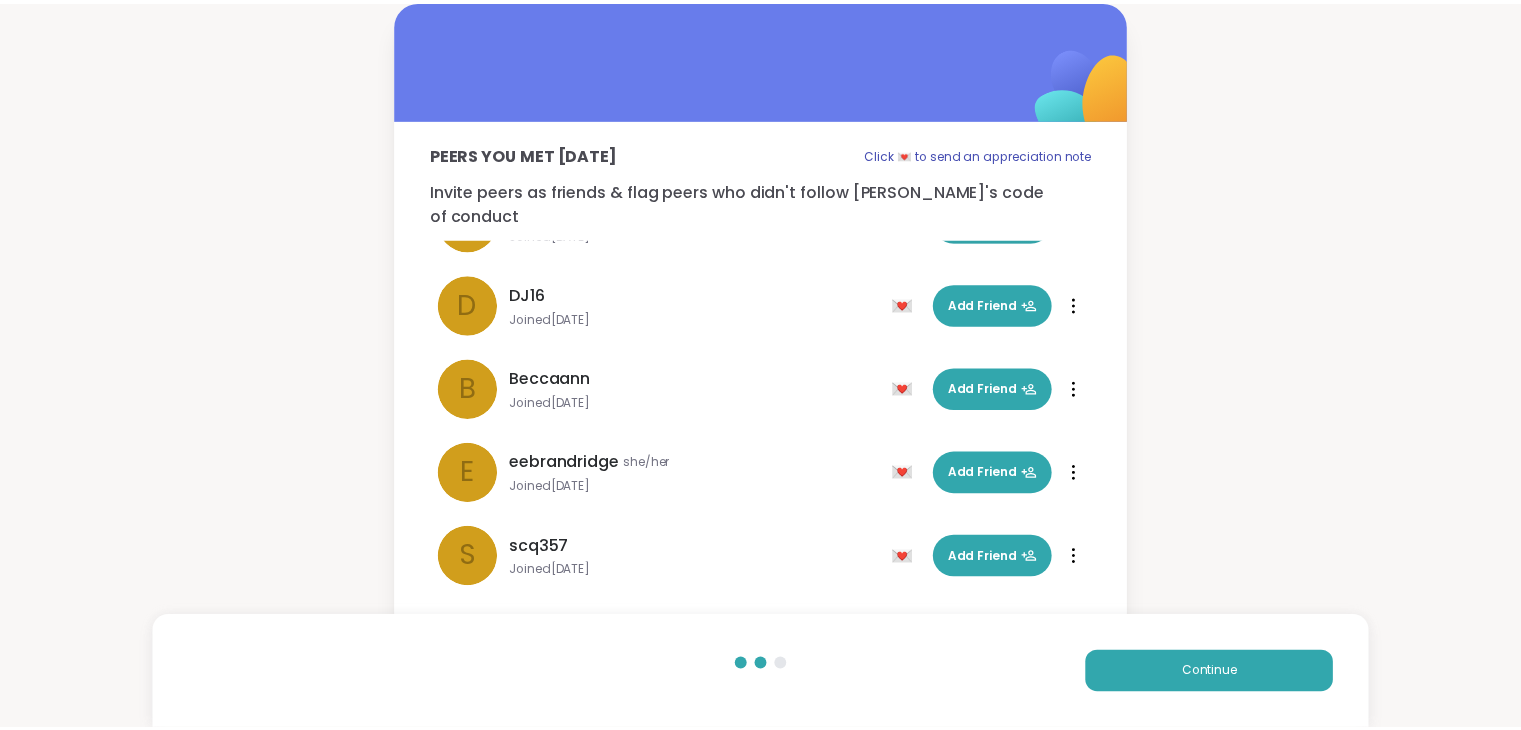 scroll, scrollTop: 0, scrollLeft: 0, axis: both 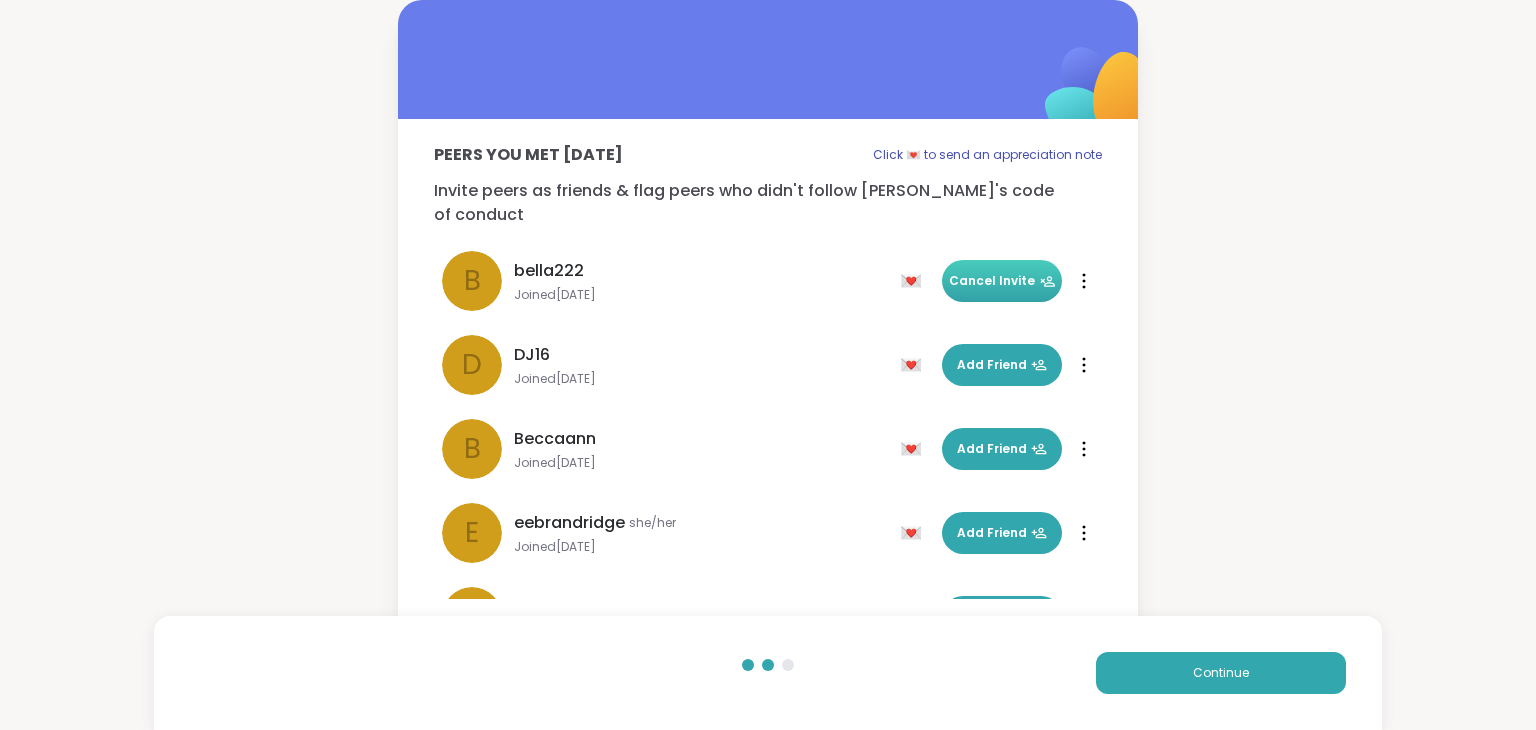 click on "Peers you met [DATE] Click 💌 to send an appreciation note Invite peers as friends & flag peers who didn't follow [PERSON_NAME]'s code of conduct Click 💌 to send an appreciation note b bella222 Joined  [DATE] 💌 Cancel Invite  💌 Cancel Invite  D DJ16 Joined  [DATE] 💌 Add Friend  💌 Add Friend  B [PERSON_NAME] Joined  [DATE] 💌 Add Friend  💌 Add Friend  e eebrandridge she/her Joined  [DATE] 💌 Add Friend  💌 Add Friend  s scq357 Joined  [DATE] 💌 Add Friend  💌 Add Friend  Continue" at bounding box center (768, 319) 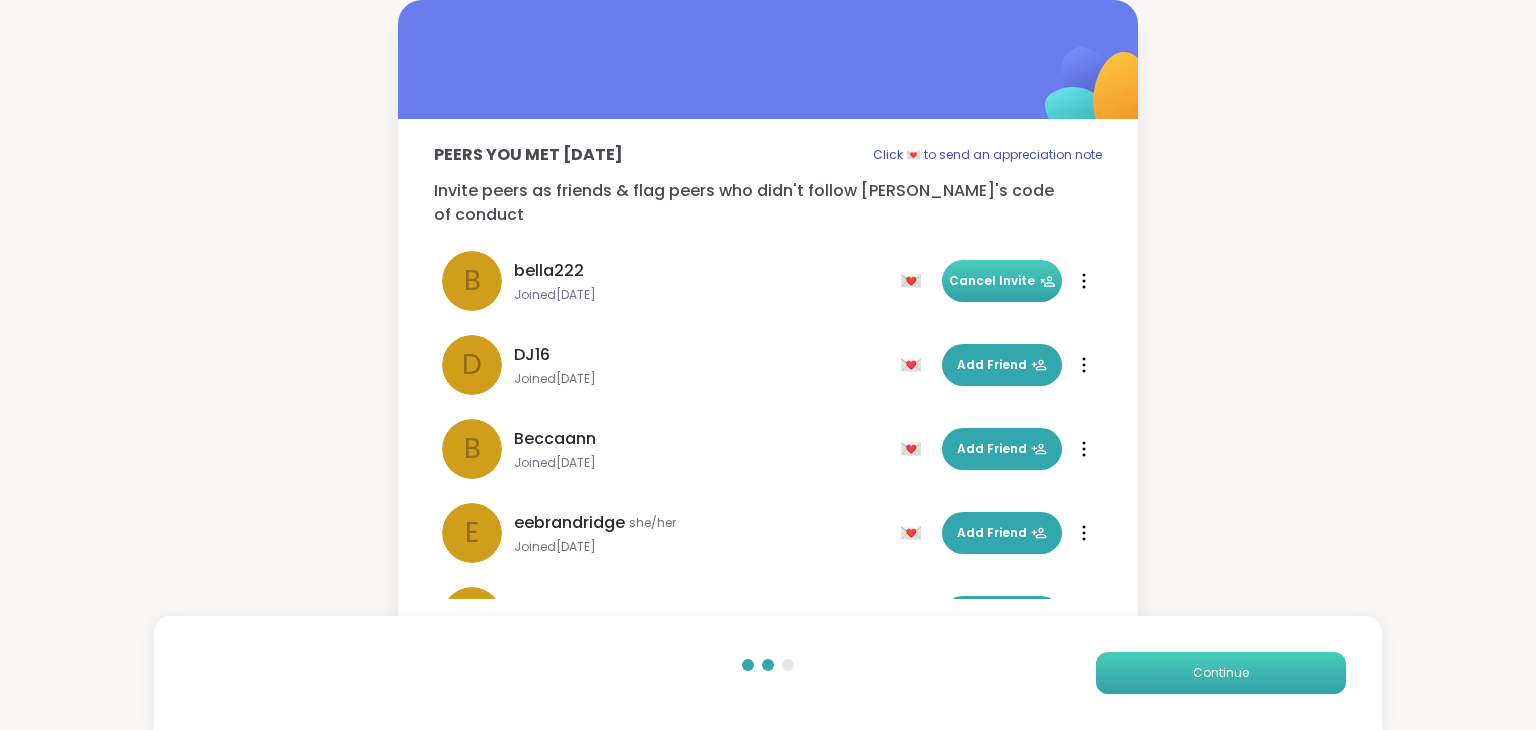 click on "Continue" at bounding box center (1221, 673) 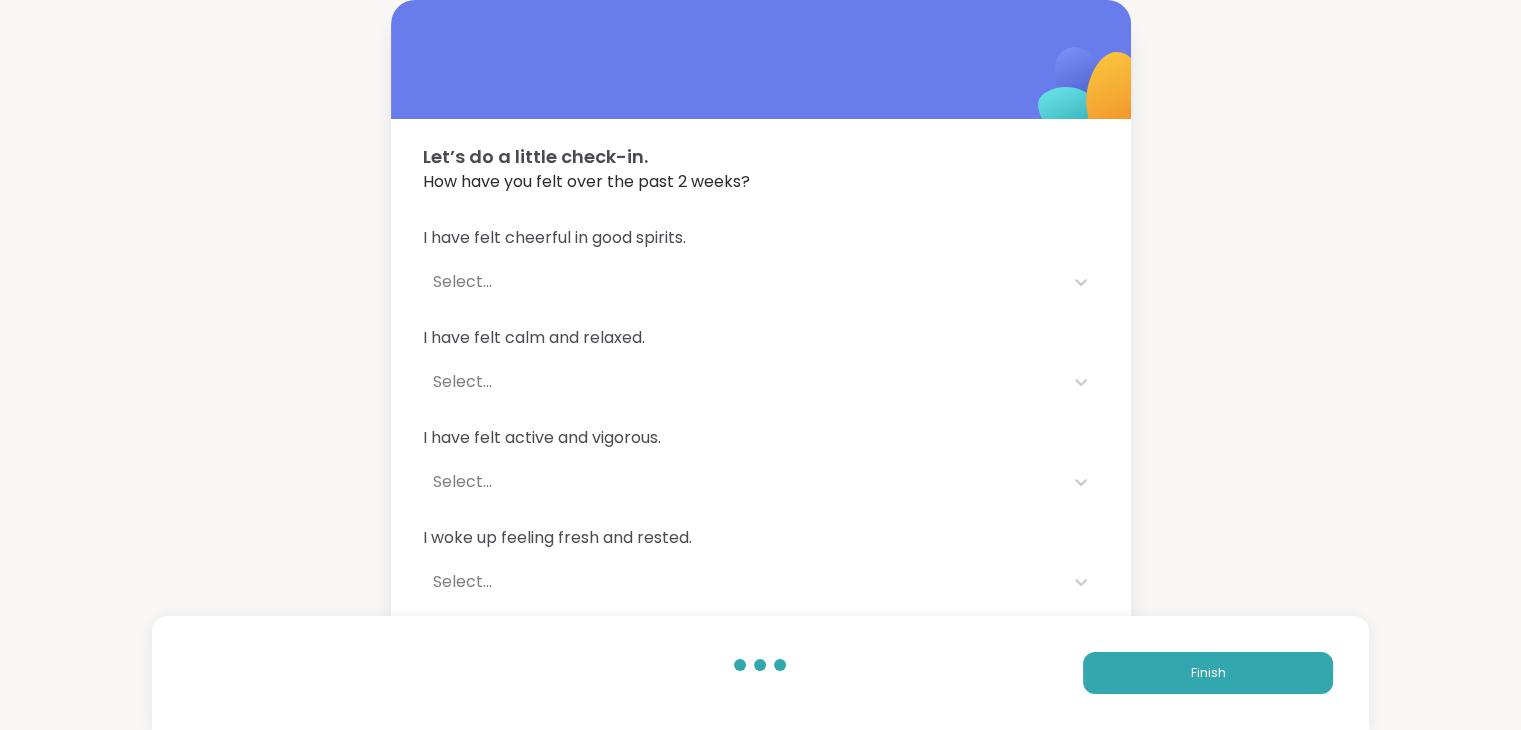 scroll, scrollTop: 108, scrollLeft: 0, axis: vertical 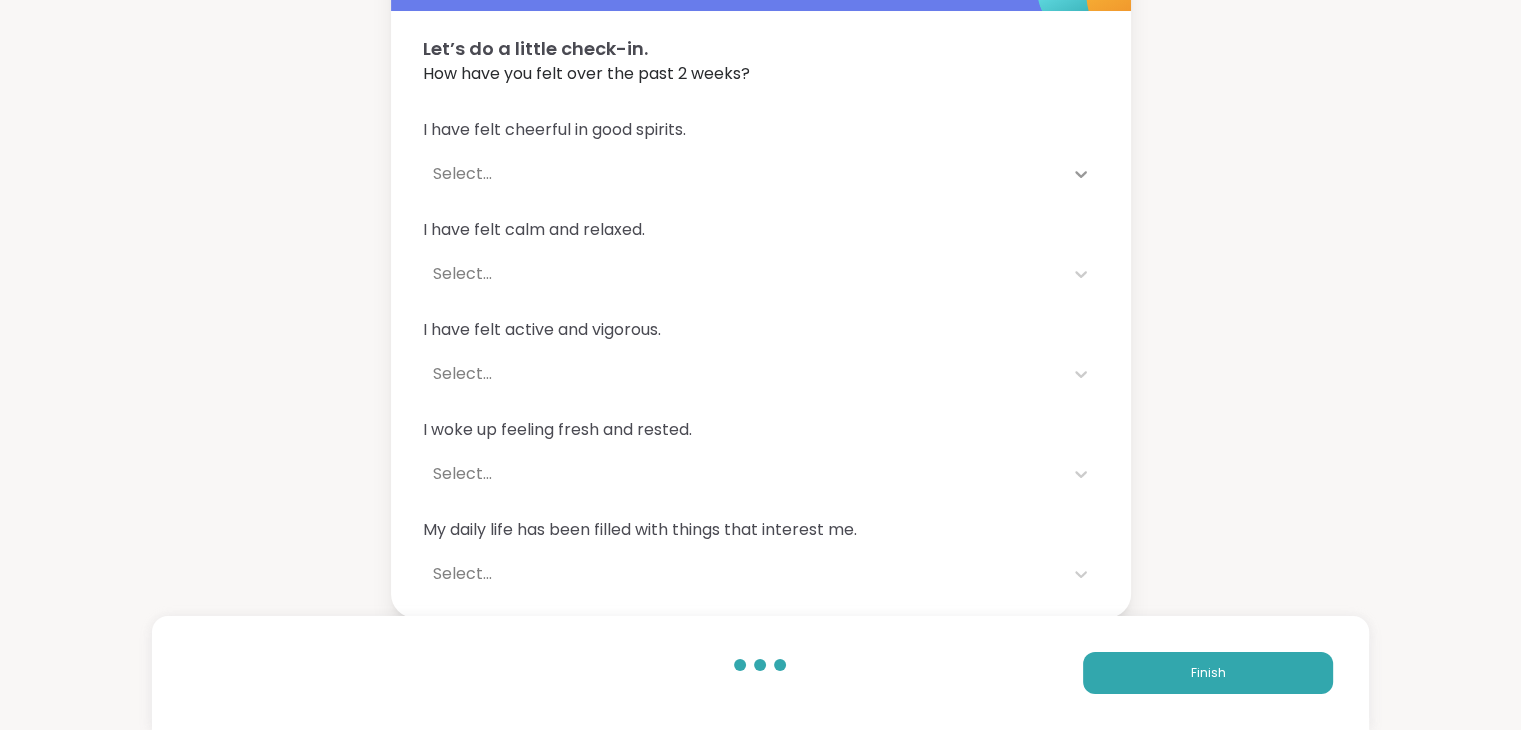 click 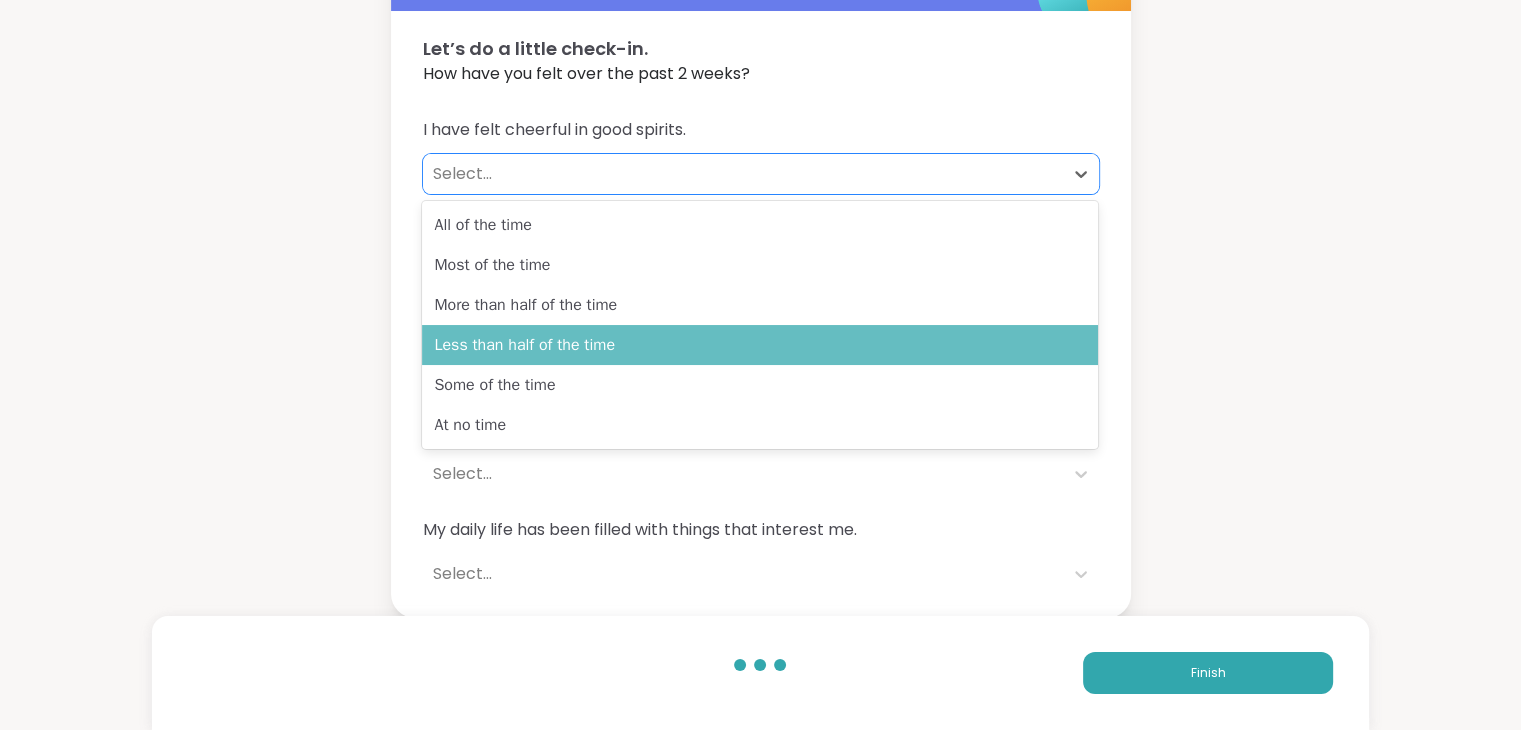 click on "Less than half of the time" at bounding box center (760, 345) 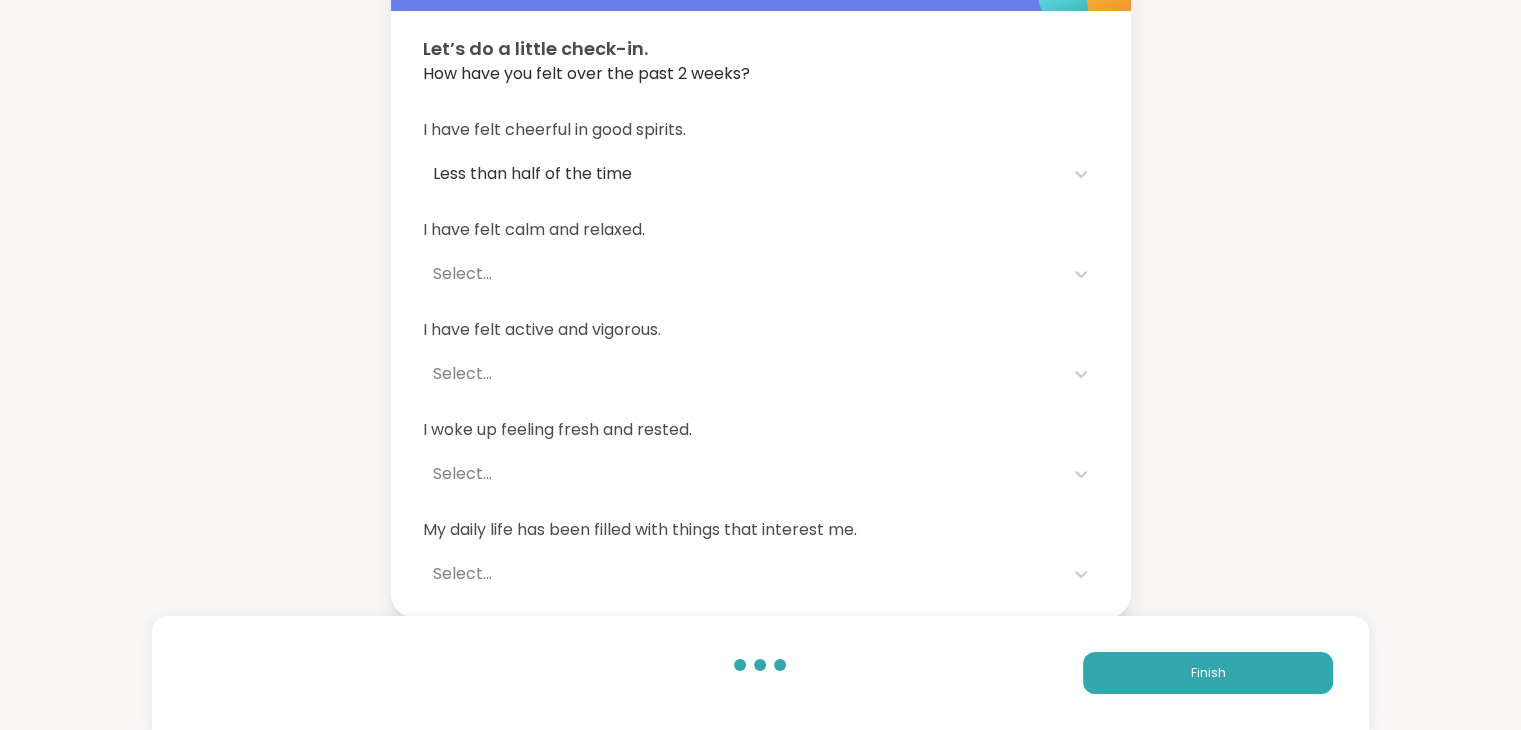 click on "I have felt calm and relaxed." at bounding box center (761, 230) 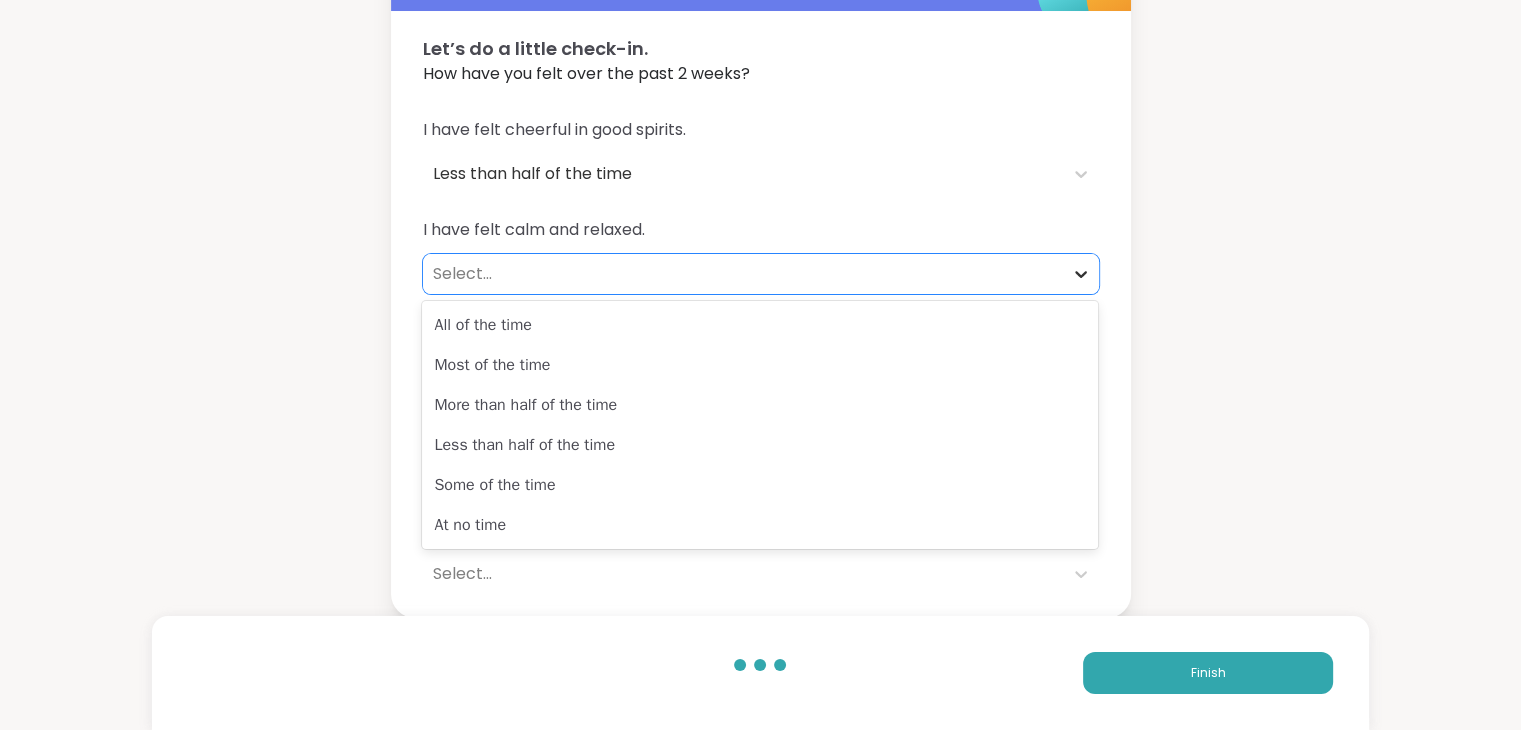 click 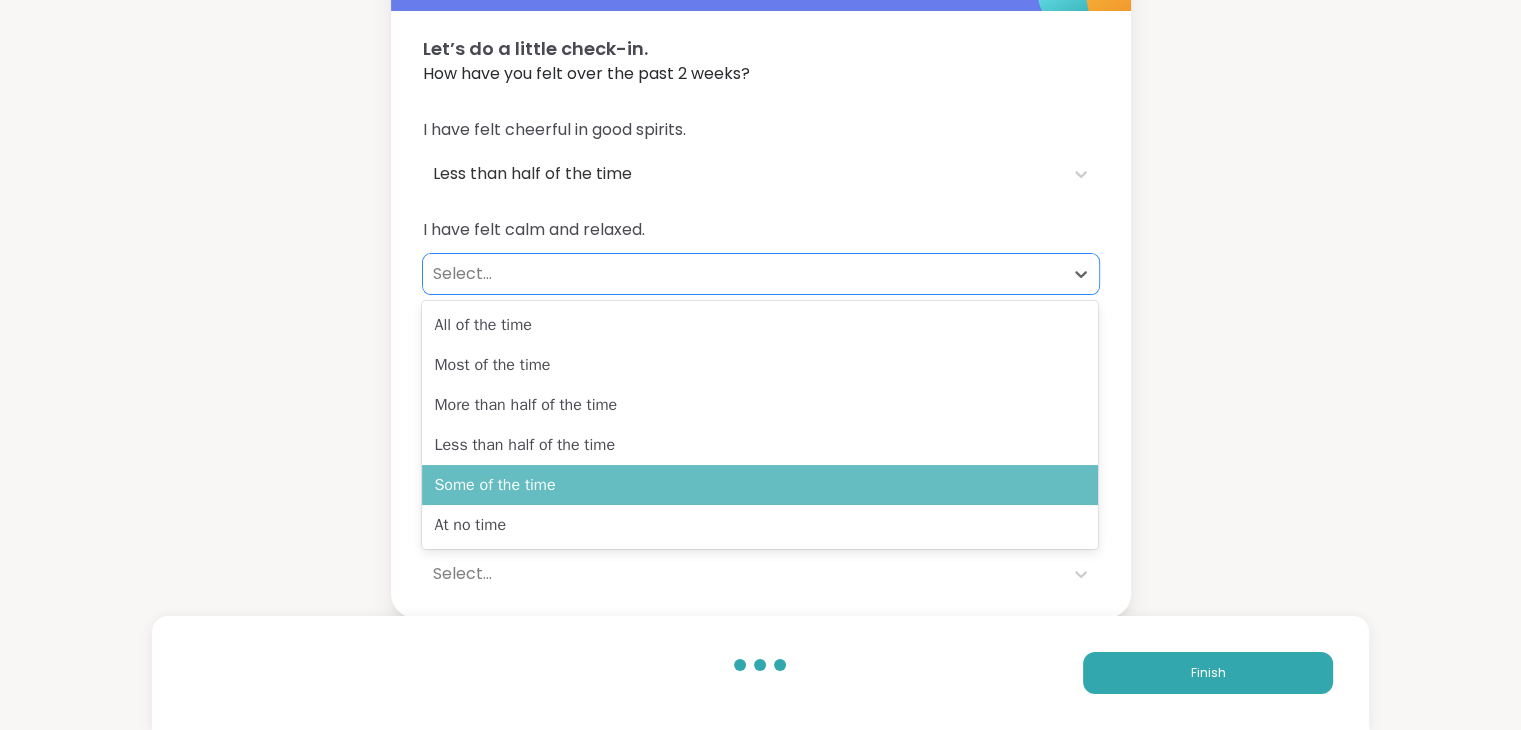 click on "Some of the time" at bounding box center [760, 485] 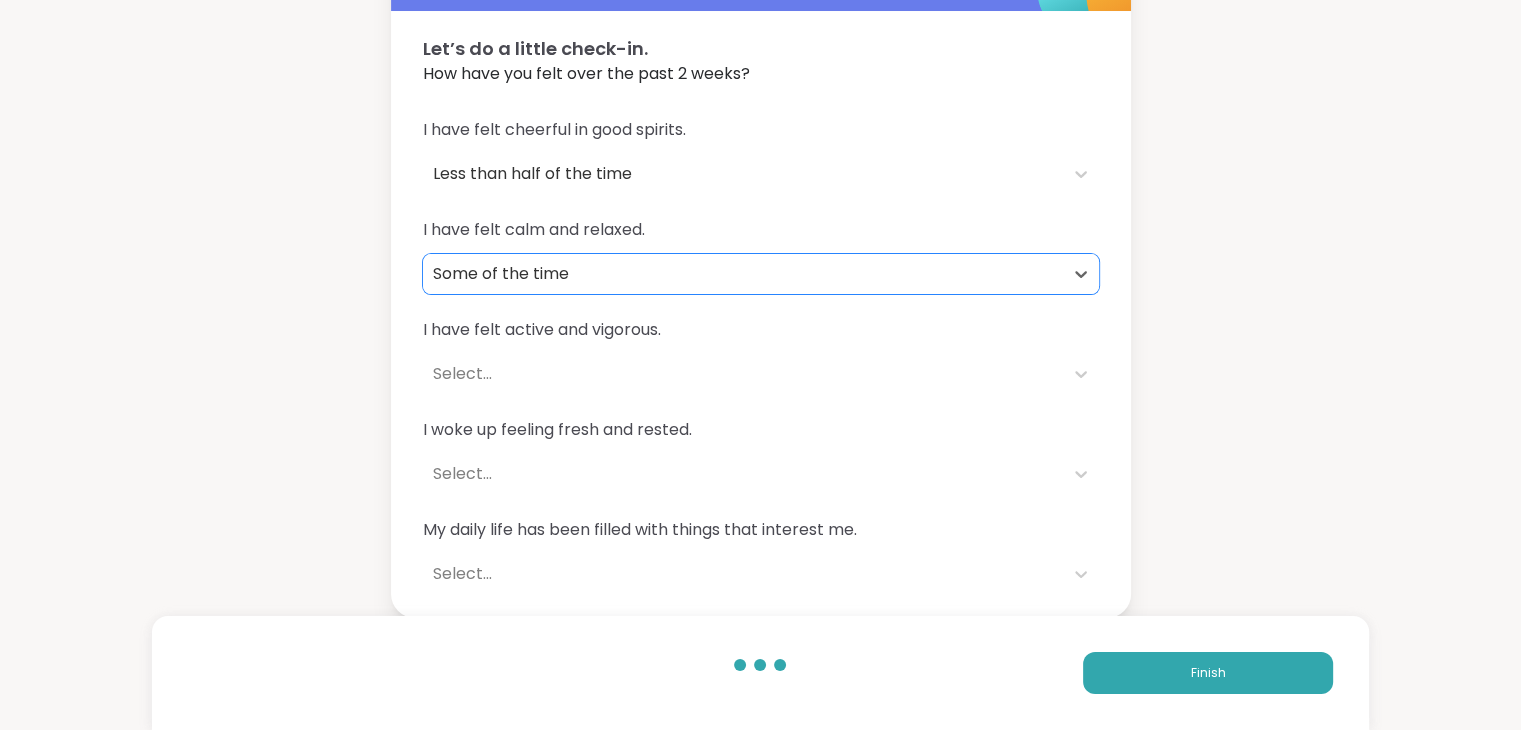 click on "I have felt active and vigorous." at bounding box center [761, 330] 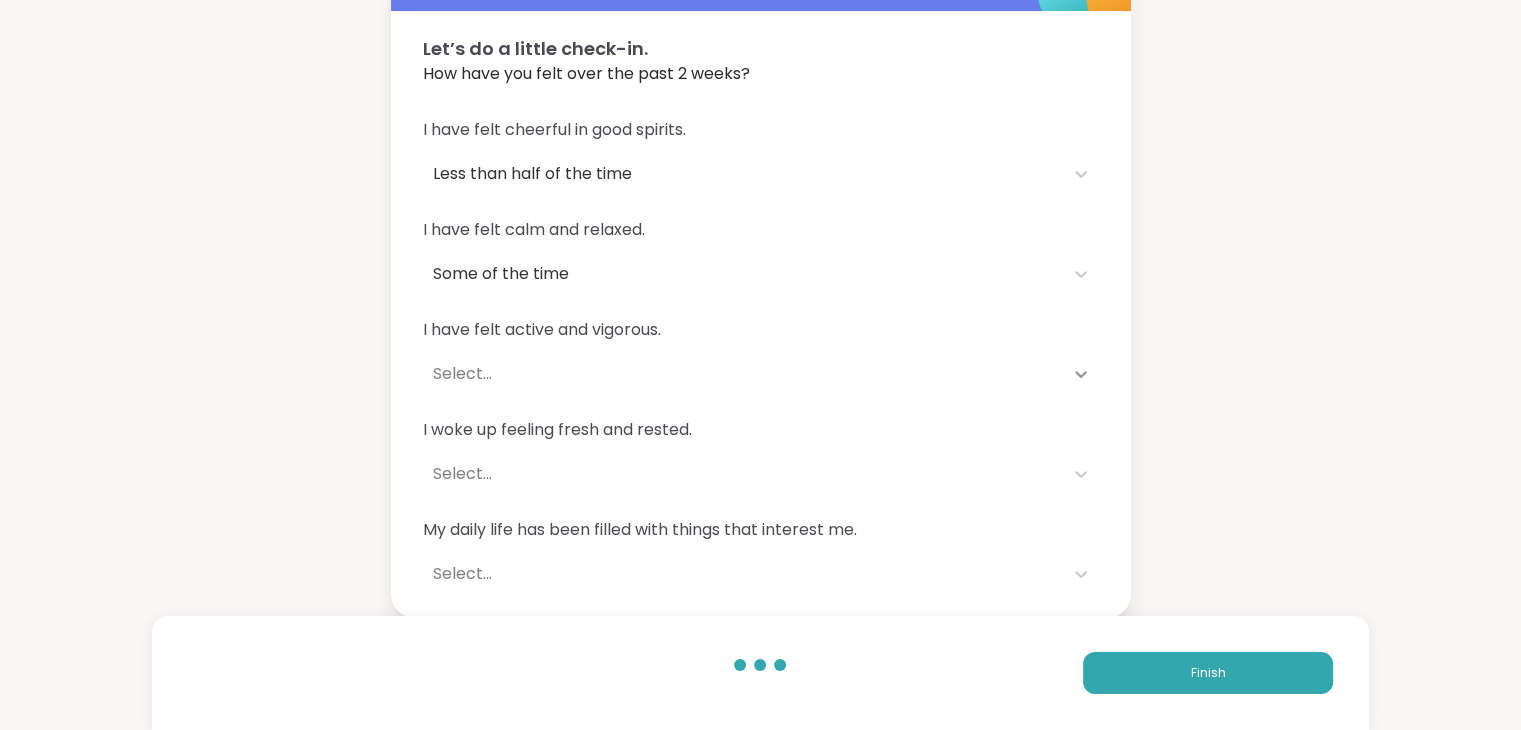 click at bounding box center (1081, 374) 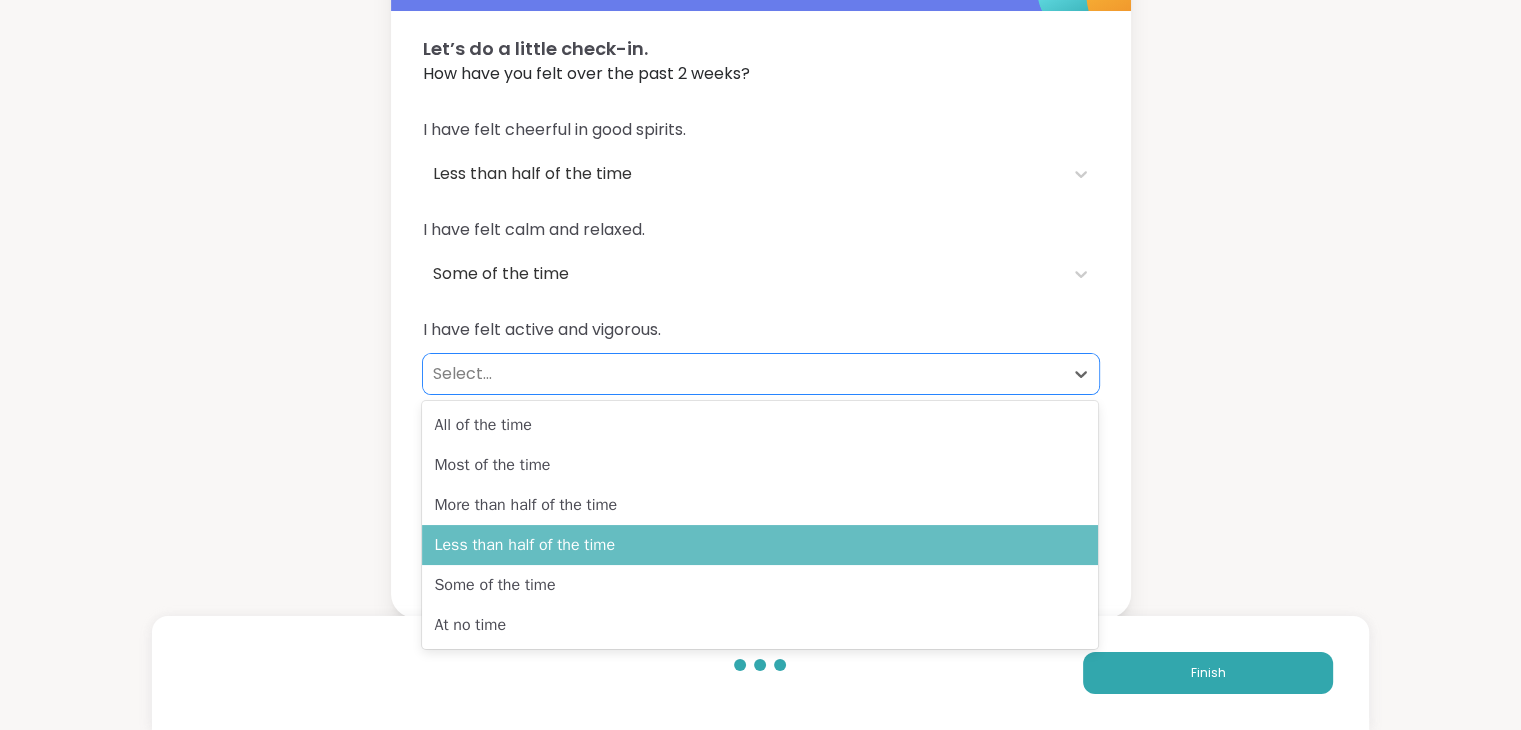 click on "Less than half of the time" at bounding box center (760, 545) 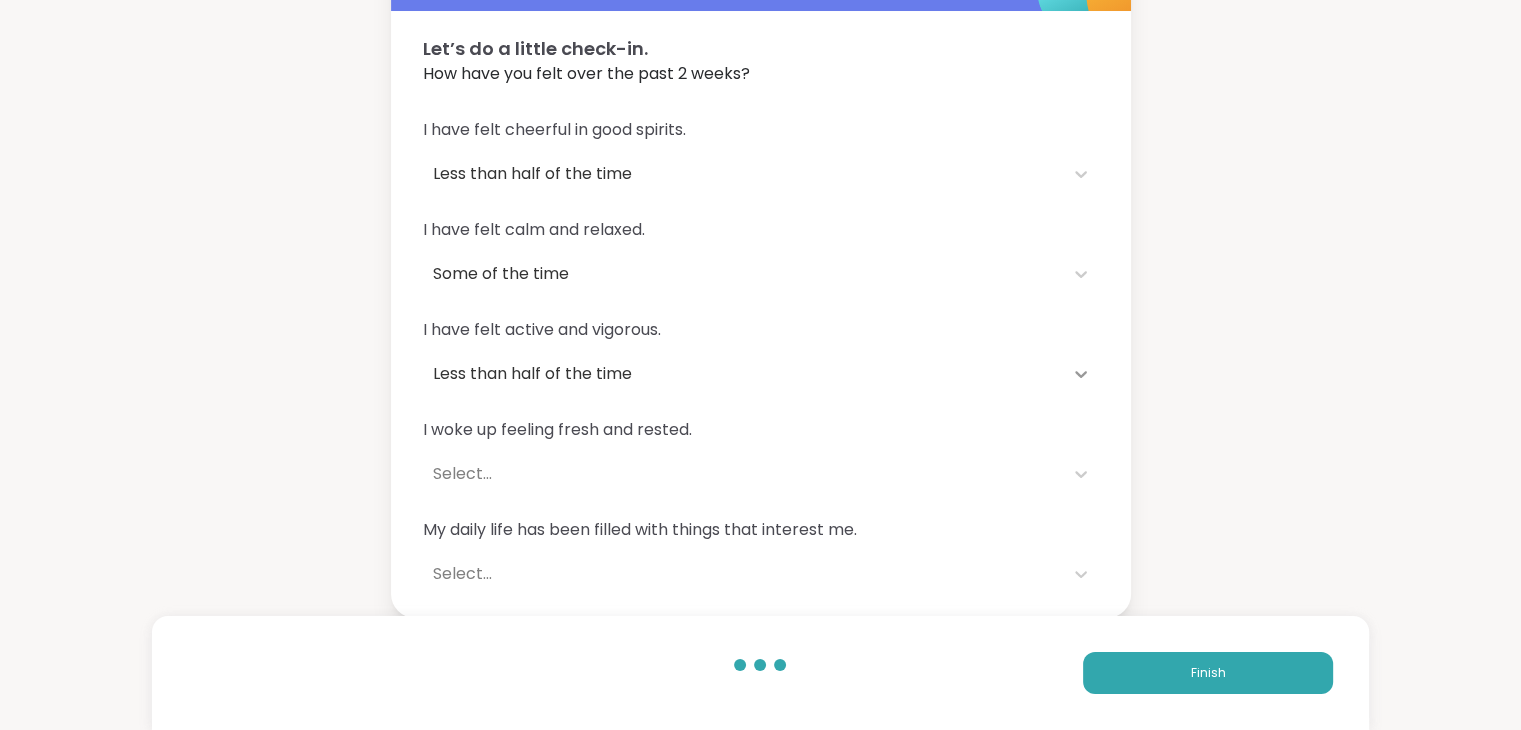 click 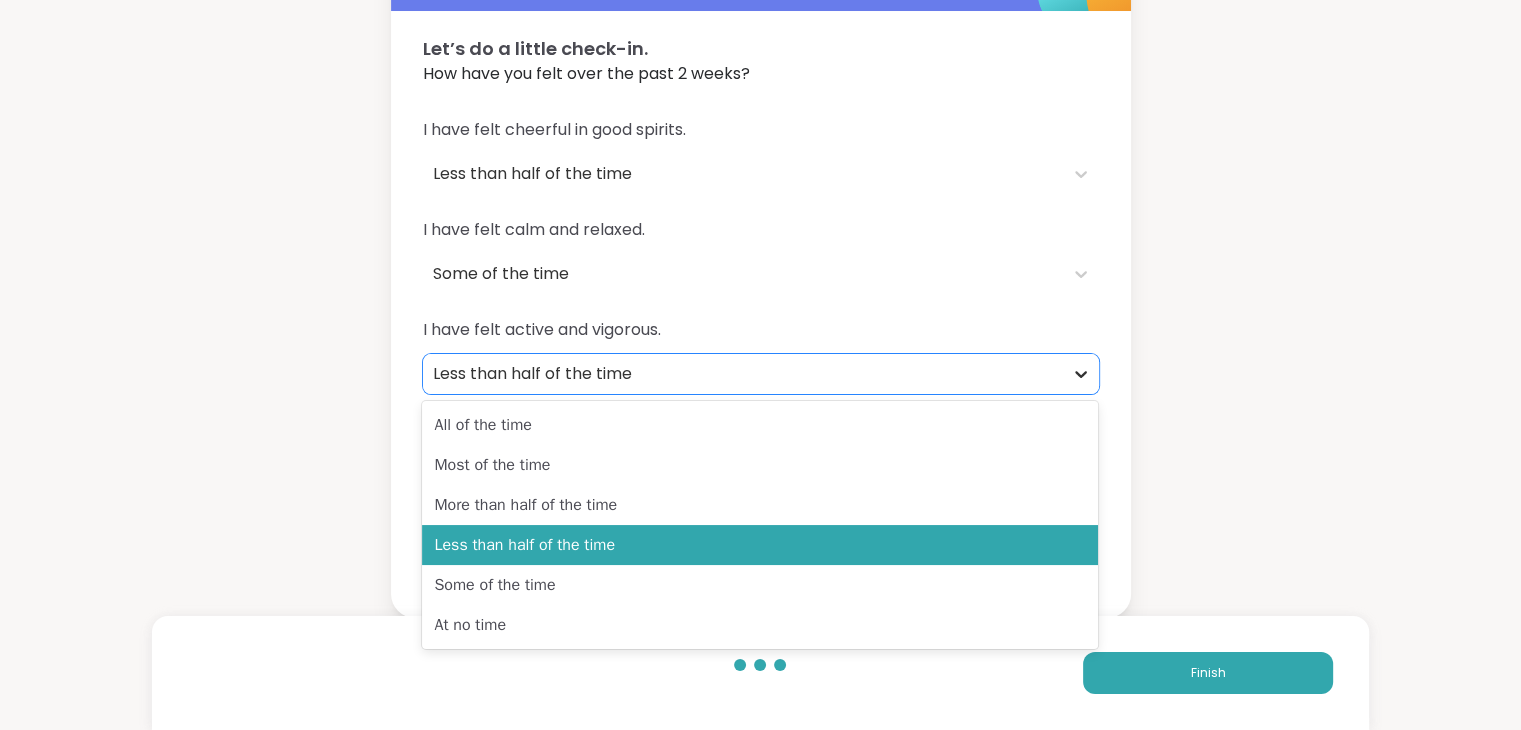 click 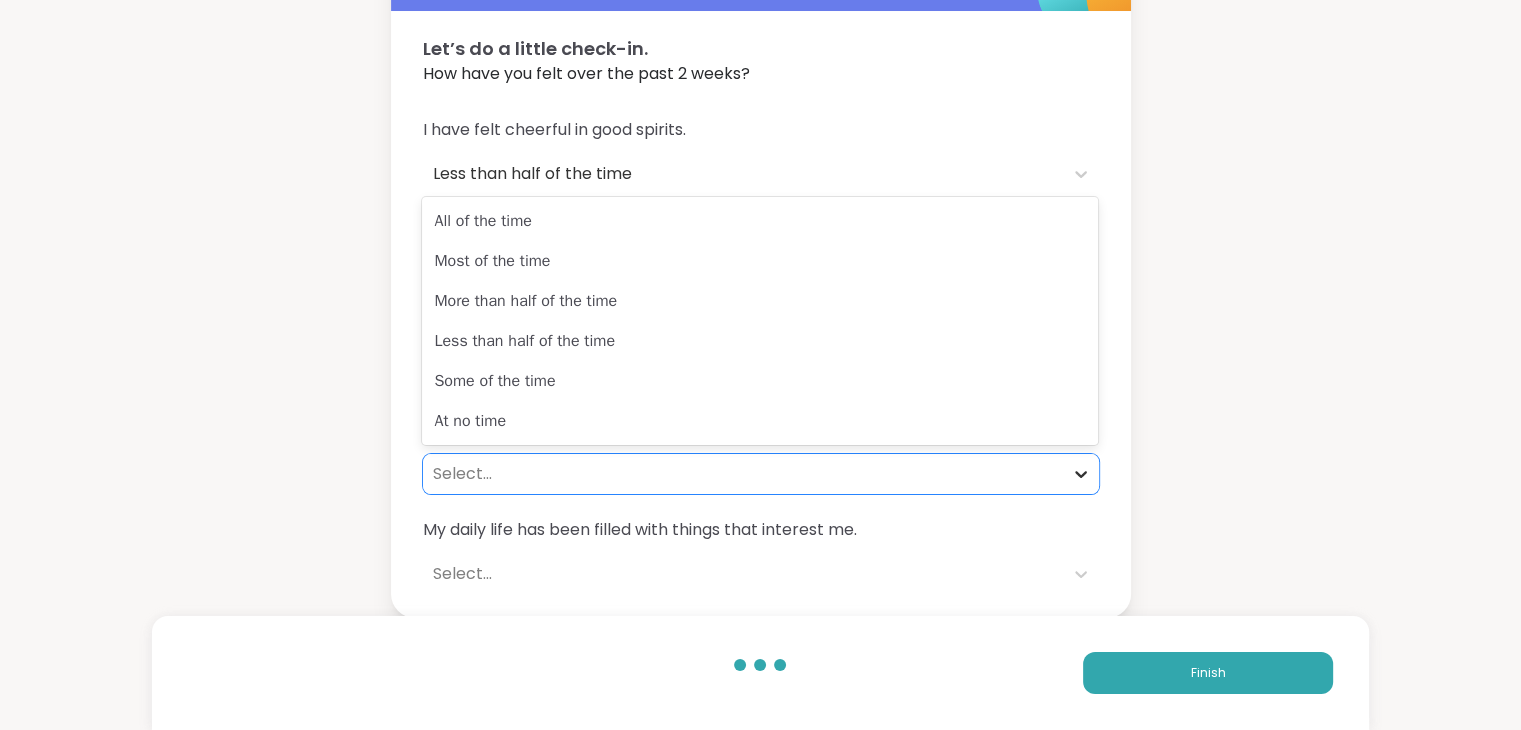 click 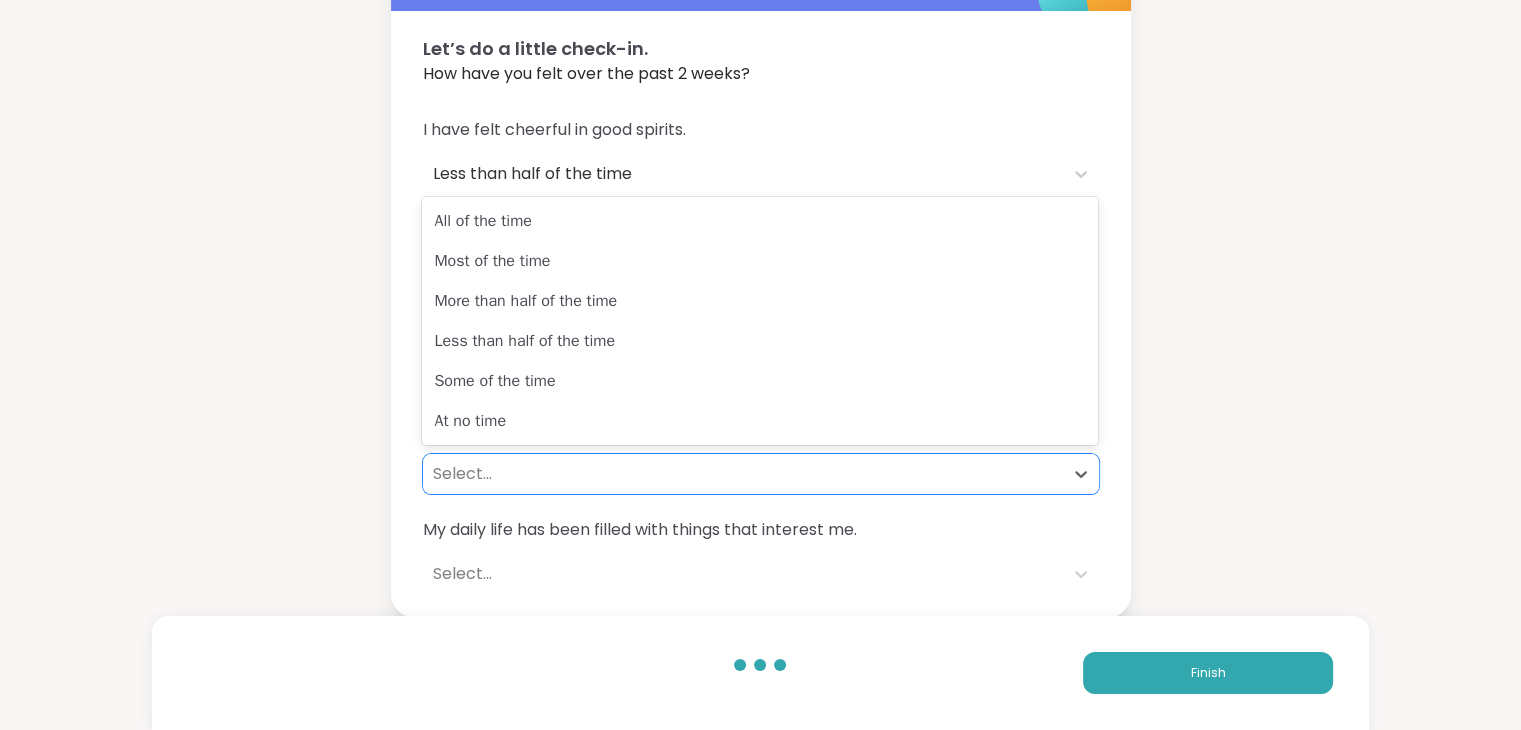 click on "Let’s do a little check-in. How have you felt over the past 2 weeks? I have felt cheerful in good spirits. Less than half of the time I have felt calm and relaxed. Some of the time I have felt active and vigorous. Less than half of the time I woke up feeling fresh and rested. 6 results available. Use Up and Down to choose options, press Enter to select the currently focused option, press Escape to exit the menu, press Tab to select the option and exit the menu. Select... My daily life has been filled with things that interest me. Select... Finish" at bounding box center (760, 255) 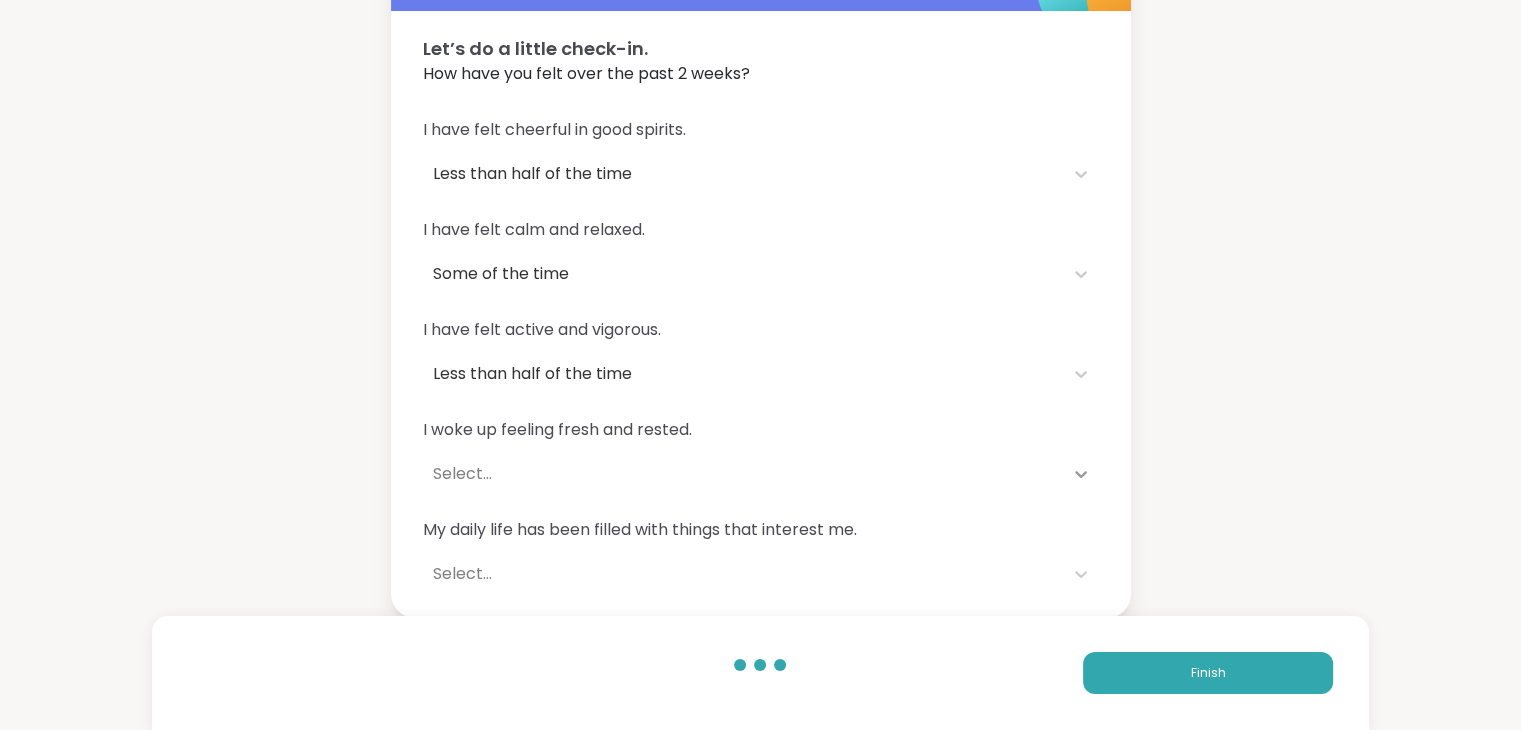 click 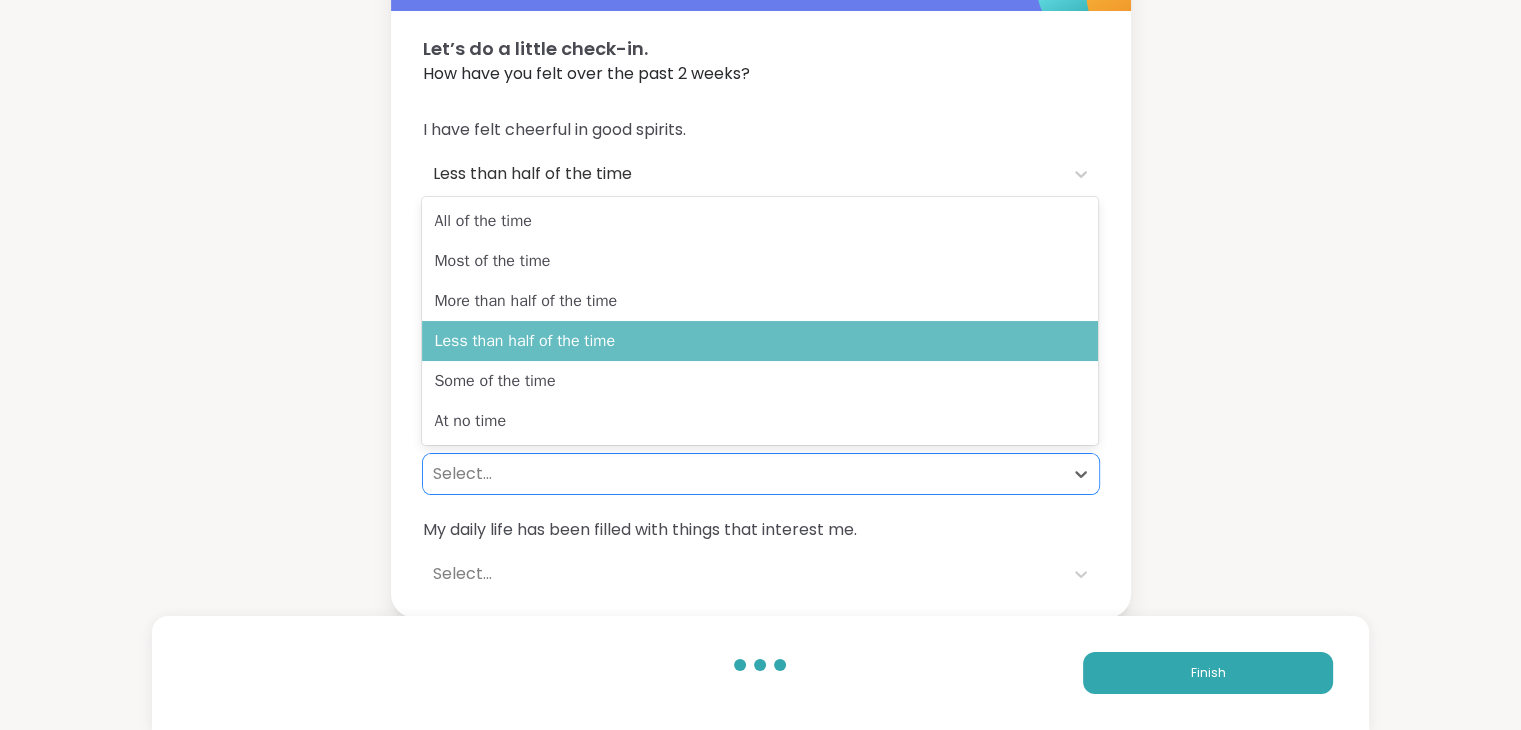 click on "Less than half of the time" at bounding box center [760, 341] 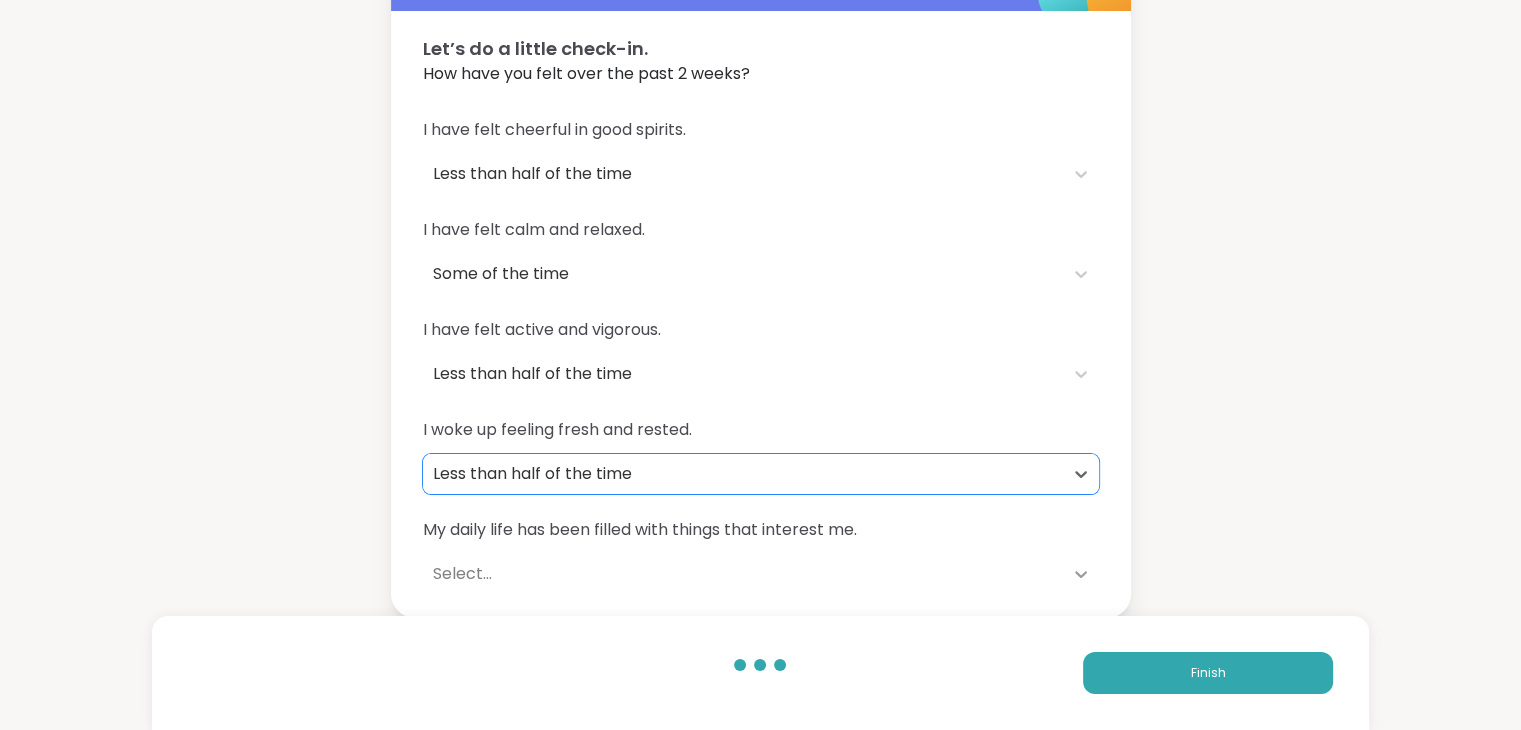 click 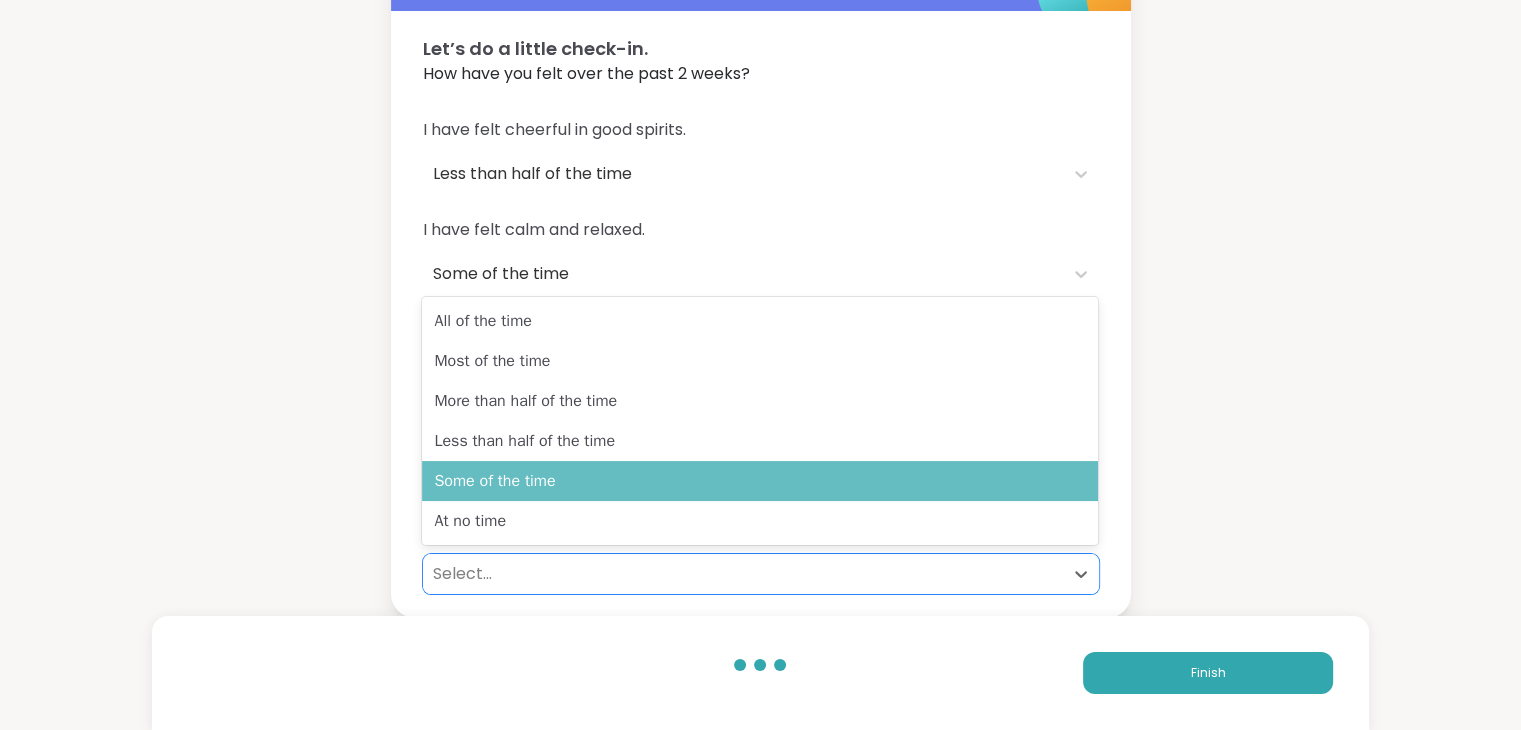 click on "Some of the time" at bounding box center [760, 481] 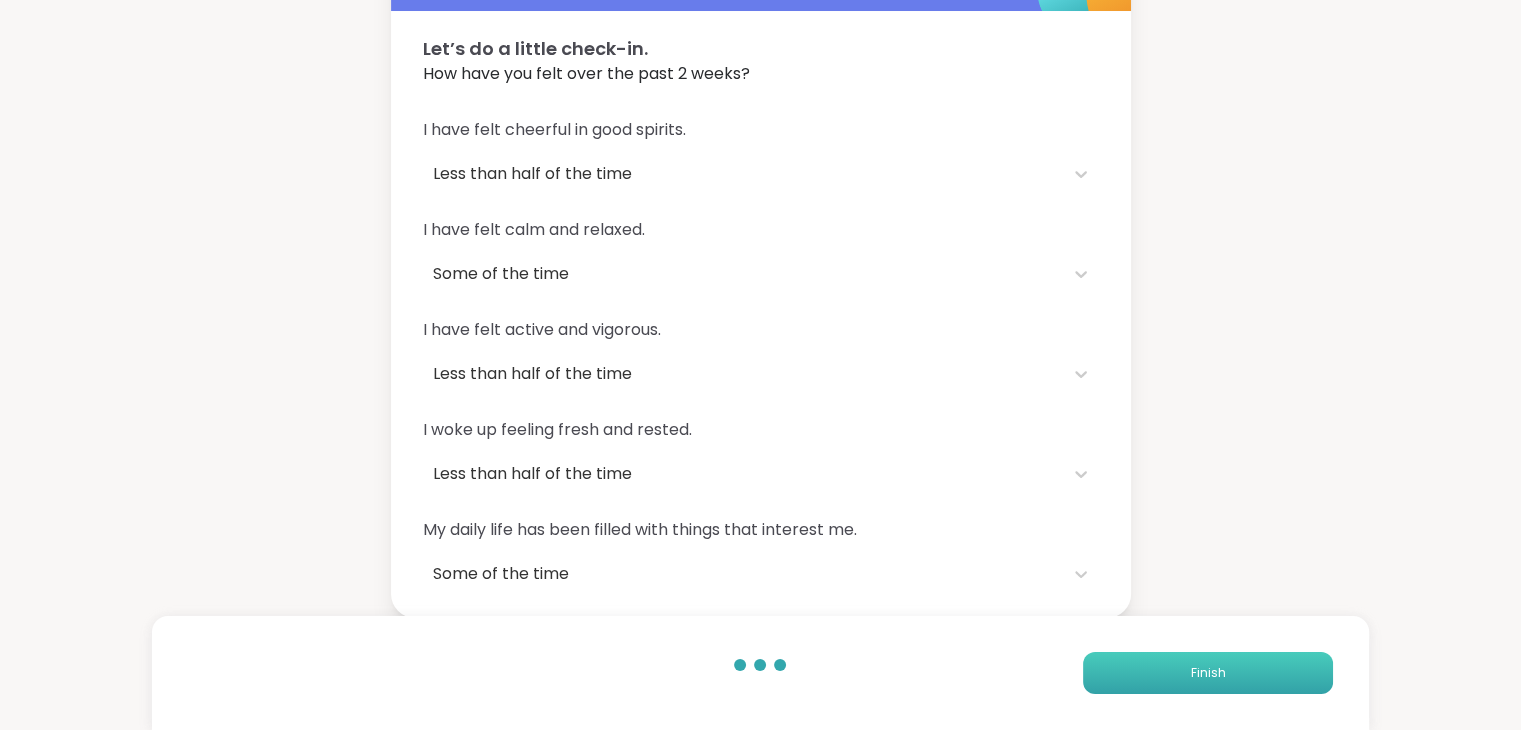 click on "Finish" at bounding box center [1208, 673] 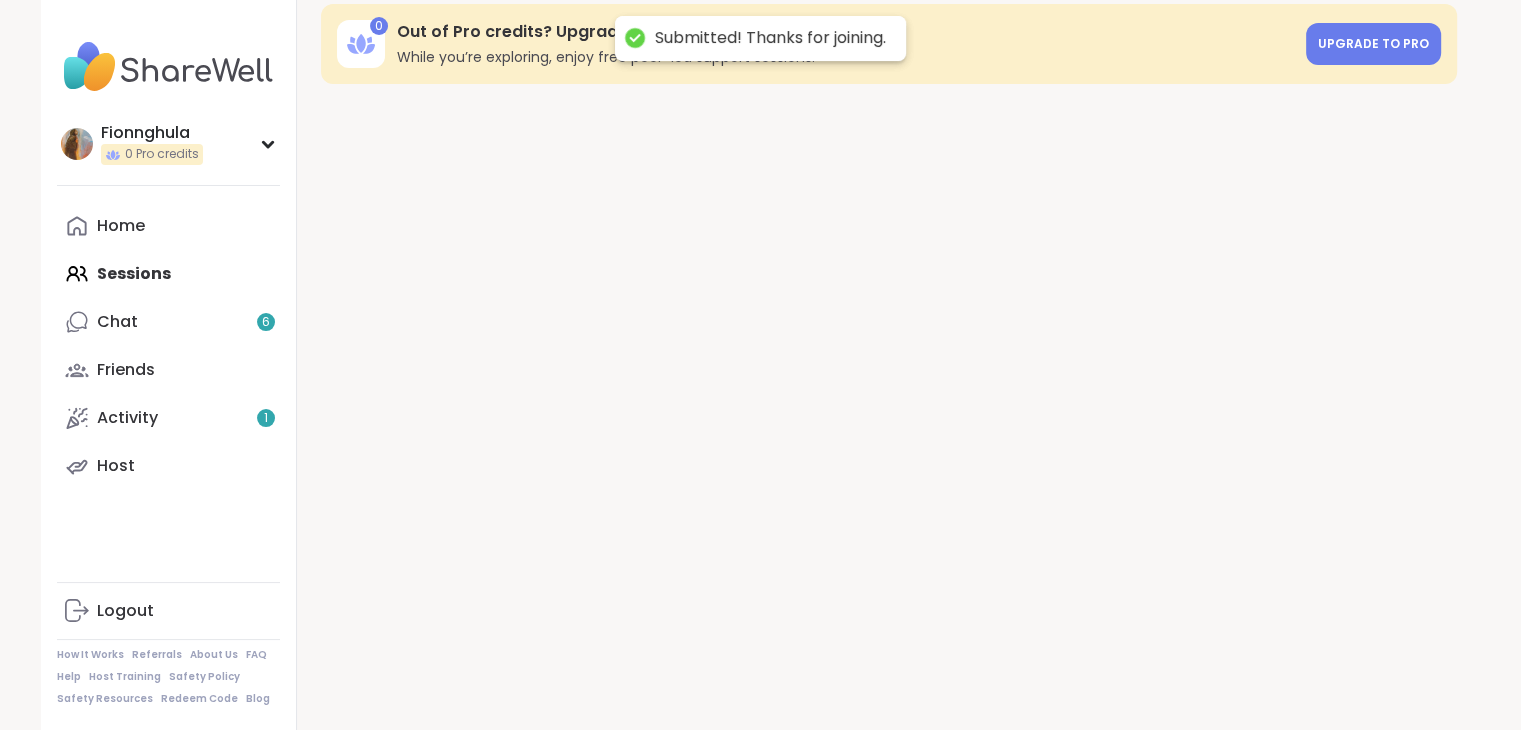scroll, scrollTop: 0, scrollLeft: 0, axis: both 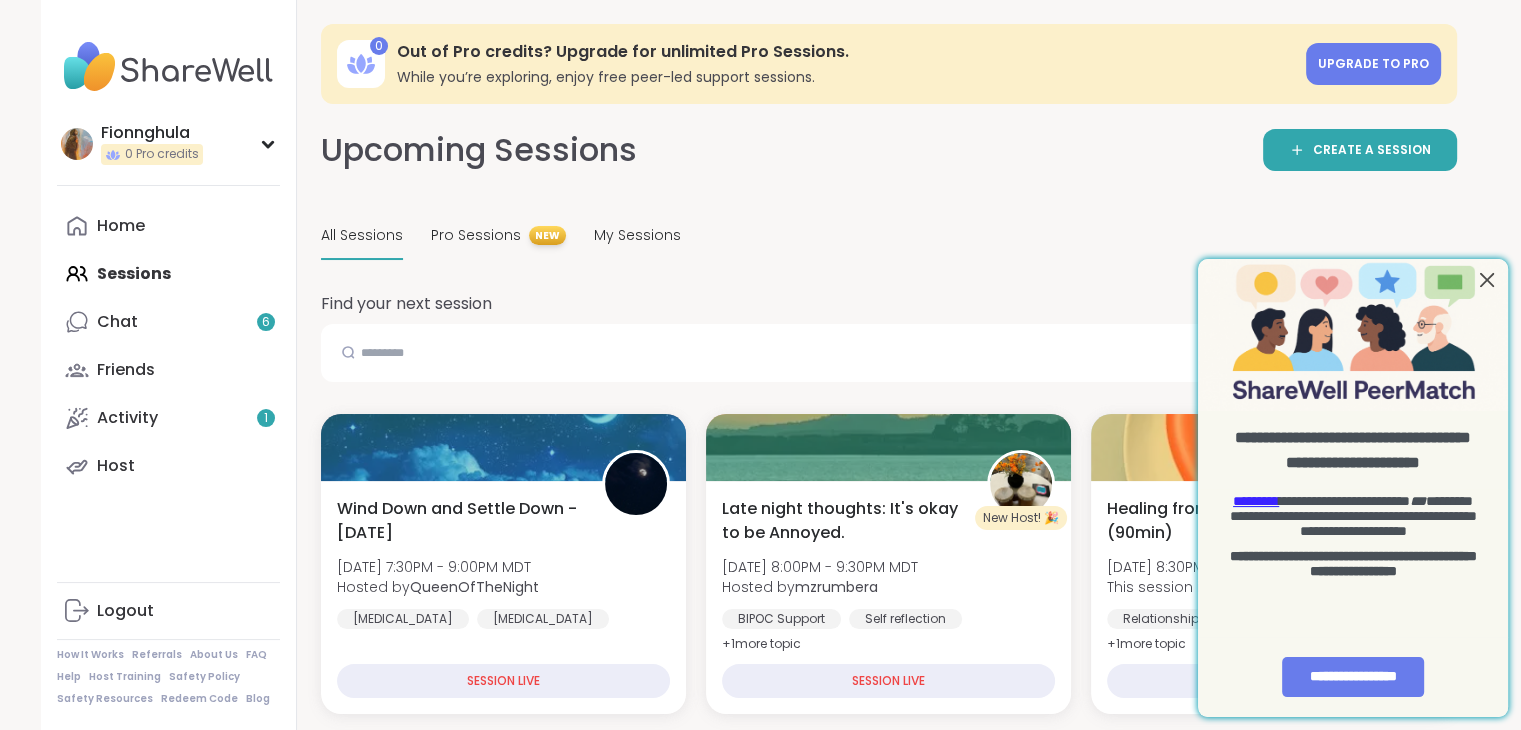 click at bounding box center [1487, 280] 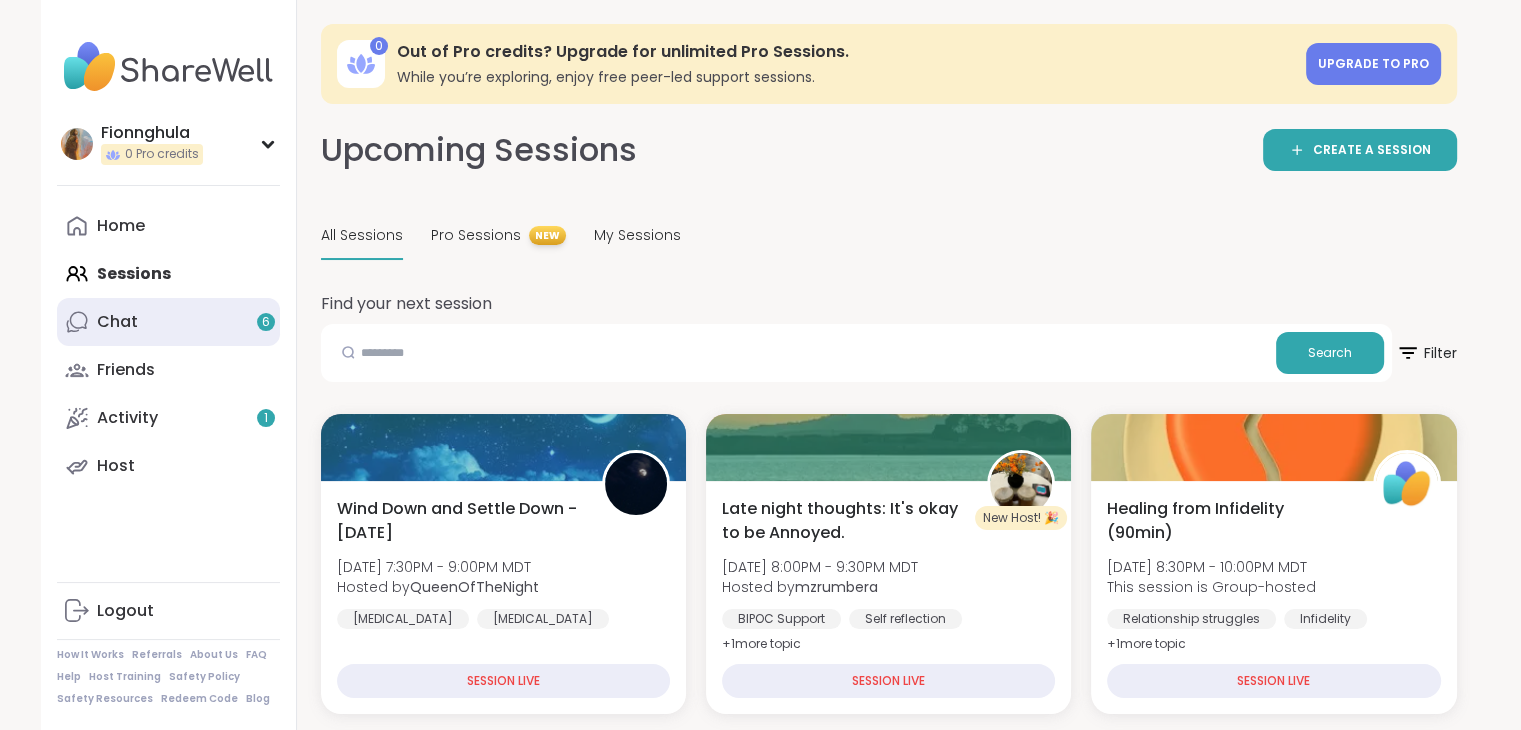 click on "Chat 6" at bounding box center [117, 322] 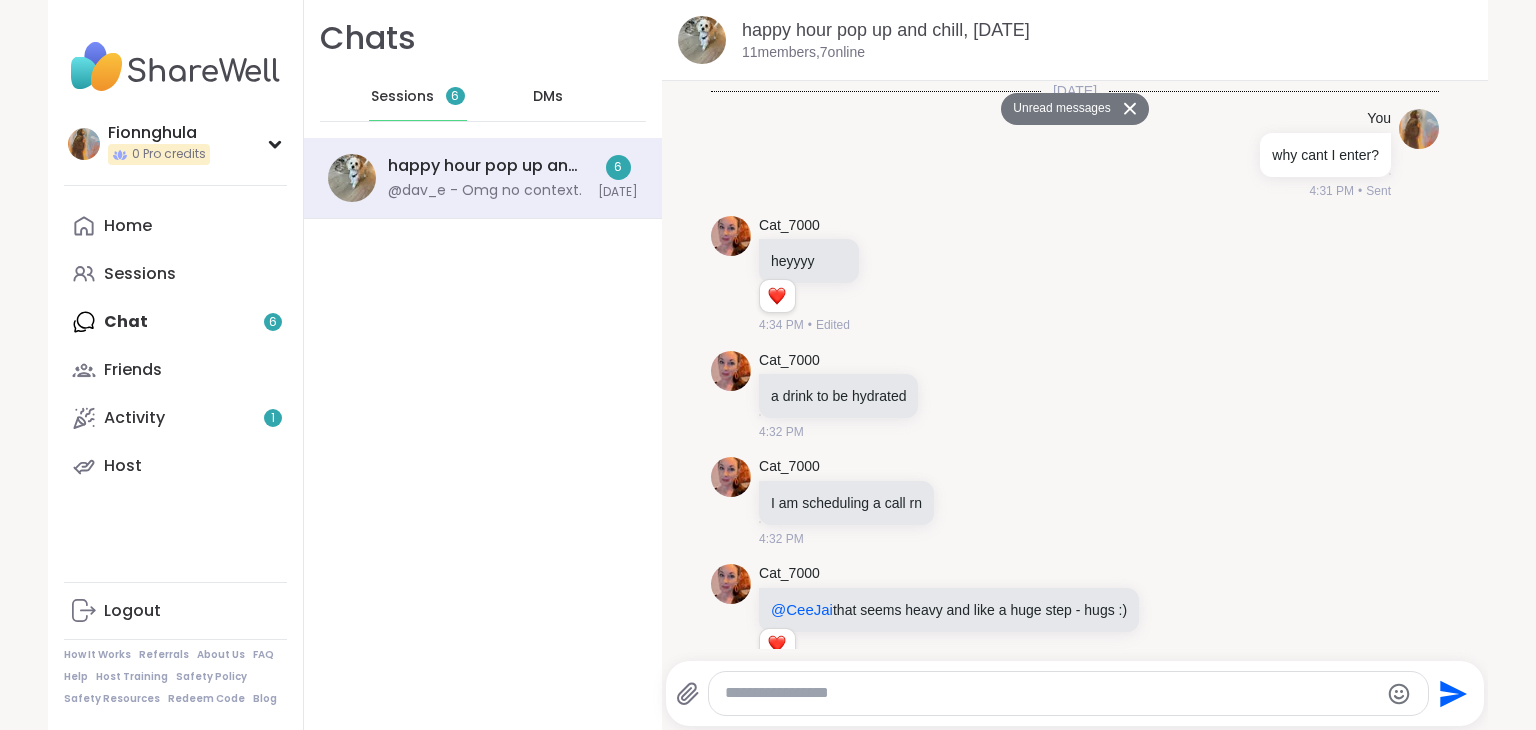 scroll, scrollTop: 5944, scrollLeft: 0, axis: vertical 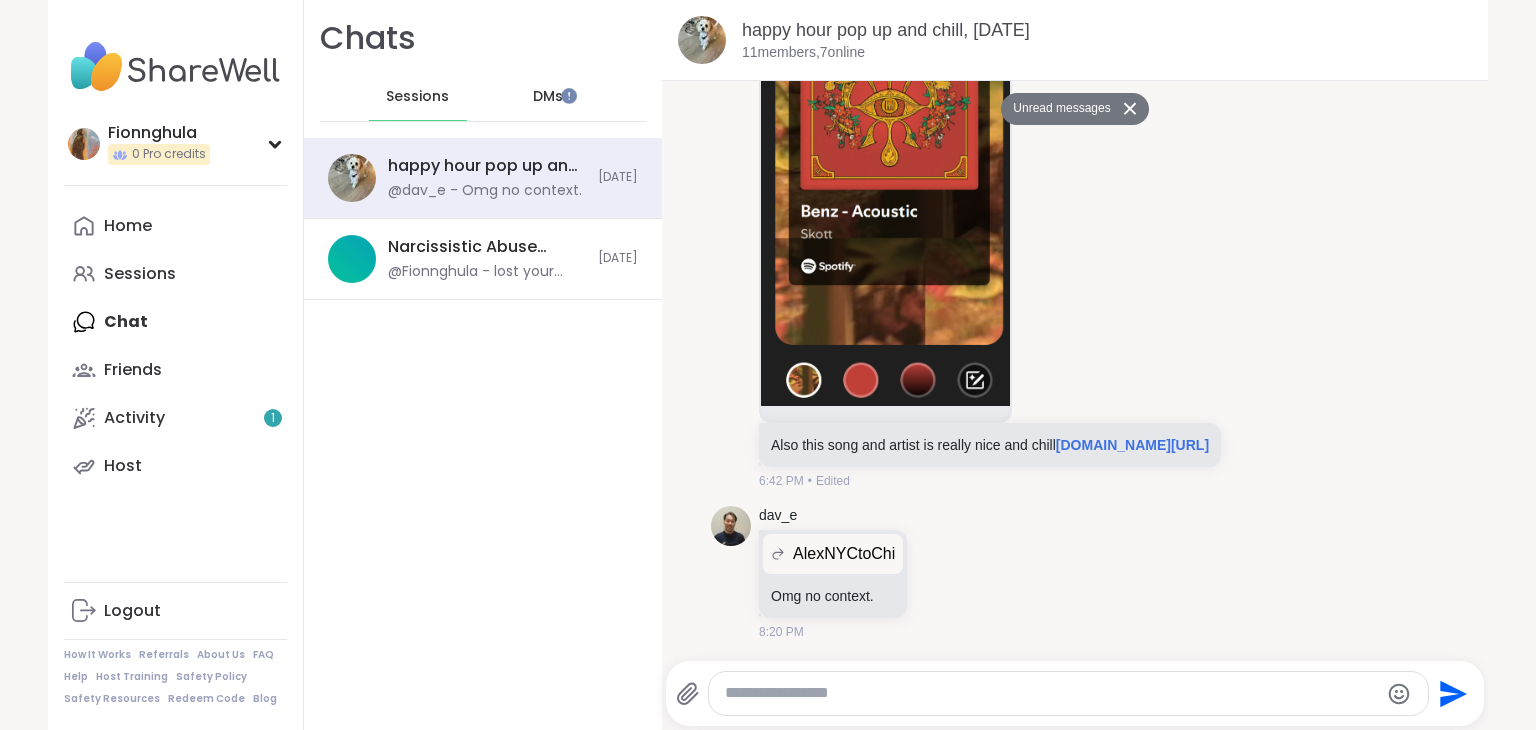 click 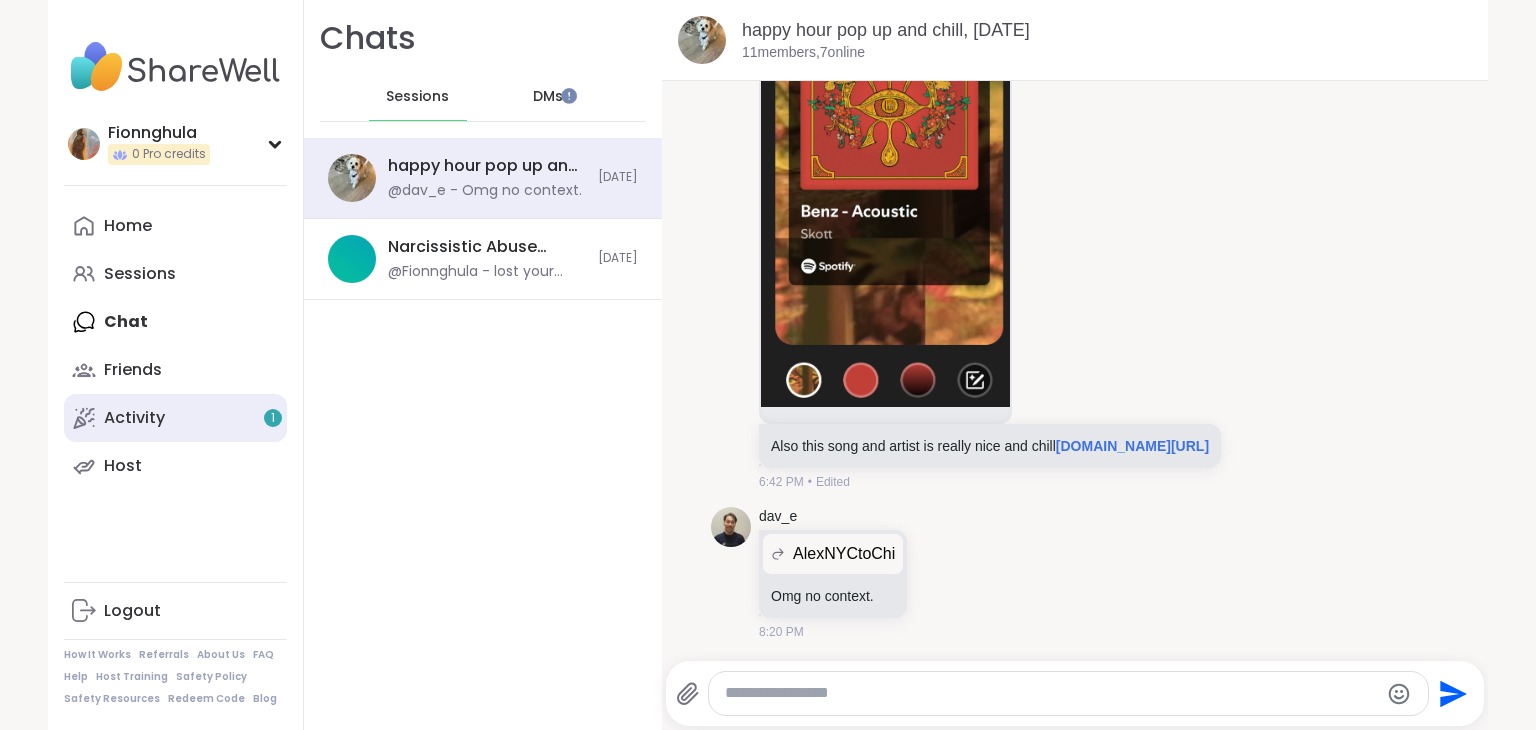 click on "Activity 1" at bounding box center [175, 418] 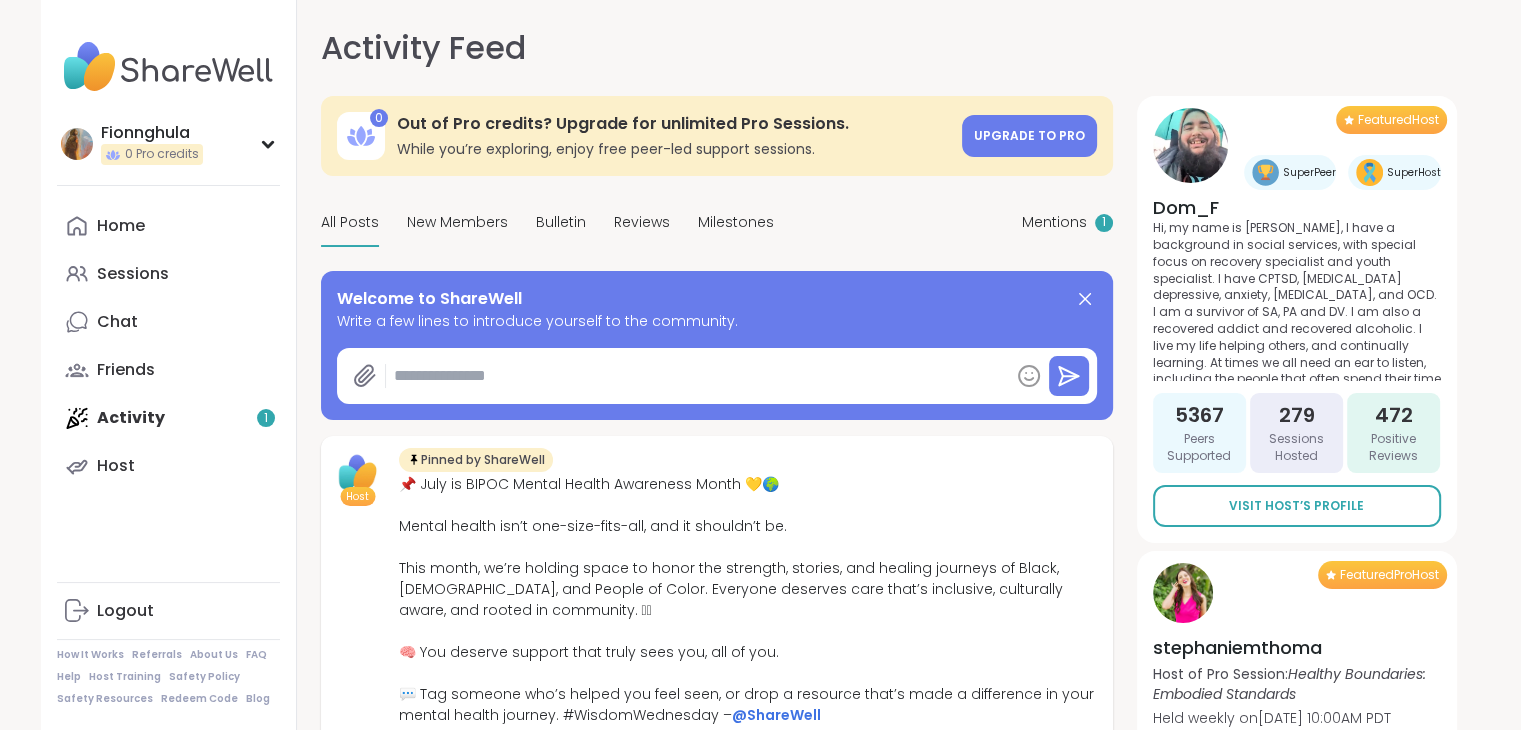 type on "*" 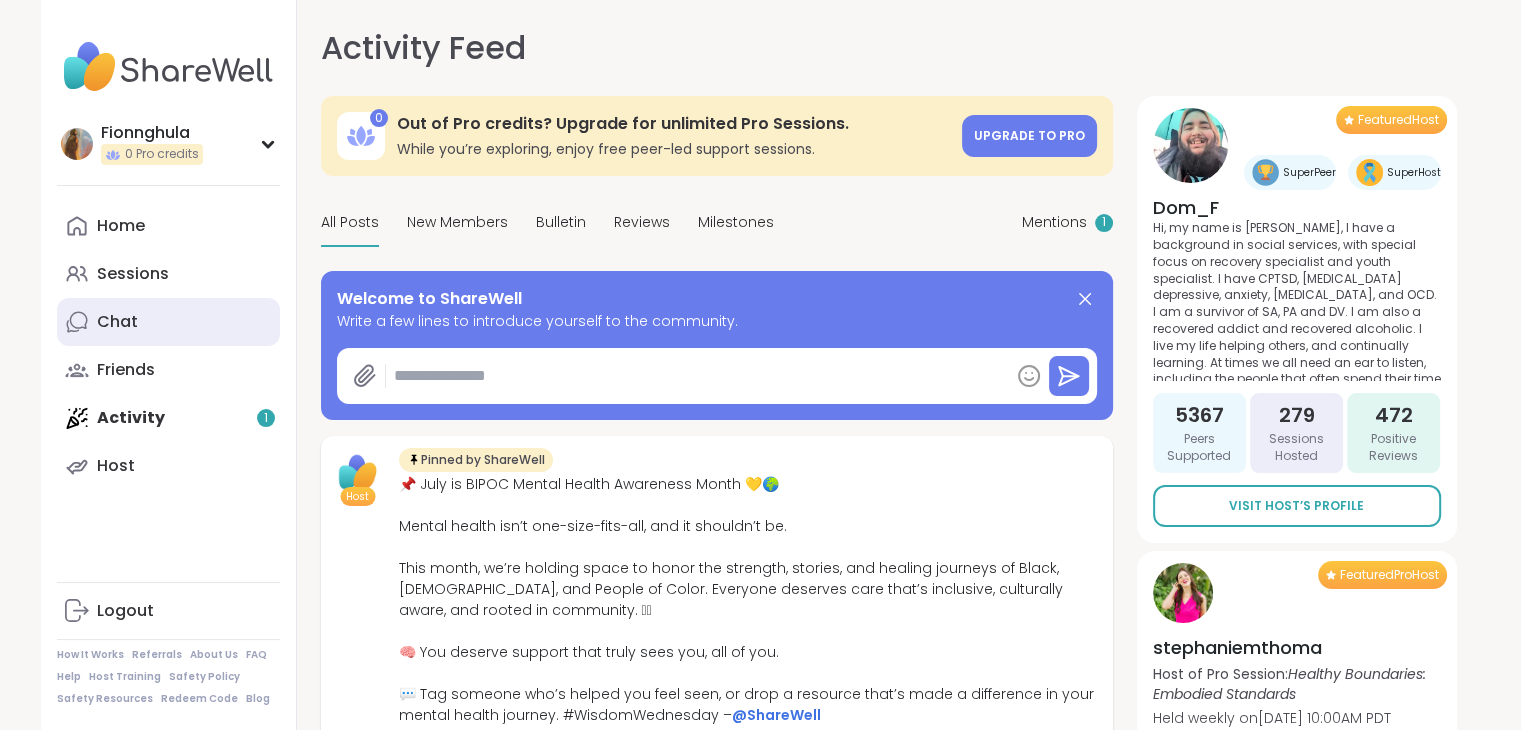 click on "Chat" at bounding box center [117, 322] 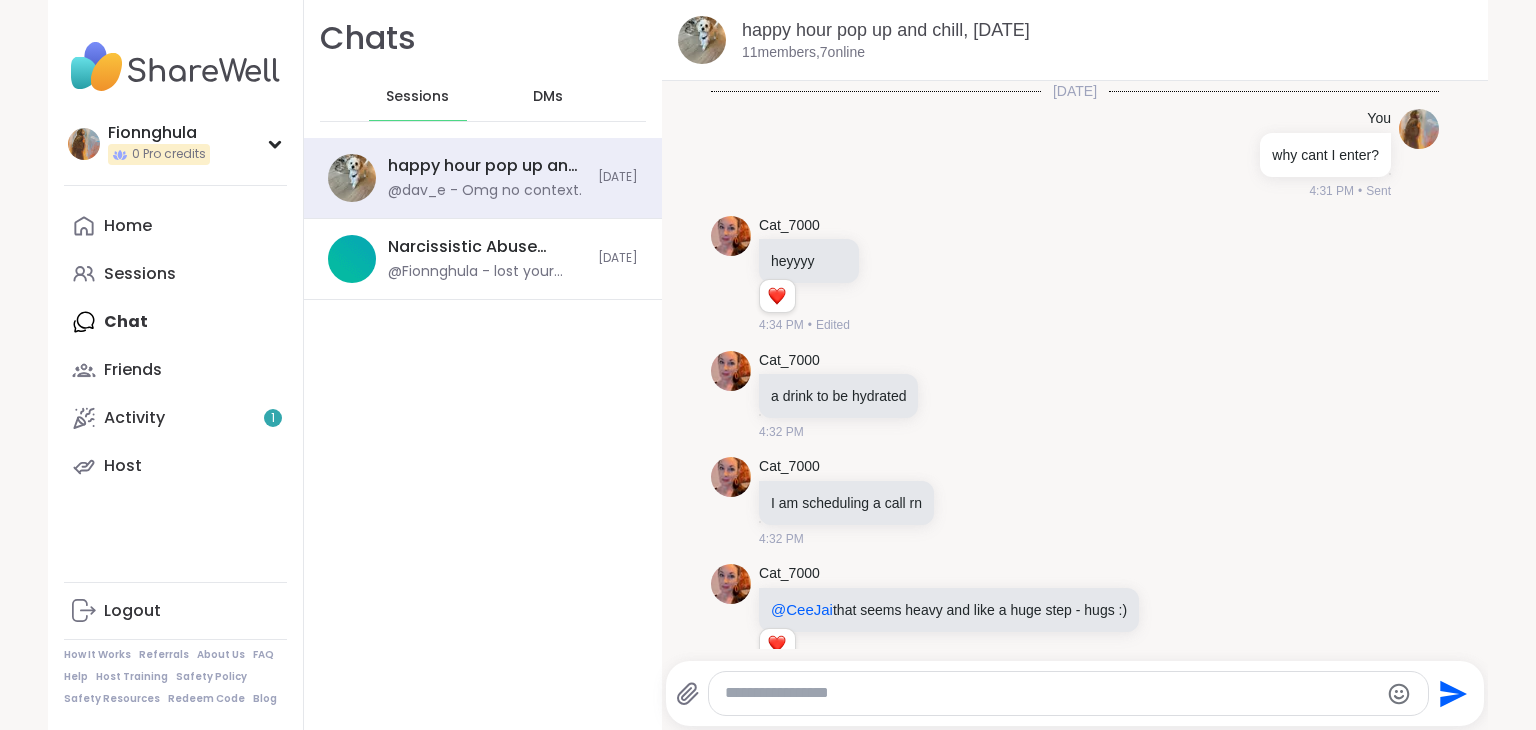 scroll, scrollTop: 5876, scrollLeft: 0, axis: vertical 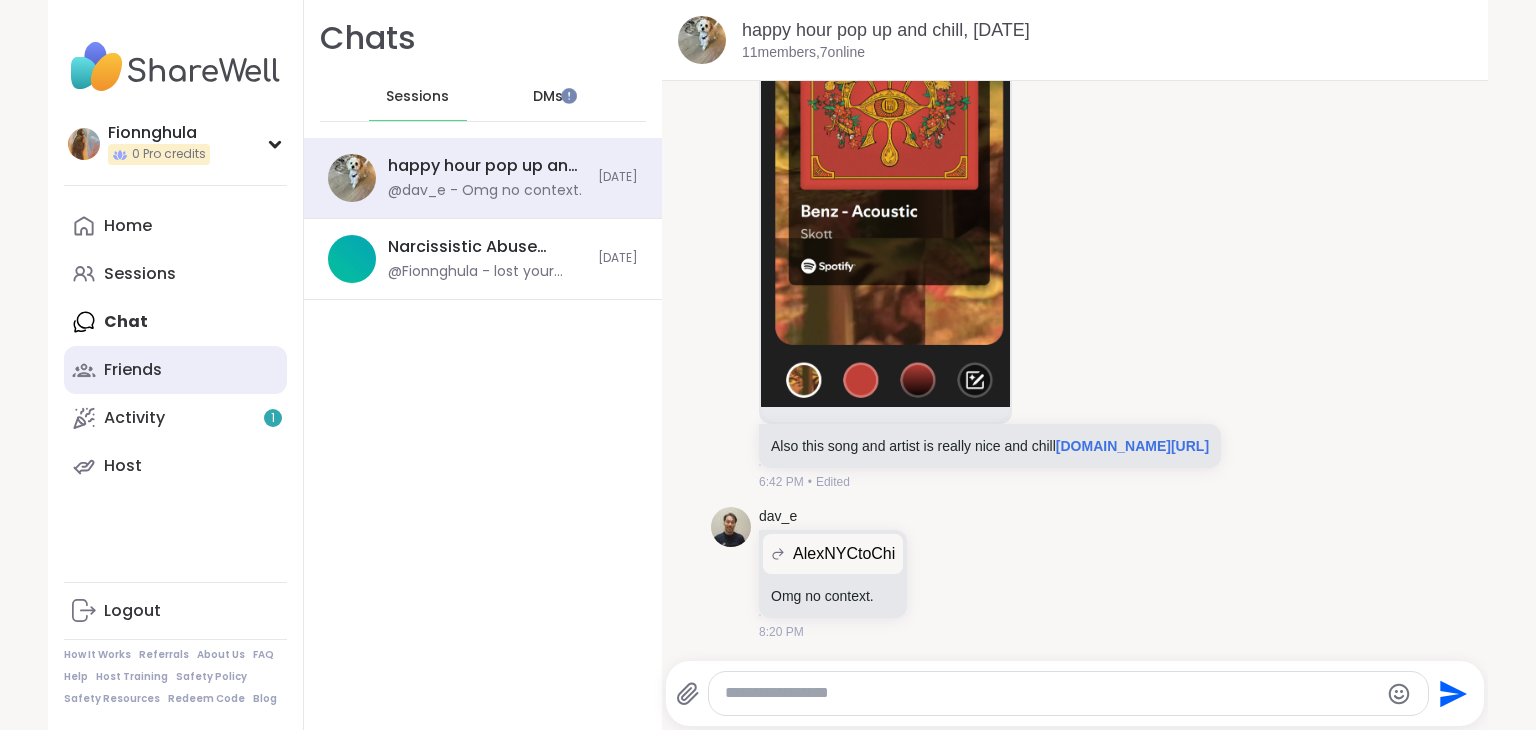 click on "Friends" at bounding box center [175, 370] 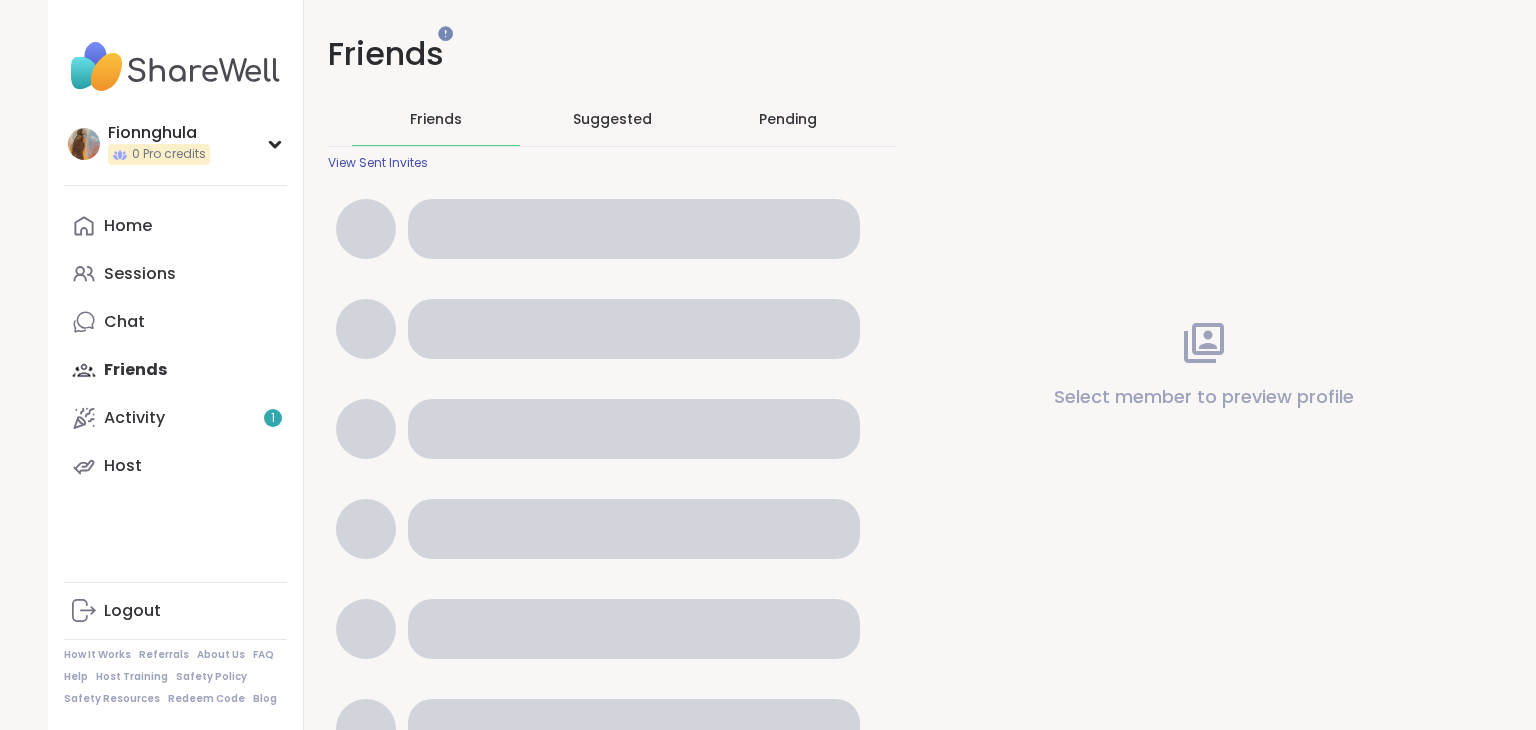 scroll, scrollTop: 0, scrollLeft: 0, axis: both 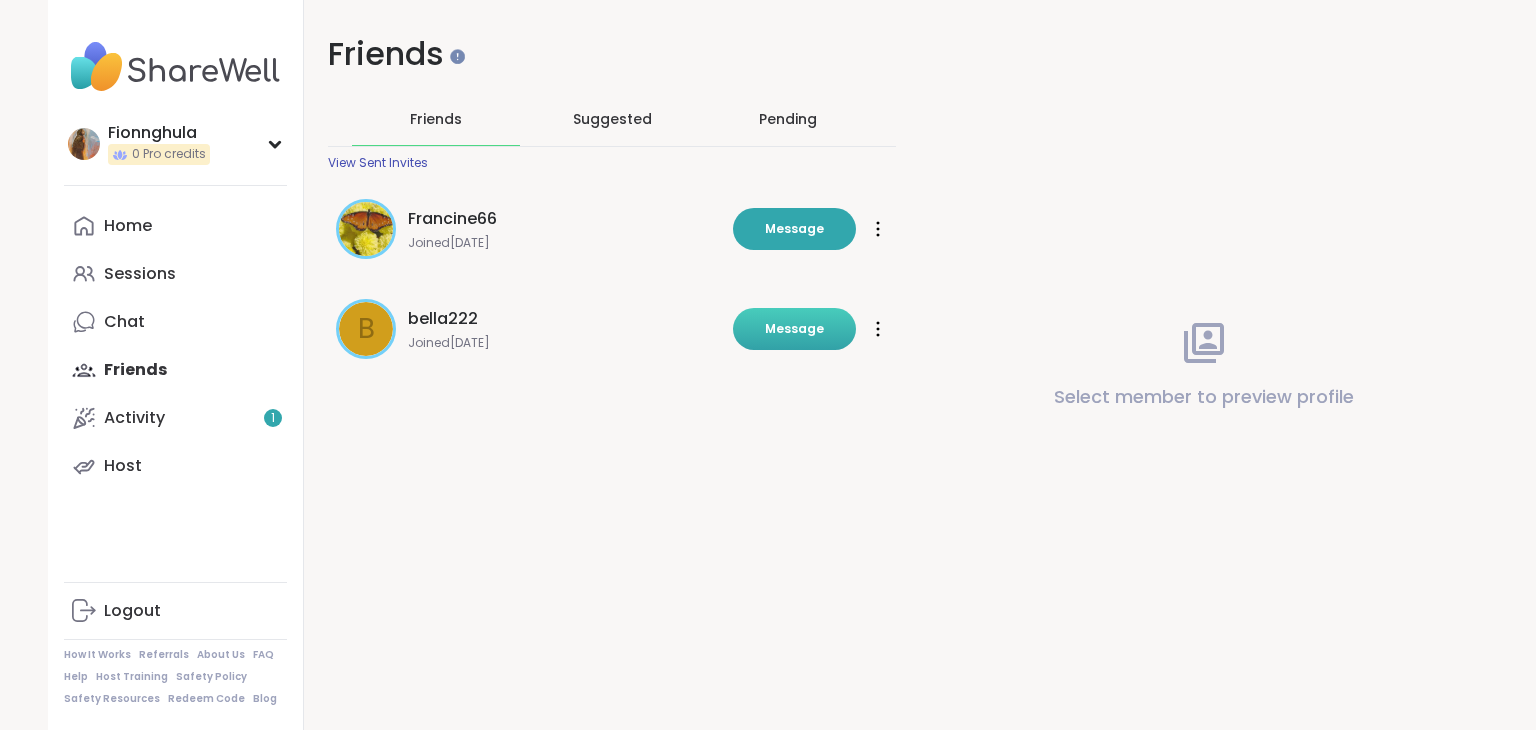 click on "Message" at bounding box center (794, 329) 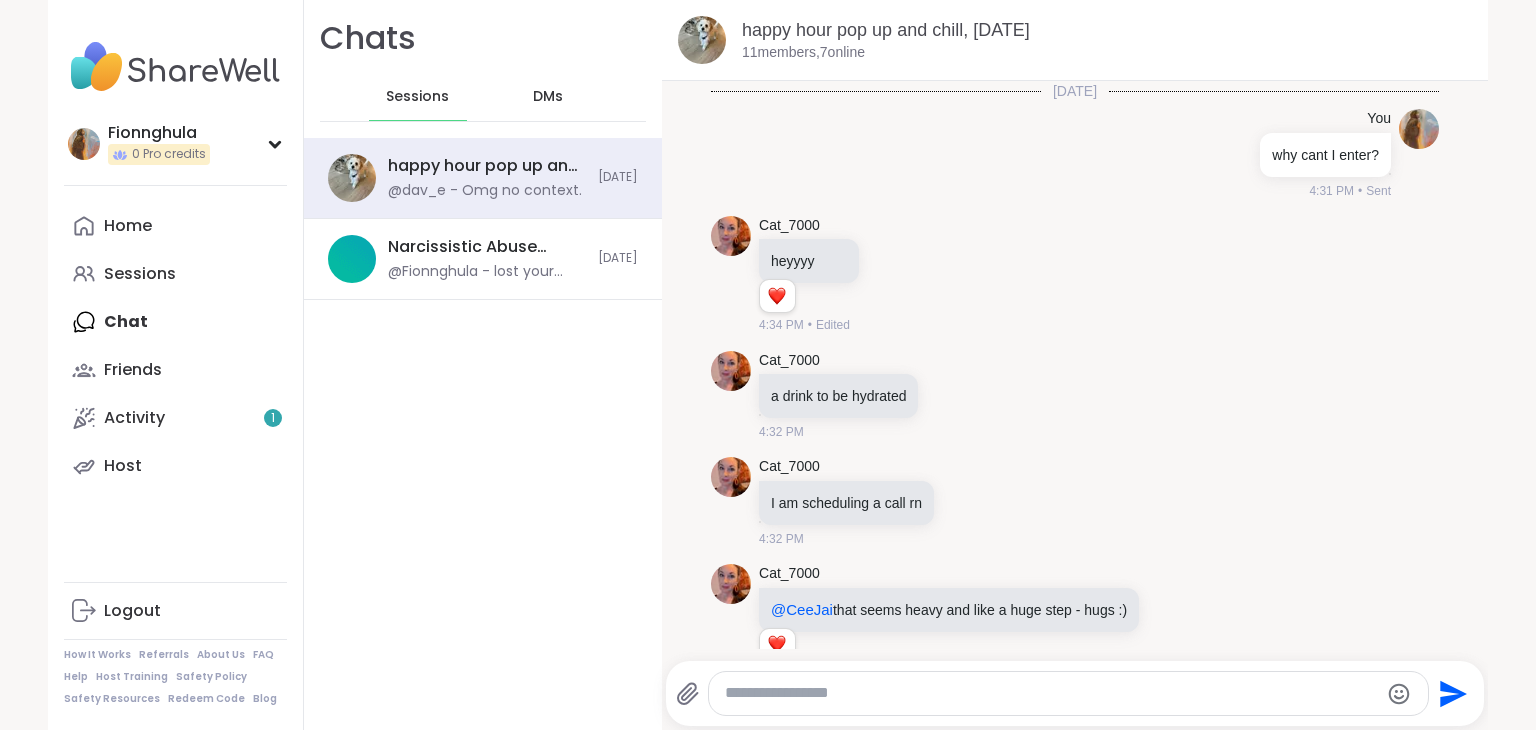 scroll, scrollTop: 0, scrollLeft: 0, axis: both 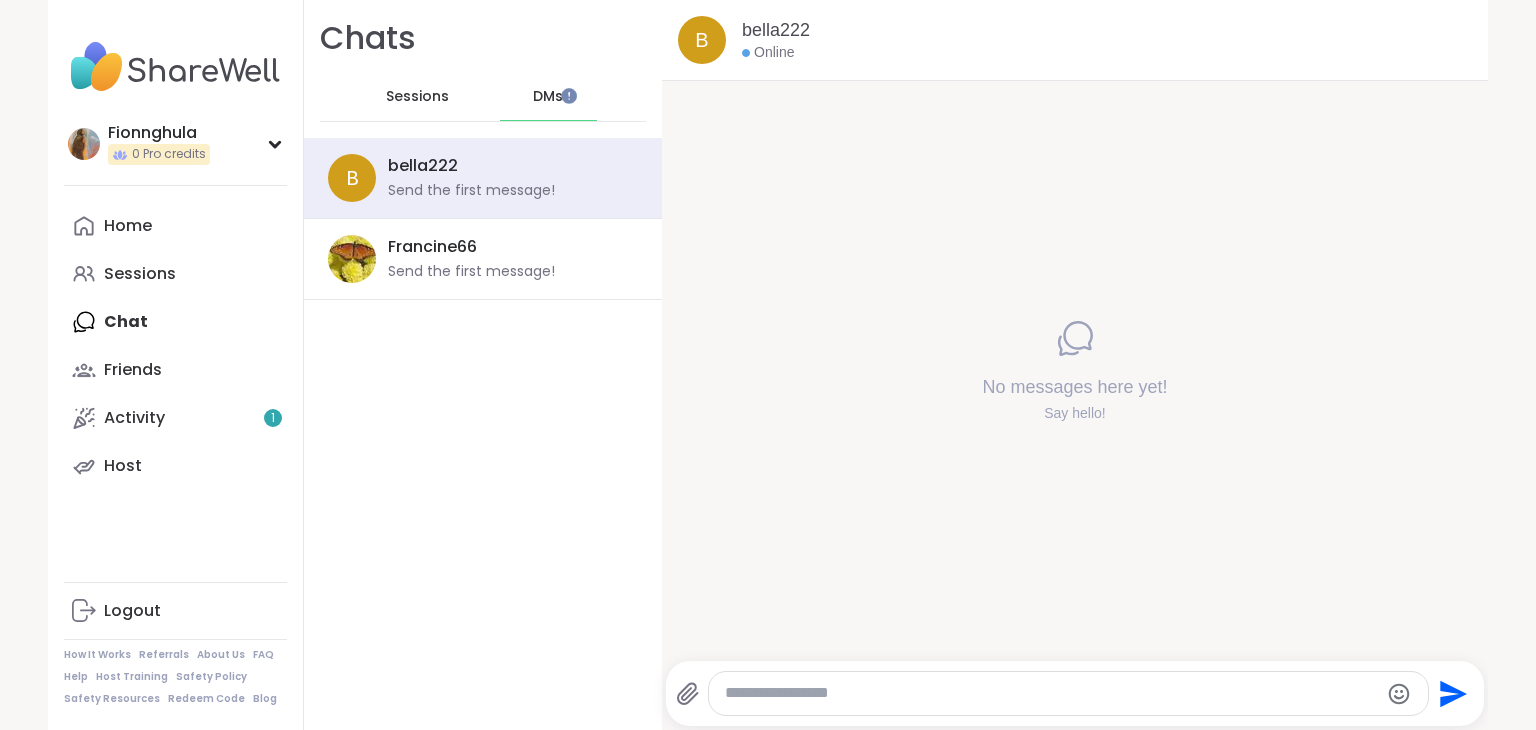 click at bounding box center (1051, 693) 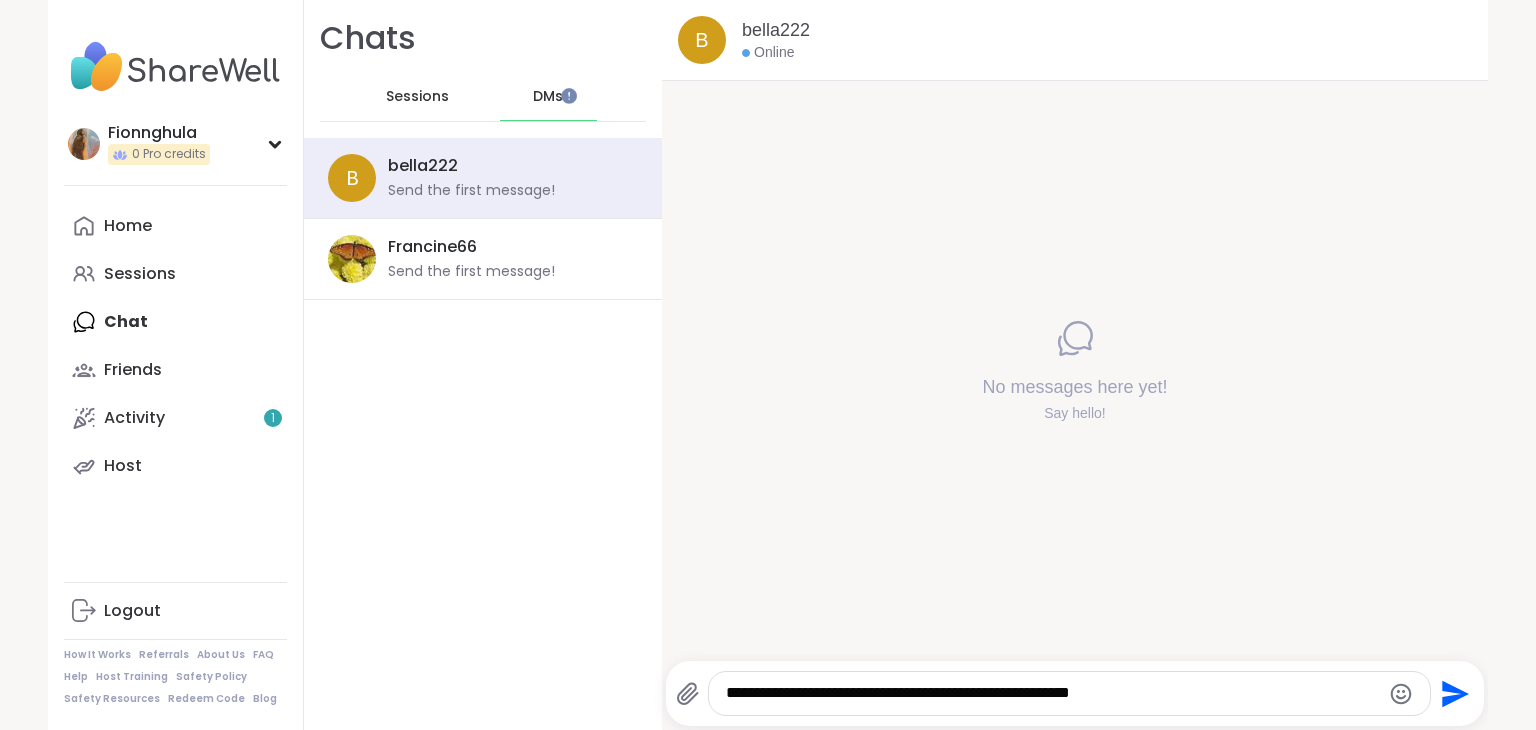 click 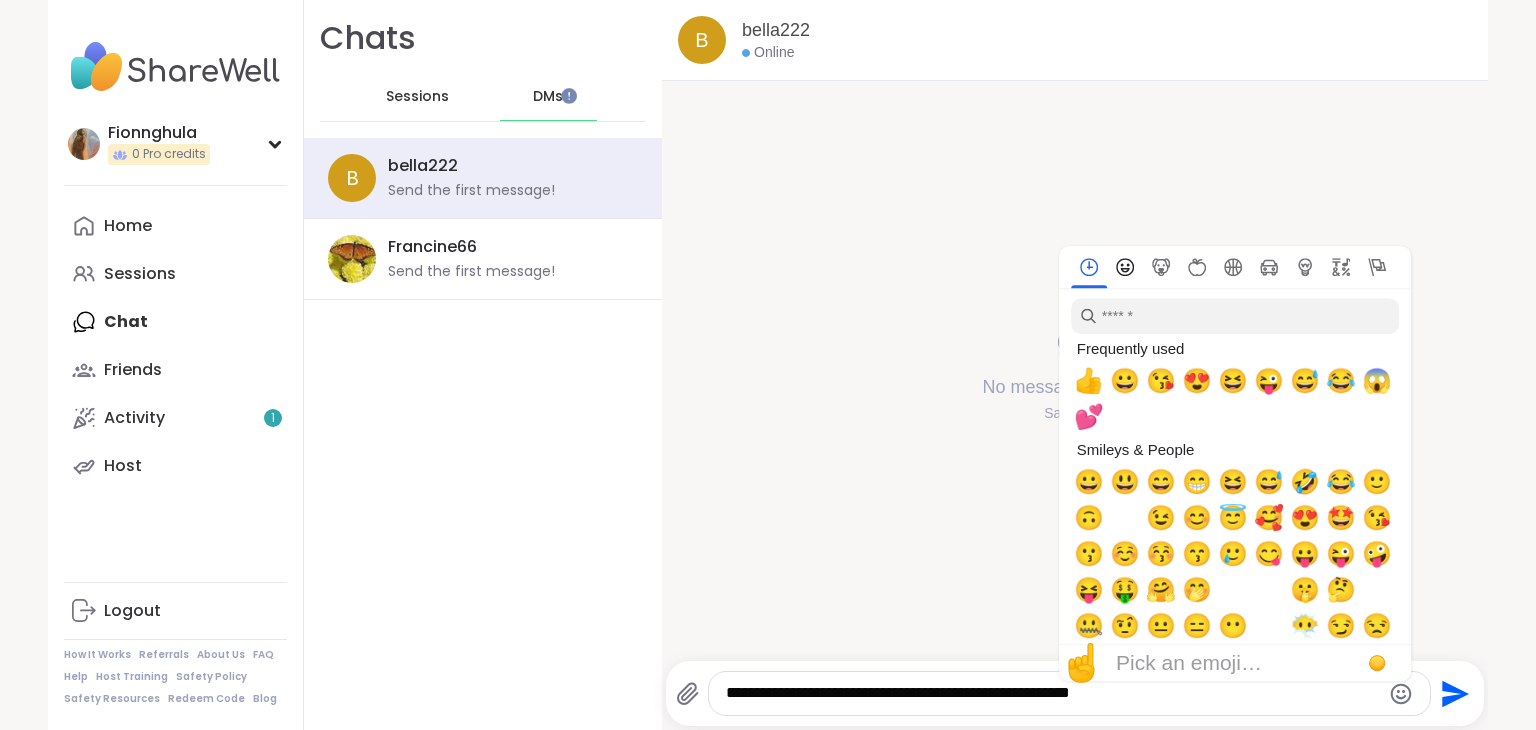 click 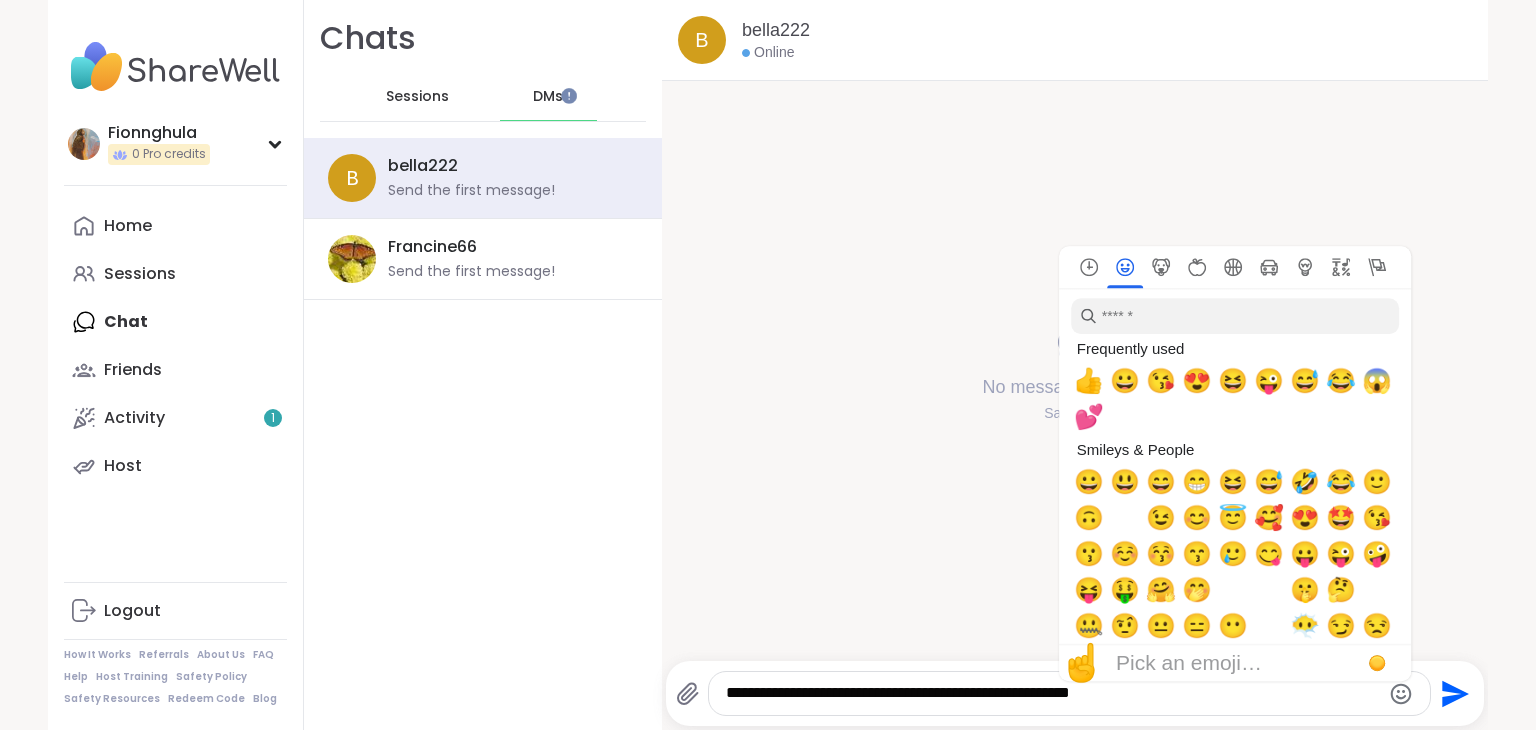 scroll, scrollTop: 102, scrollLeft: 0, axis: vertical 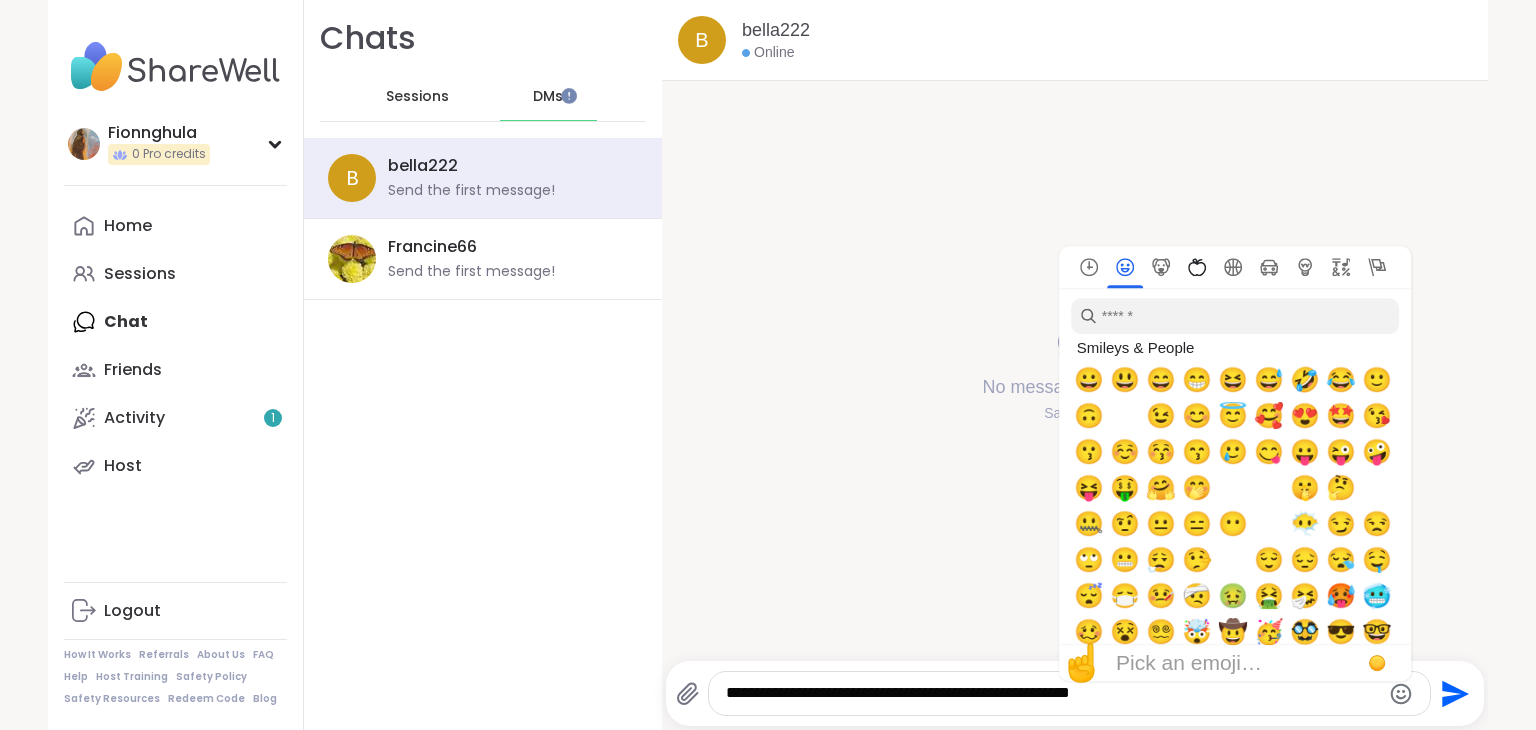 click 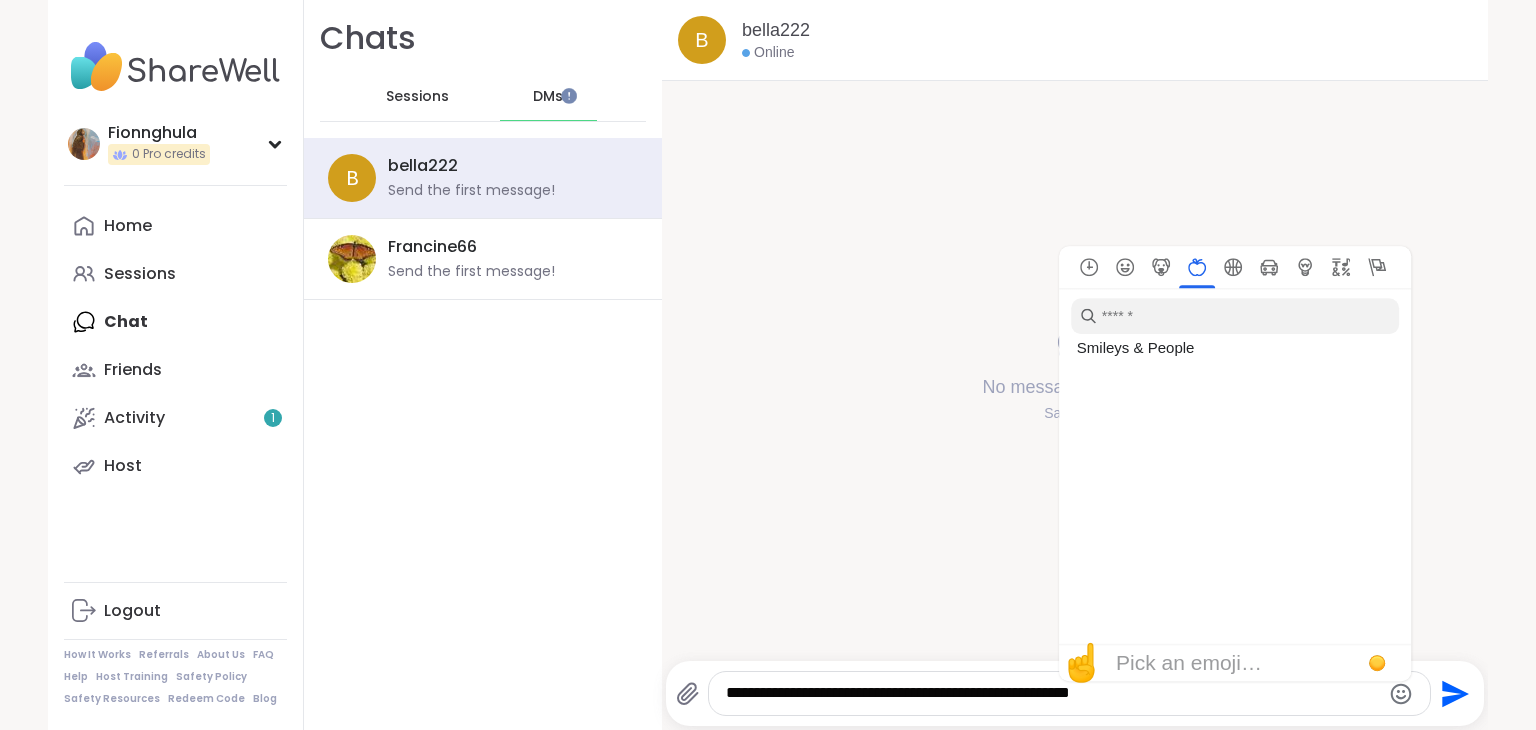 scroll, scrollTop: 2897, scrollLeft: 0, axis: vertical 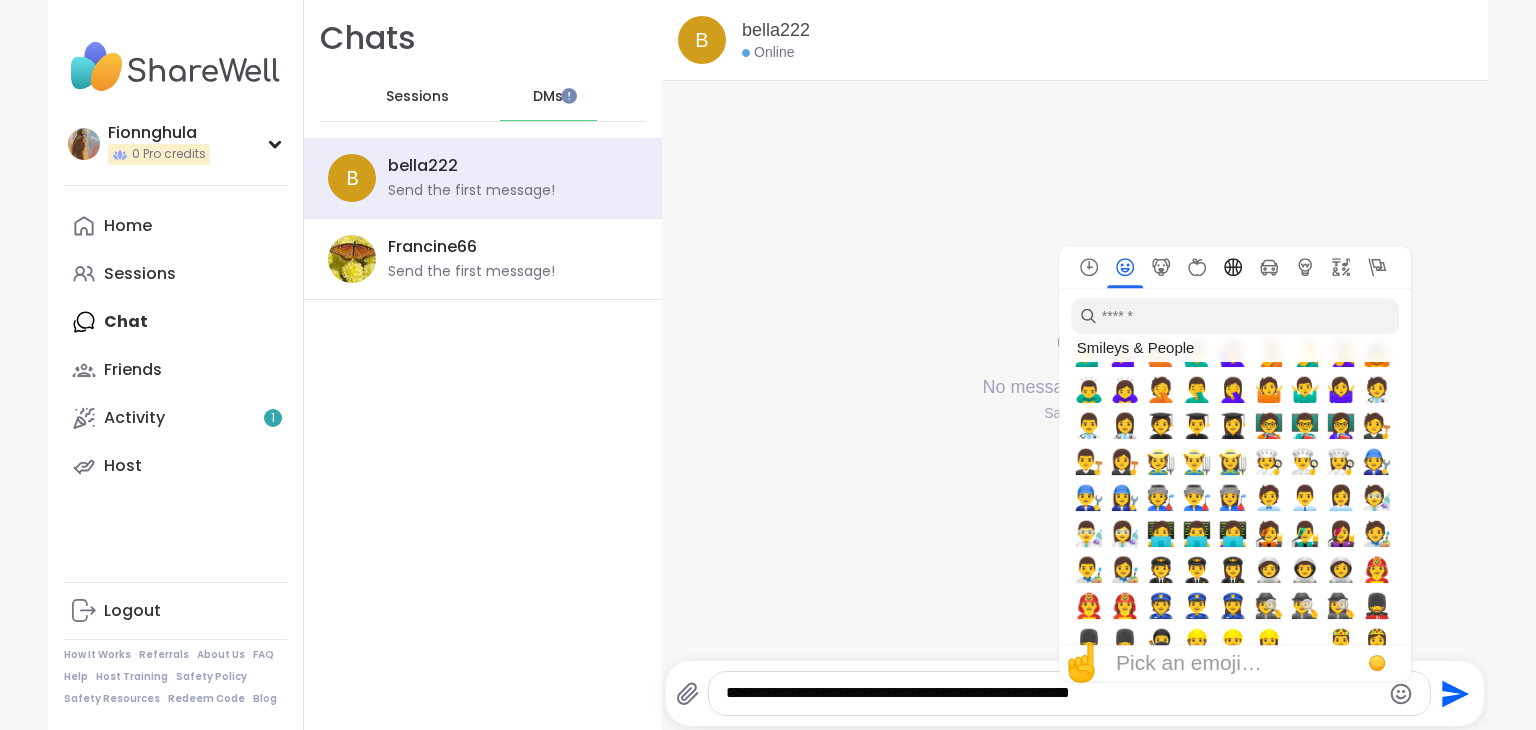 click 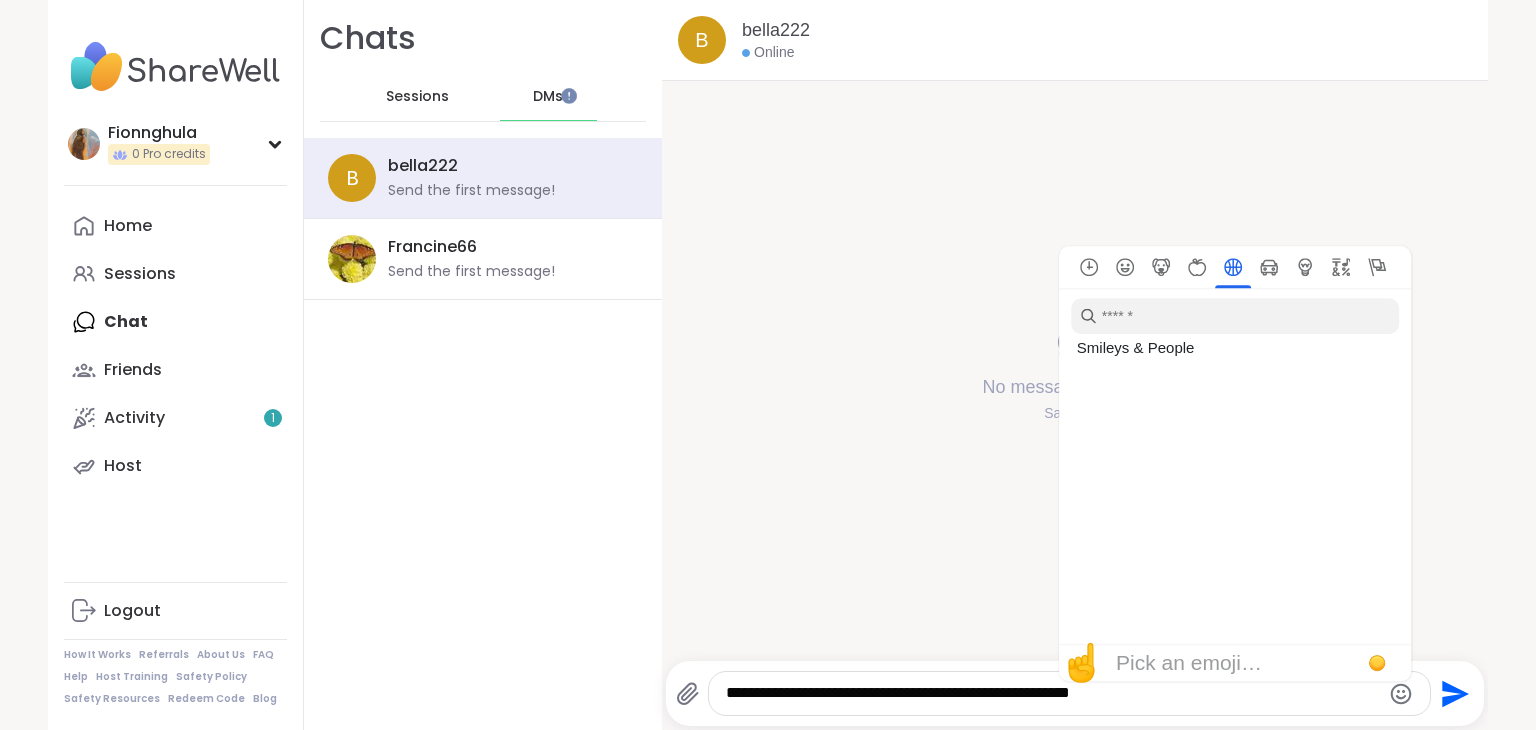 scroll, scrollTop: 3467, scrollLeft: 0, axis: vertical 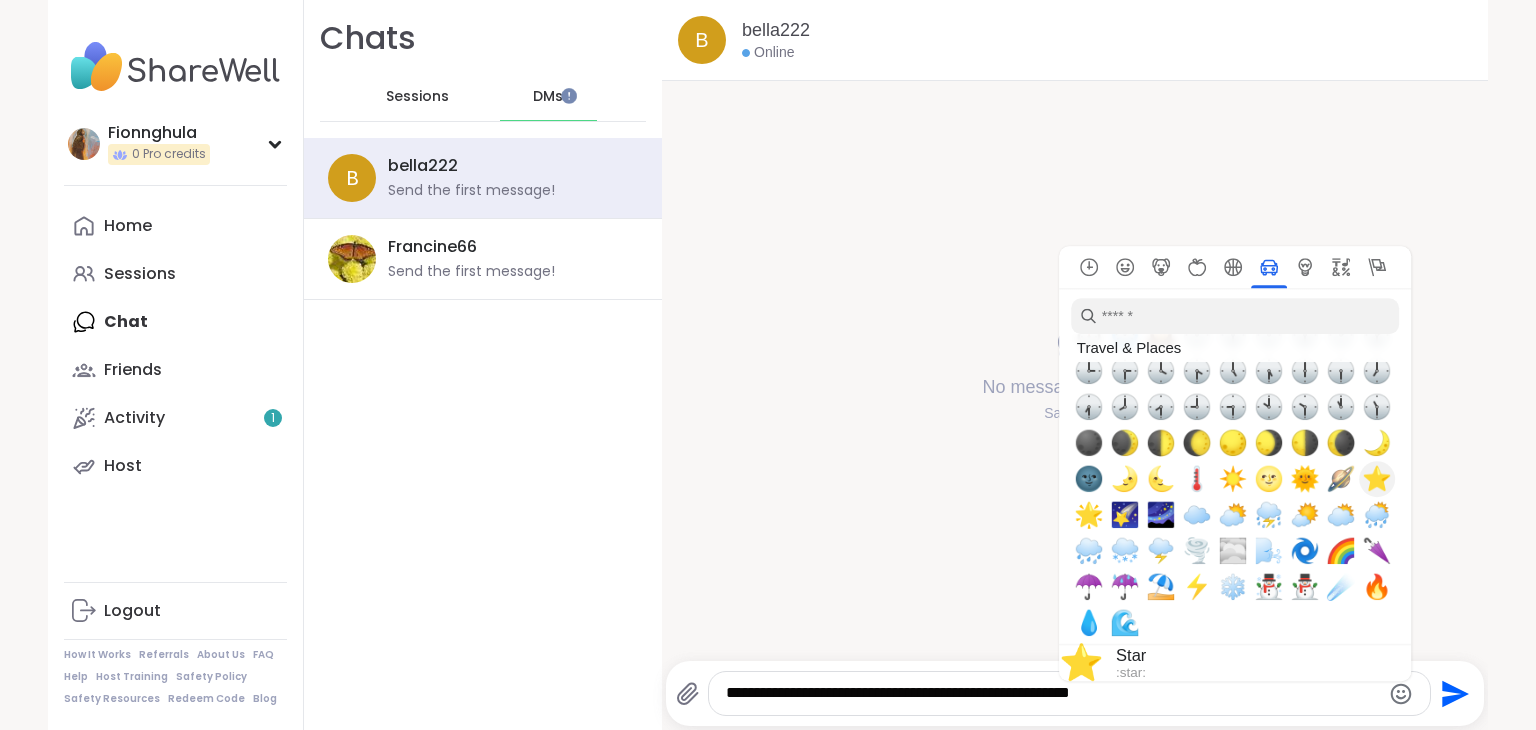 click on "⭐" at bounding box center (1377, 479) 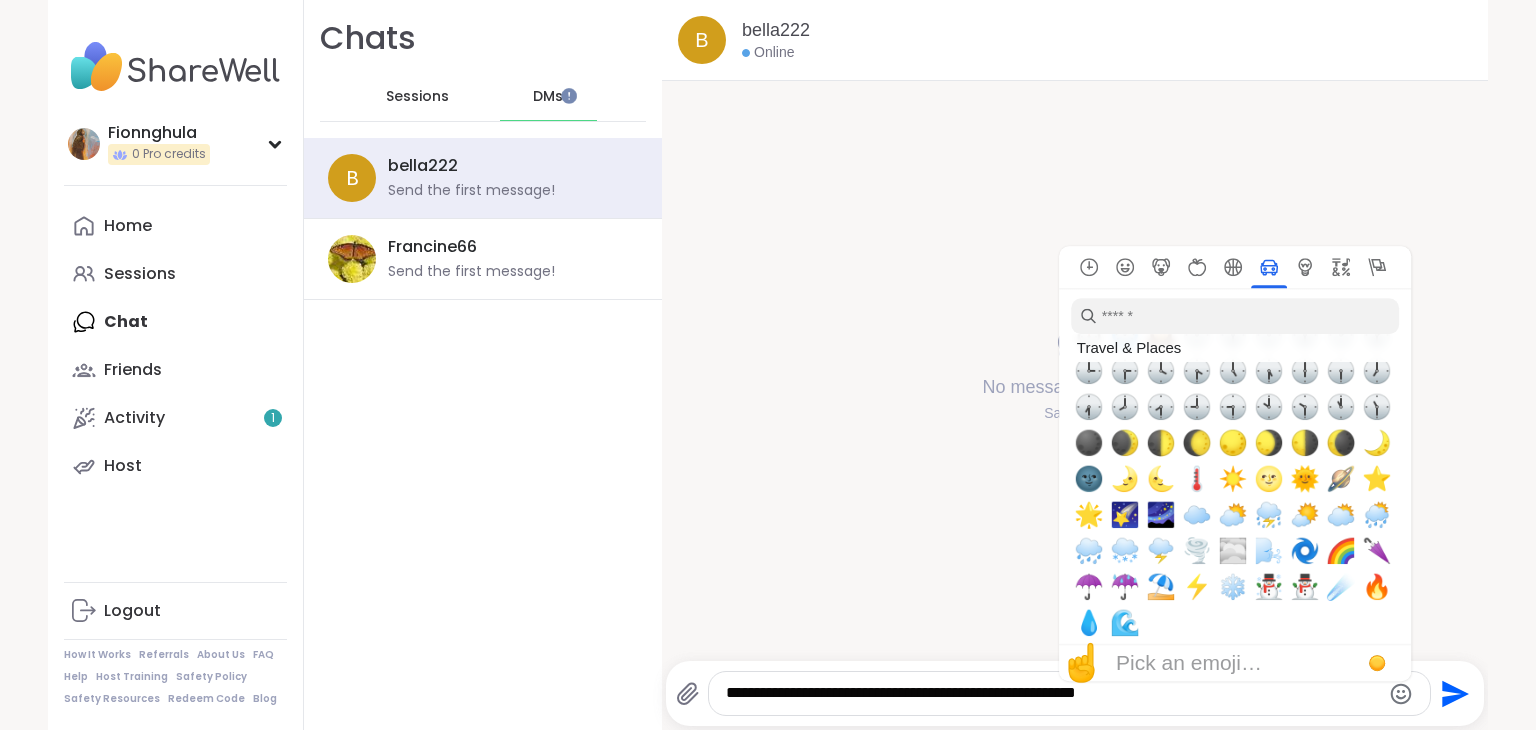click on "**********" at bounding box center [1052, 693] 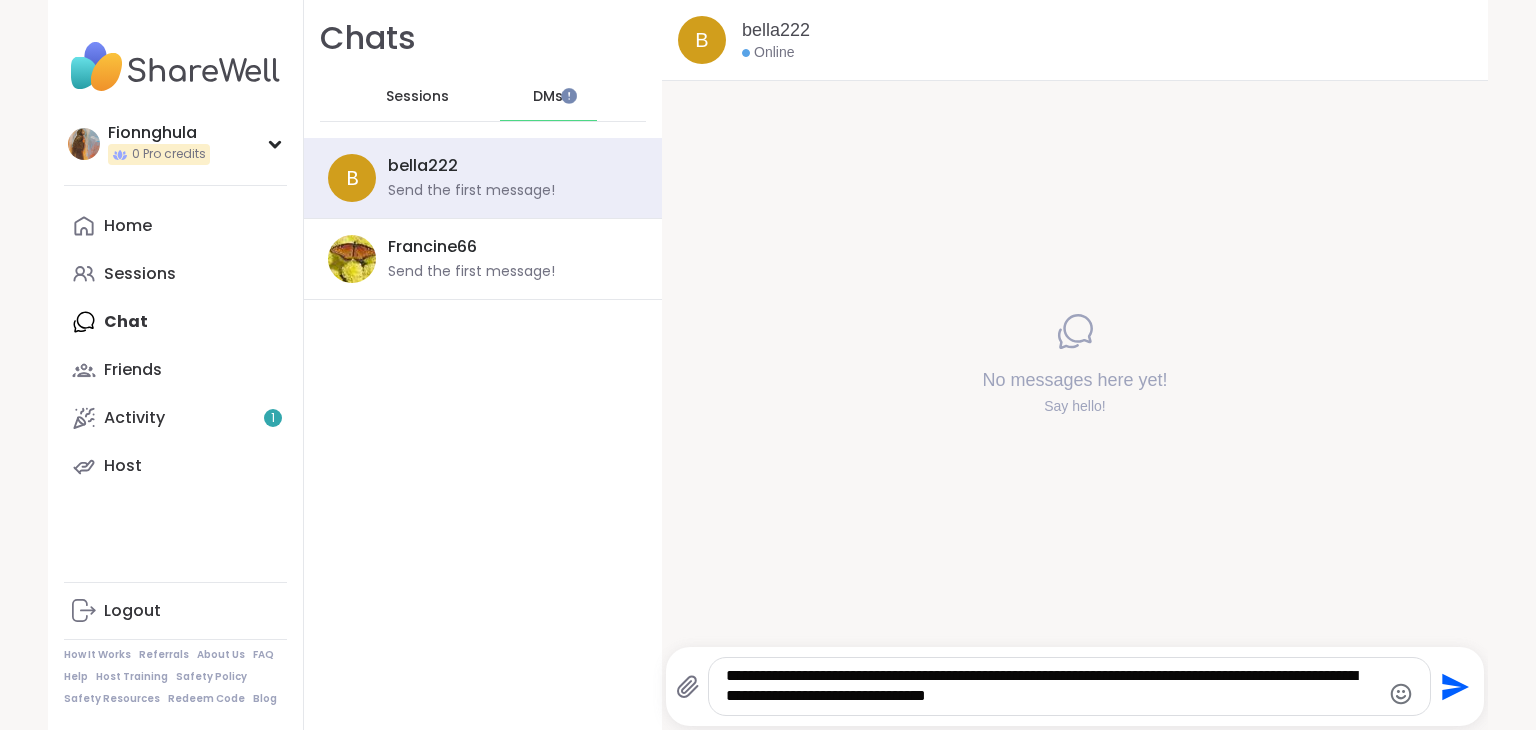 click on "**********" at bounding box center (1052, 686) 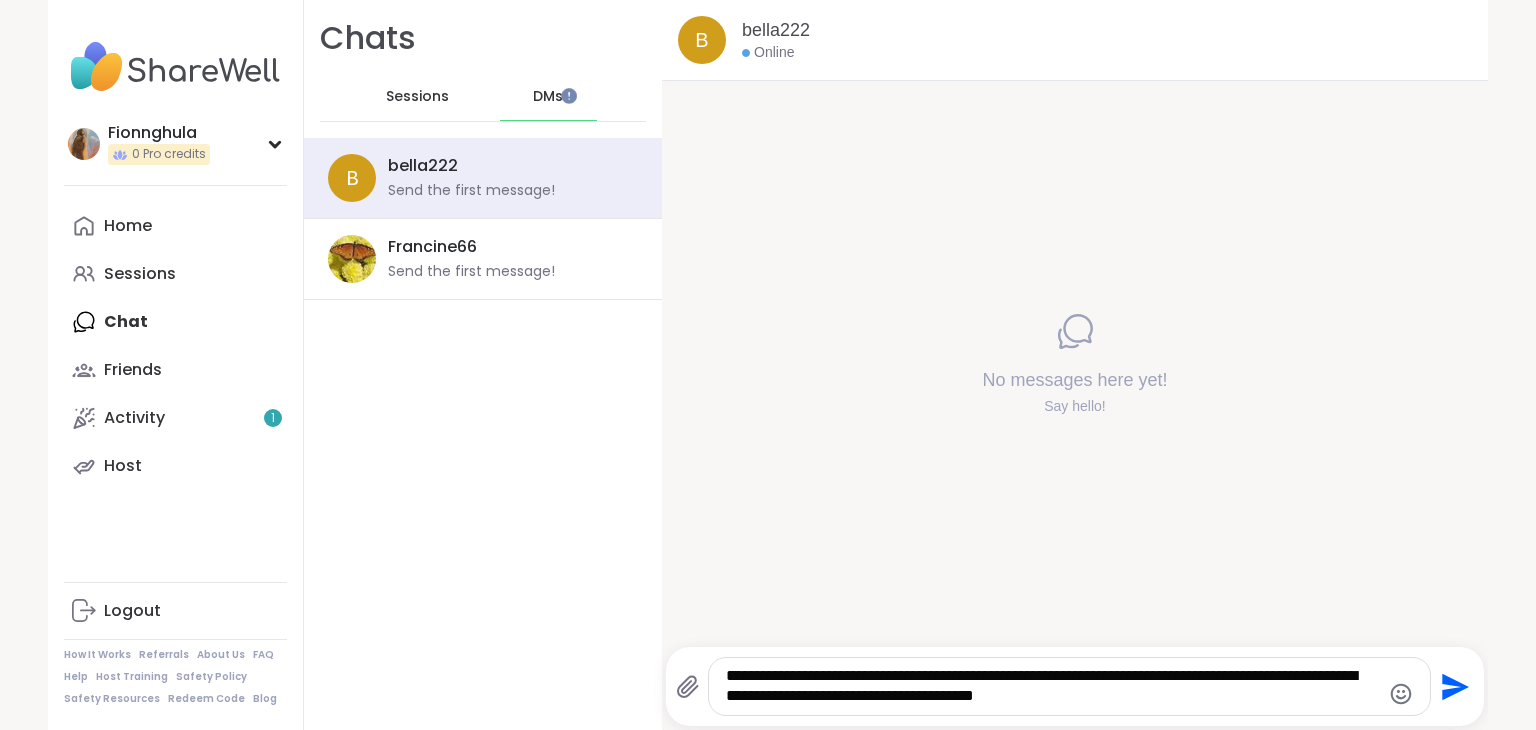 type on "**********" 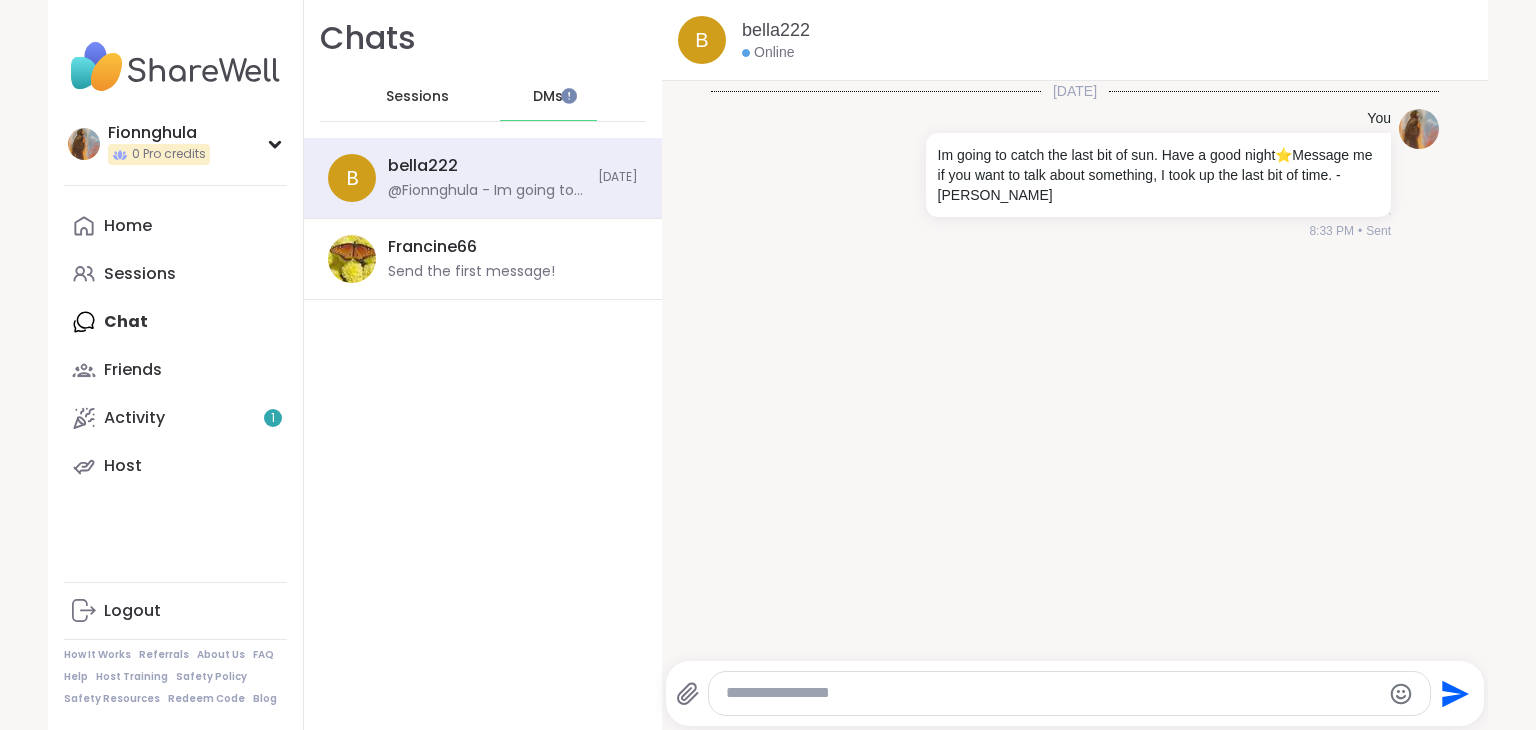 click at bounding box center (1052, 693) 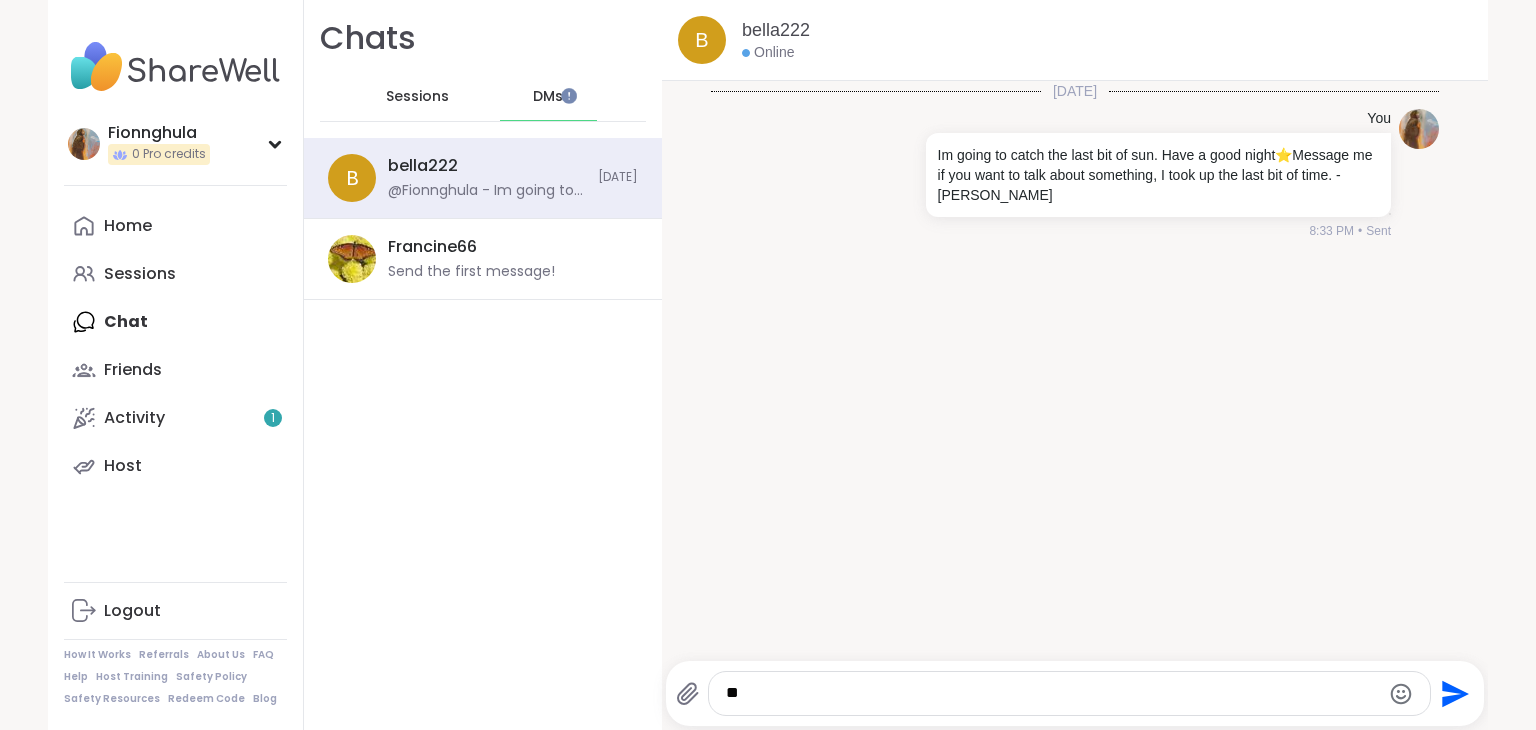 type on "*" 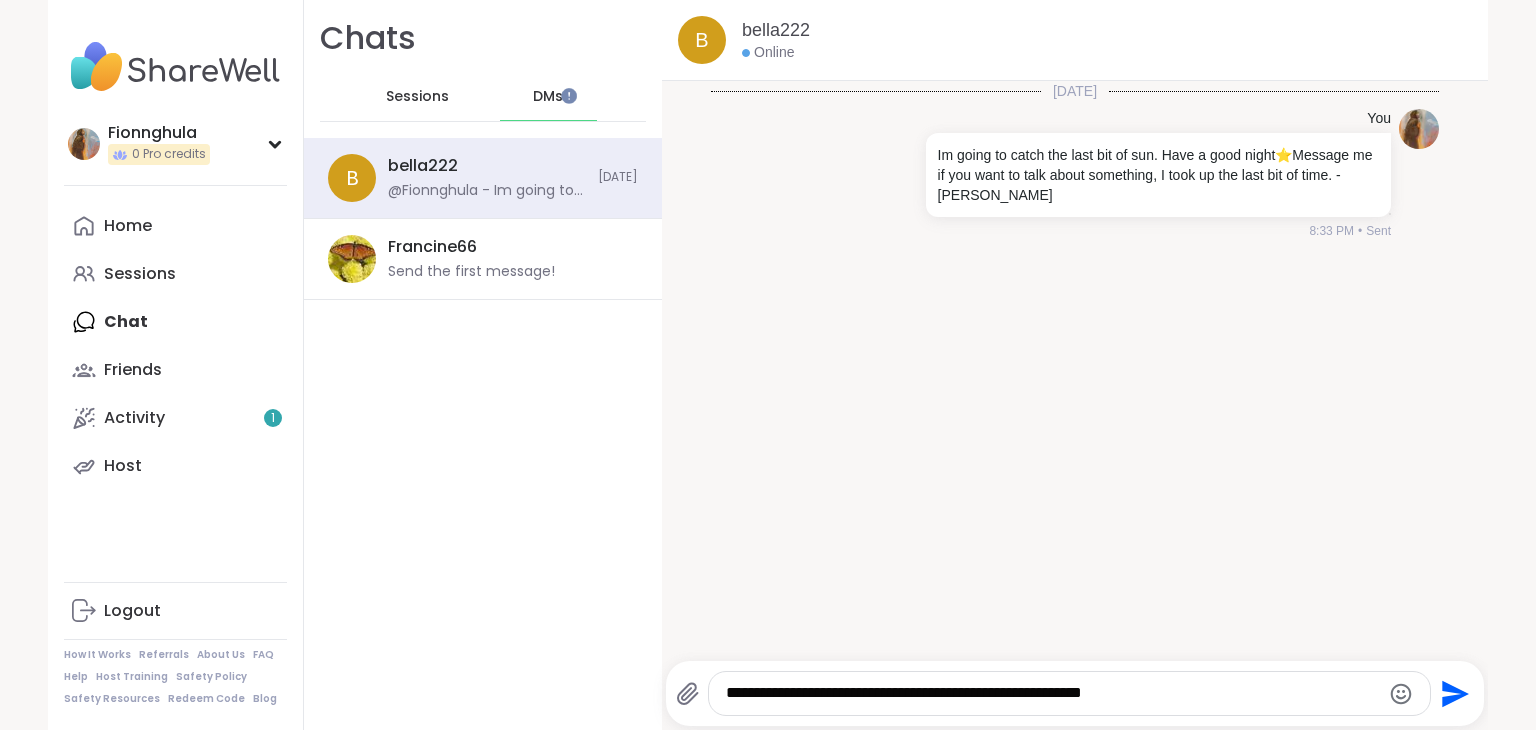 type on "**********" 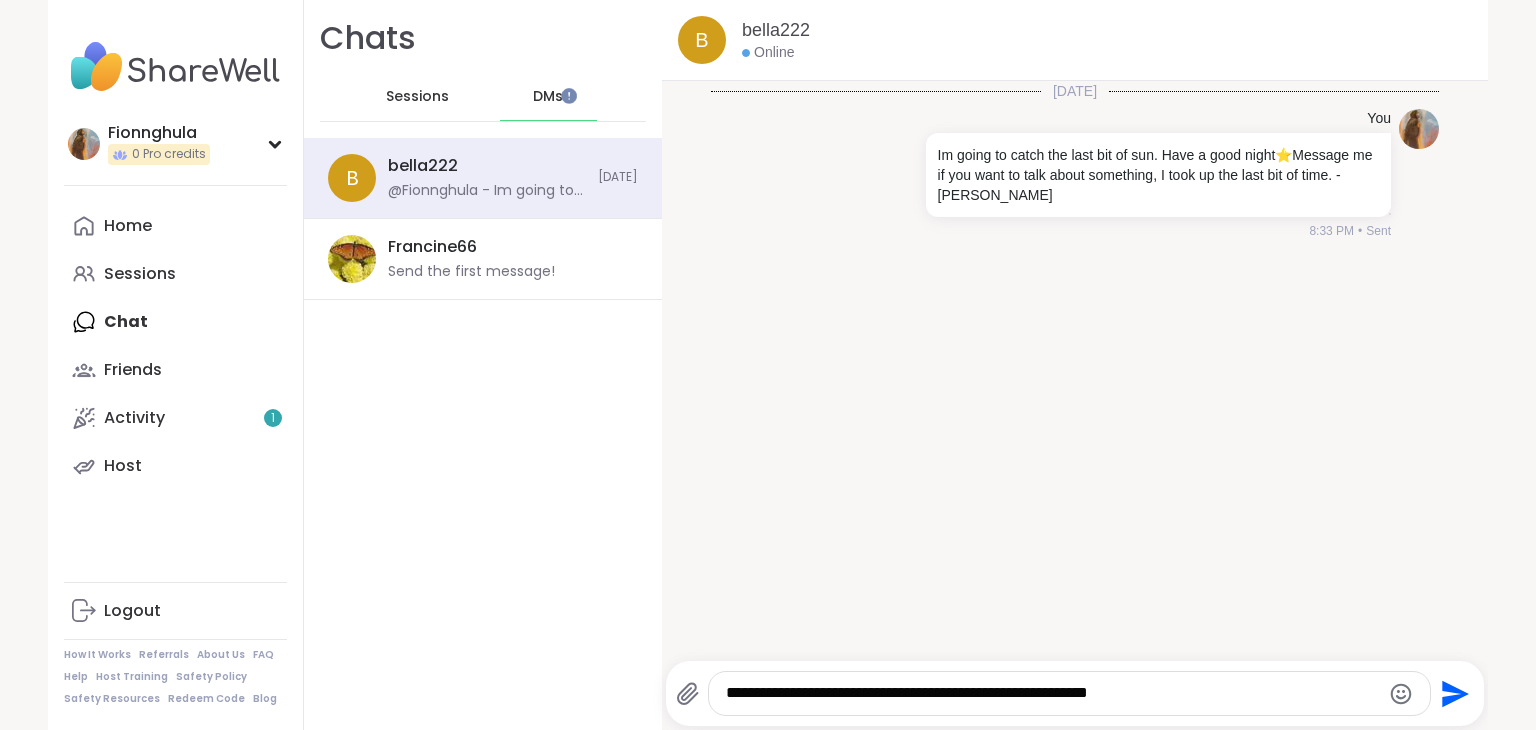 type 